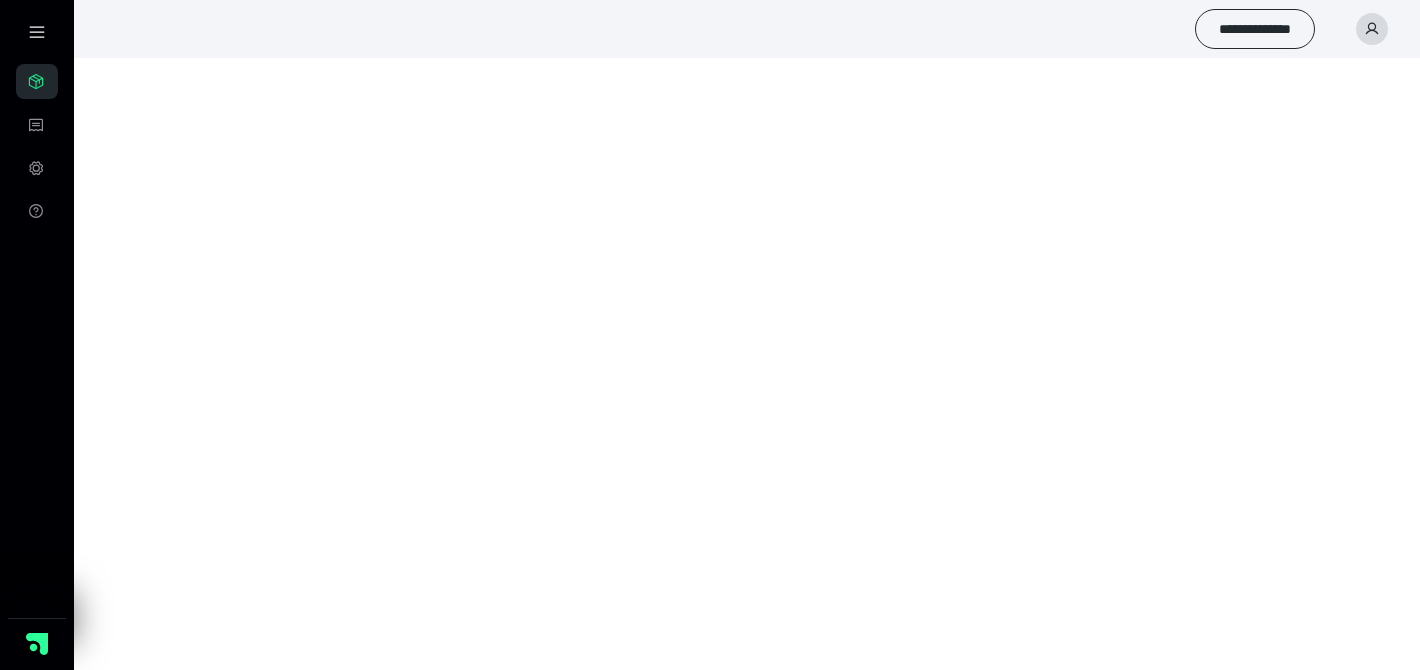 scroll, scrollTop: 0, scrollLeft: 0, axis: both 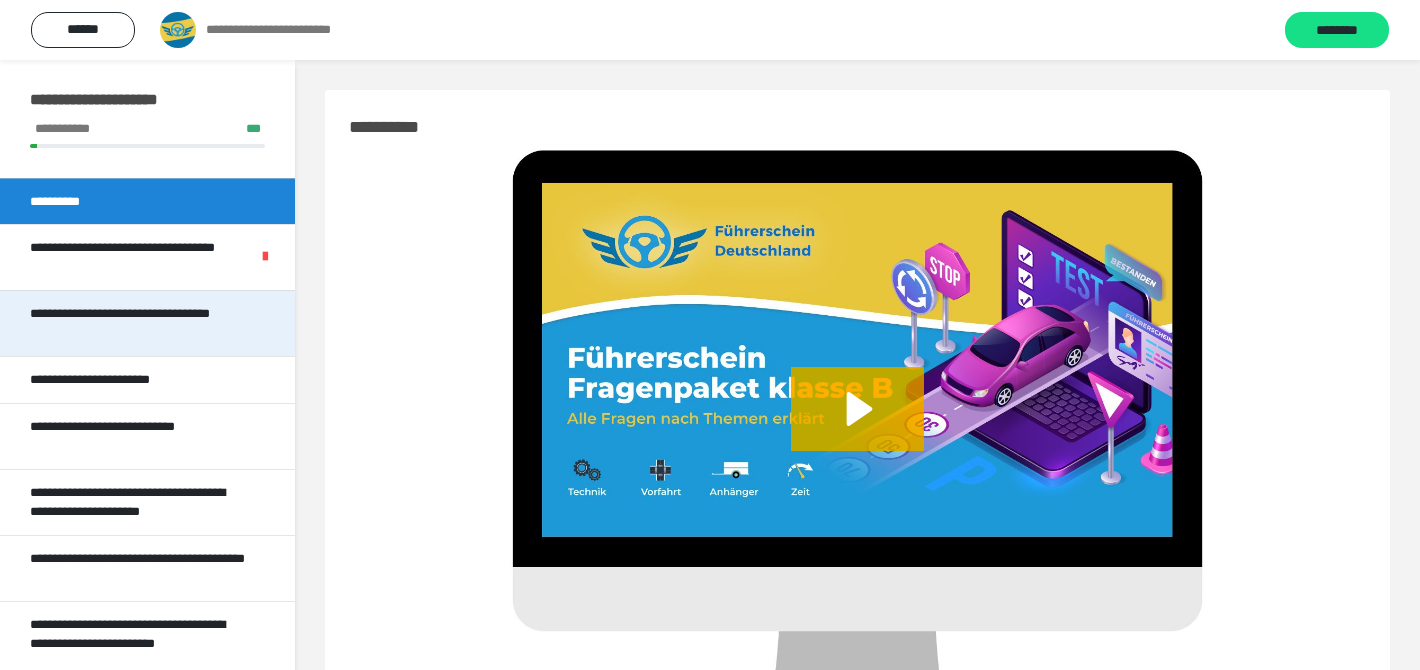 click on "**********" at bounding box center [139, 323] 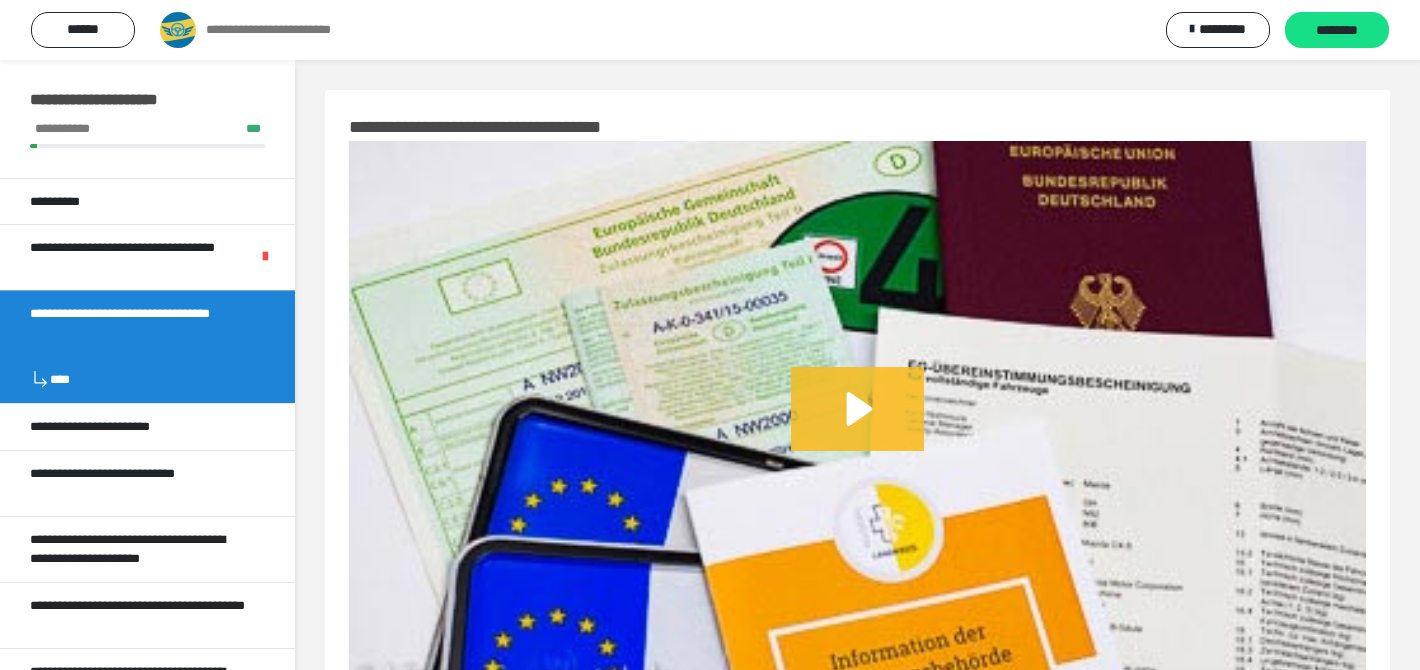 click 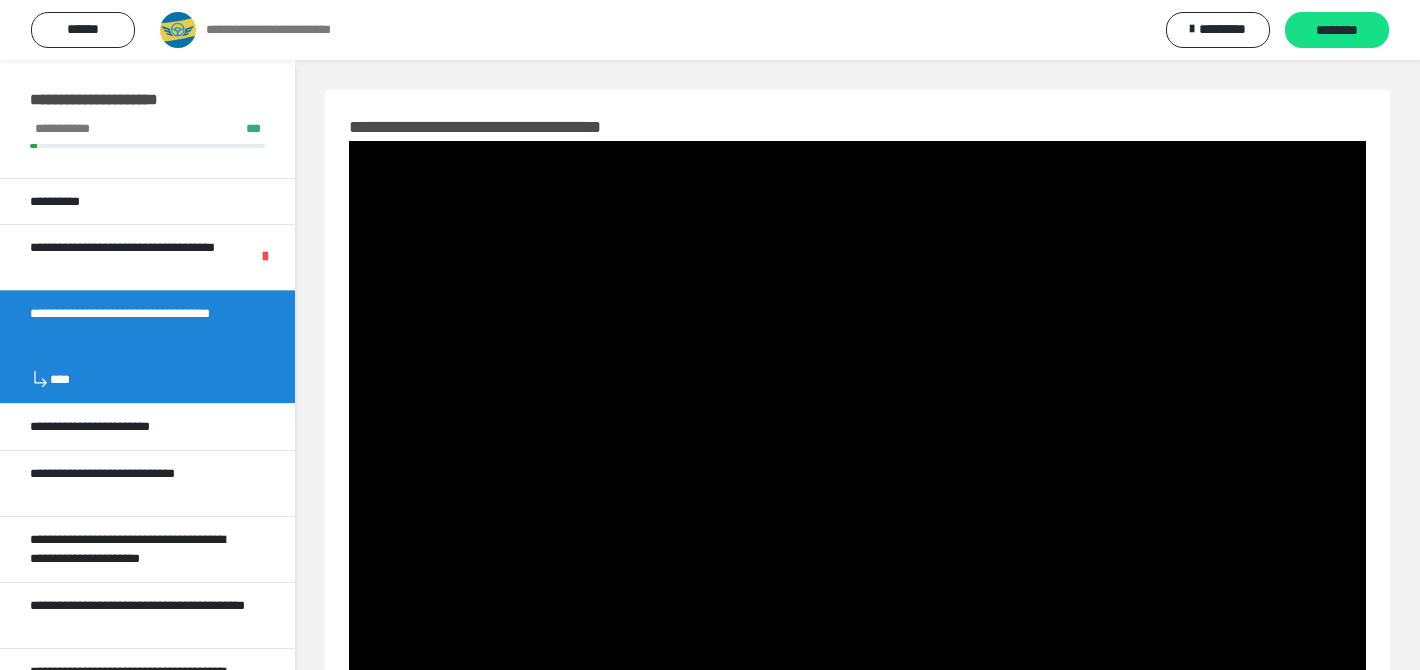 scroll, scrollTop: 97, scrollLeft: 0, axis: vertical 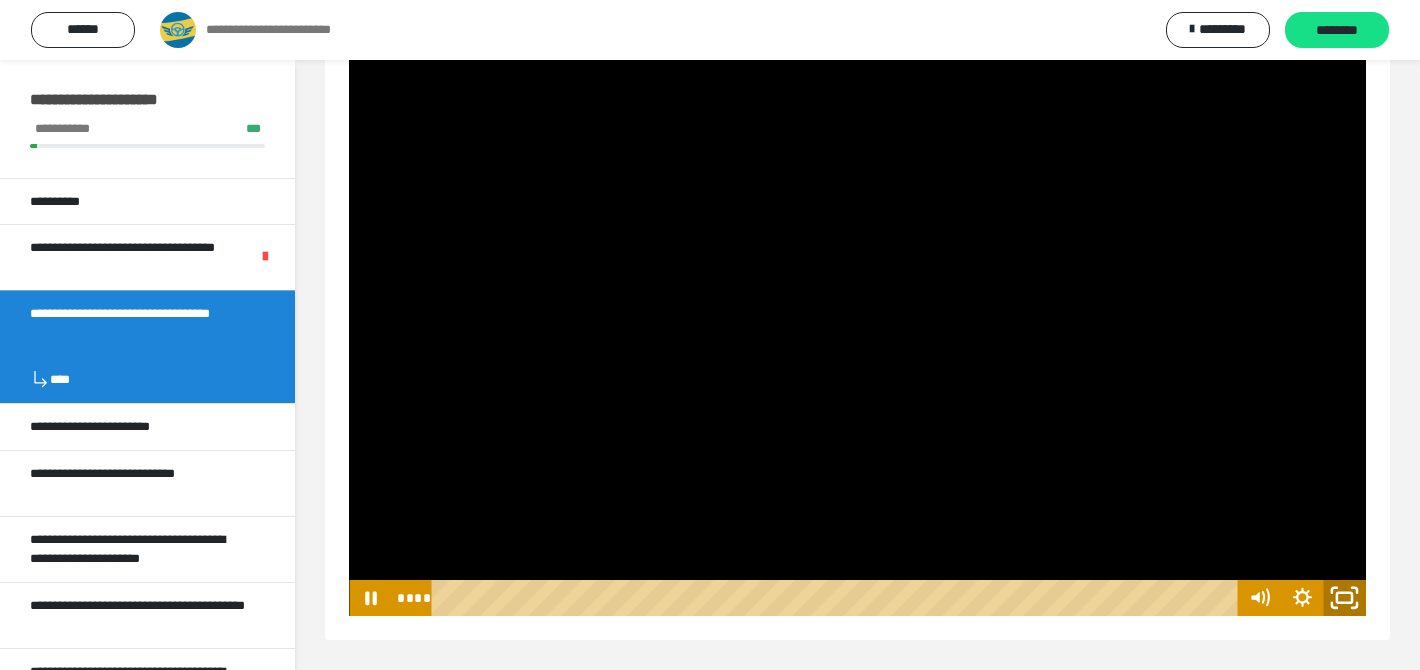 click 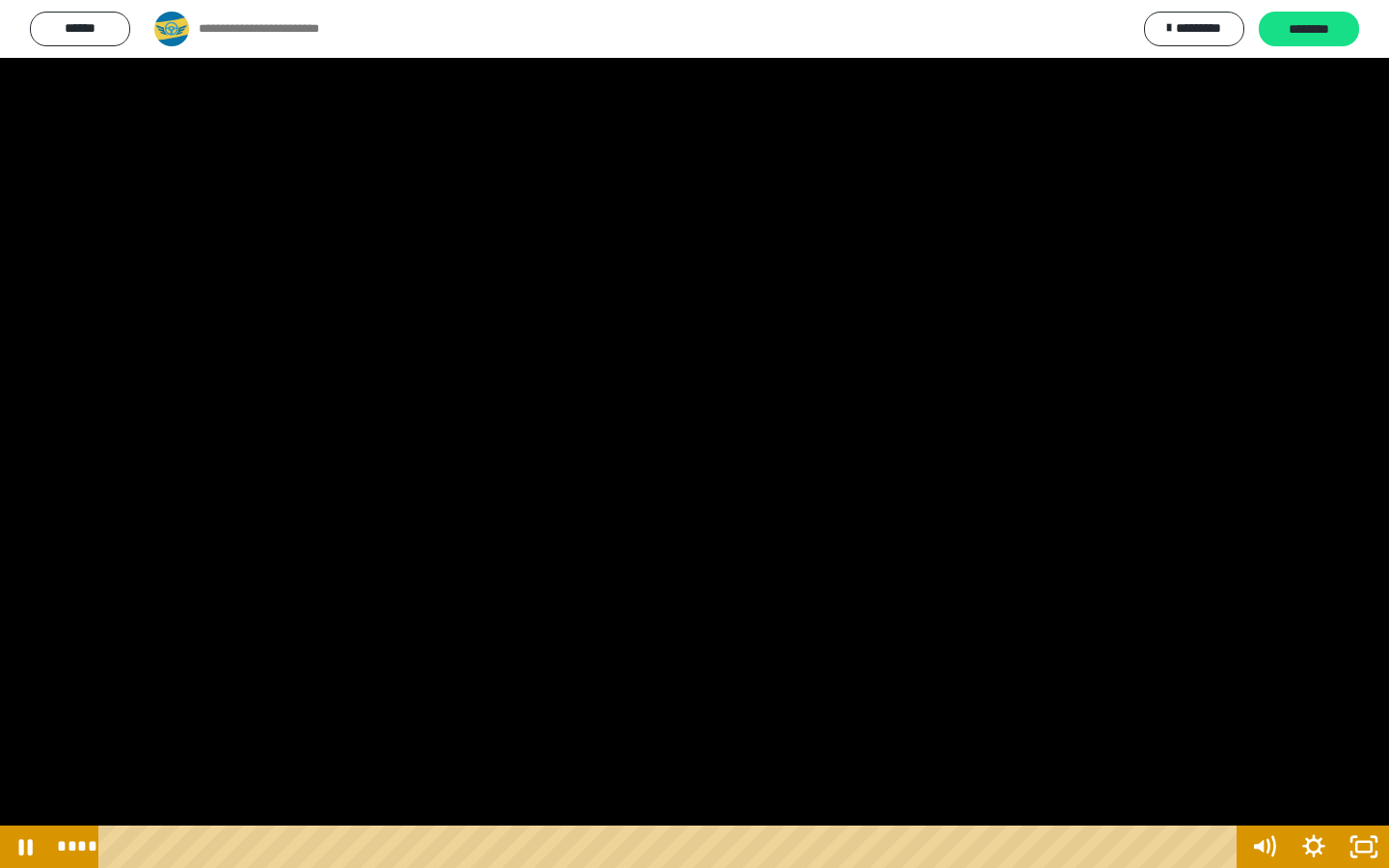 type 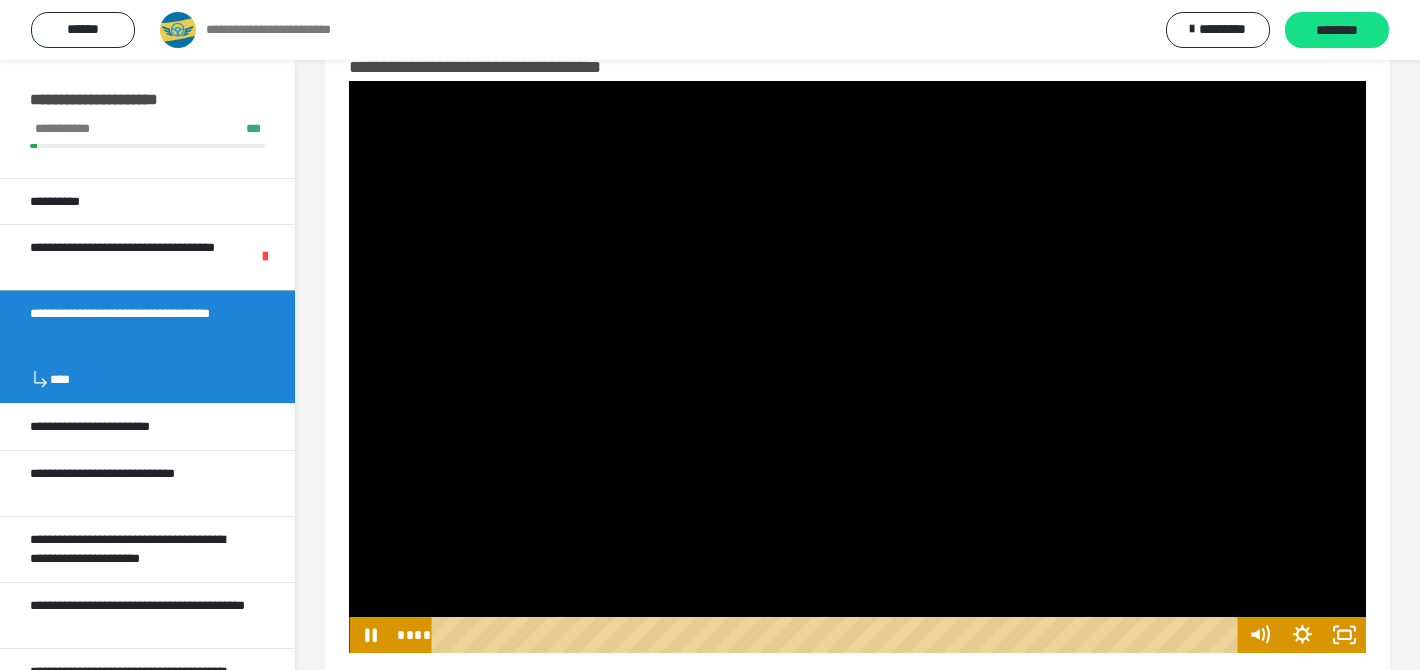 click at bounding box center (838, 635) 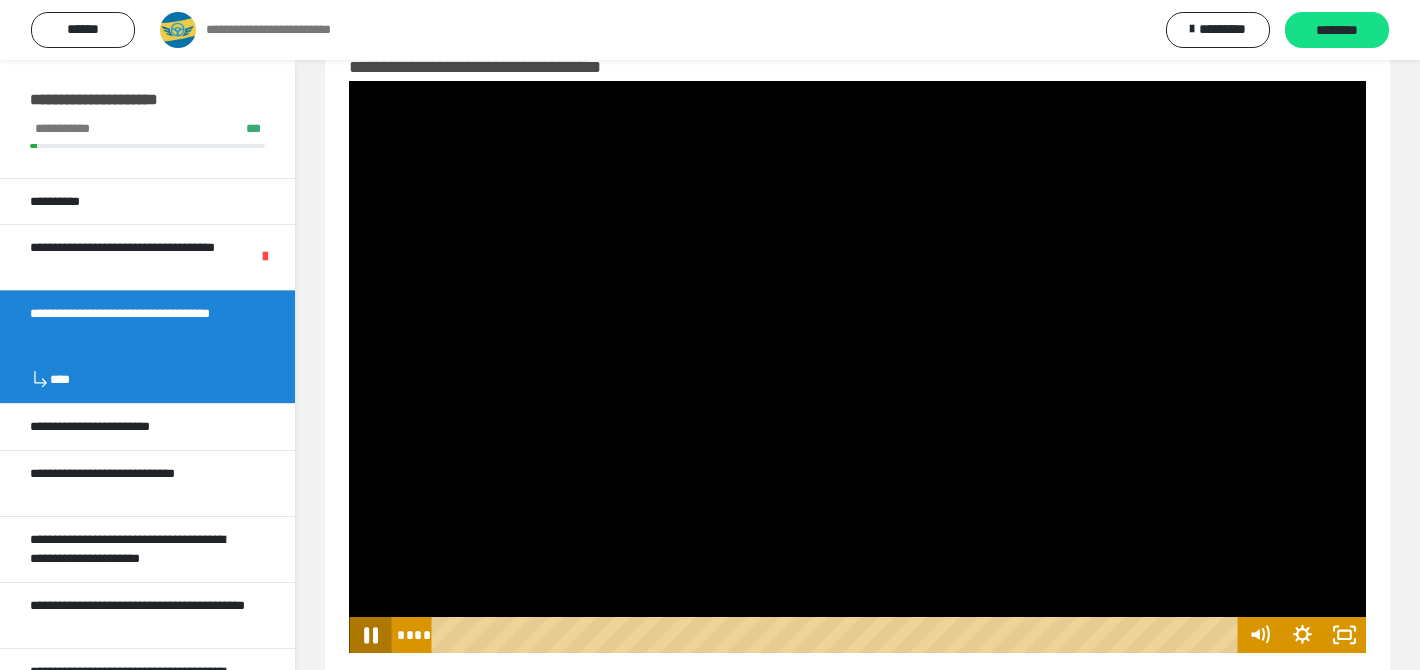 click 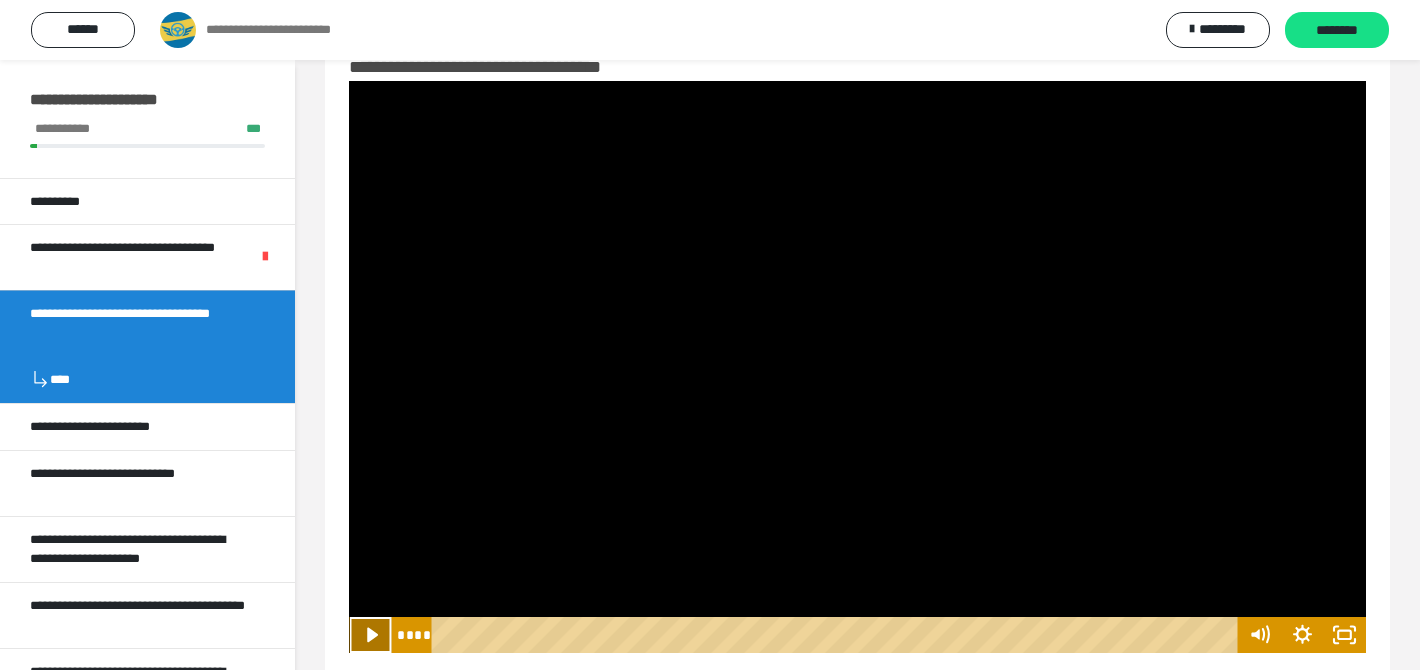 click 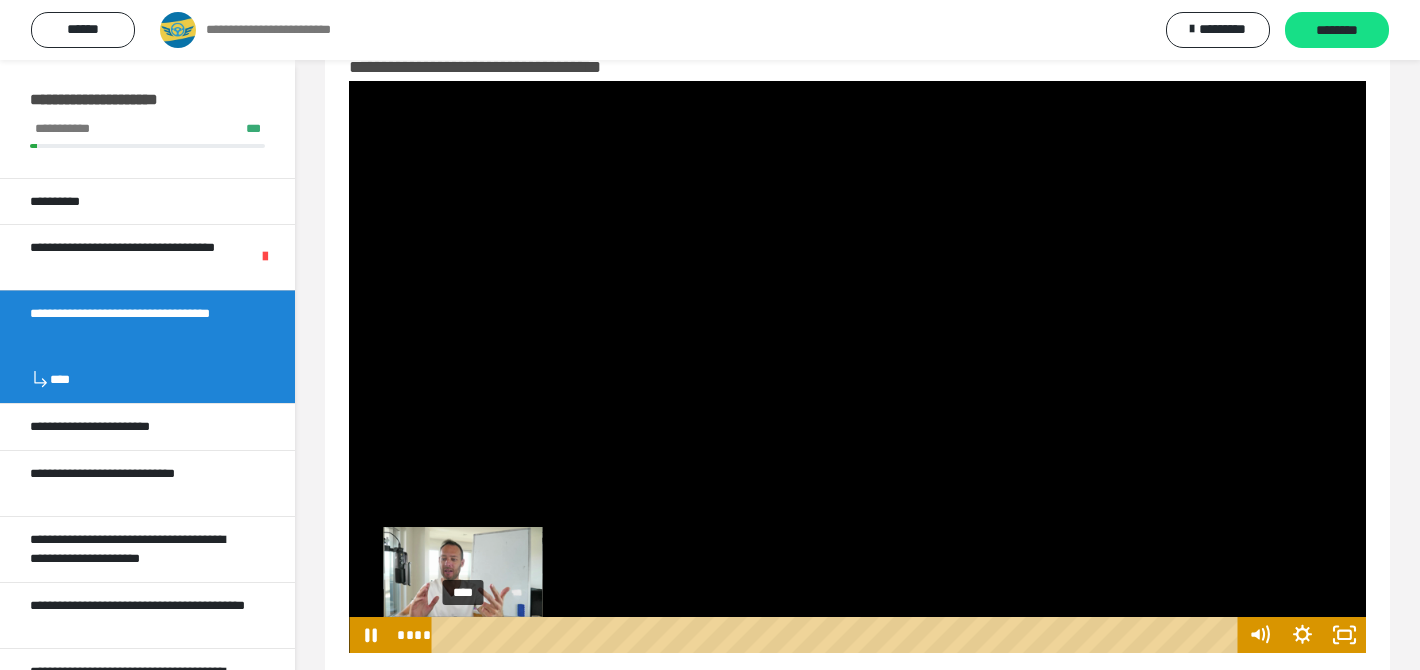click on "****" at bounding box center (838, 635) 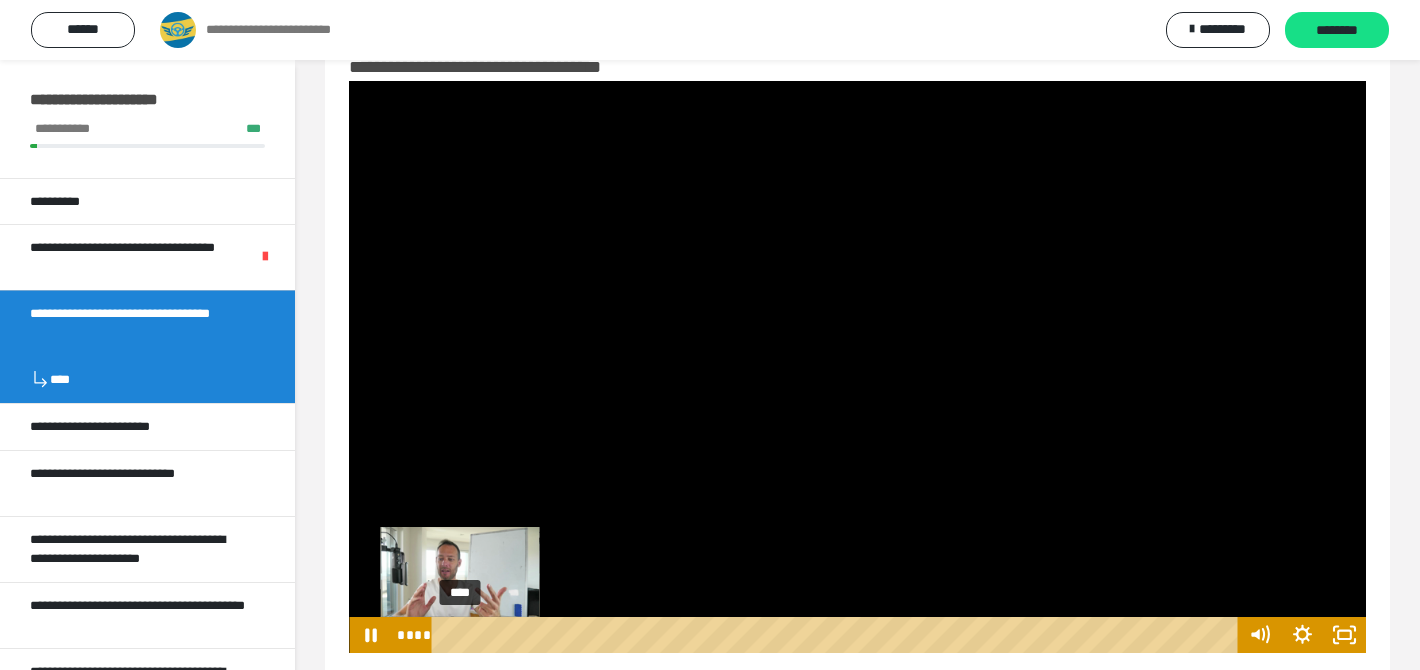 click at bounding box center [463, 635] 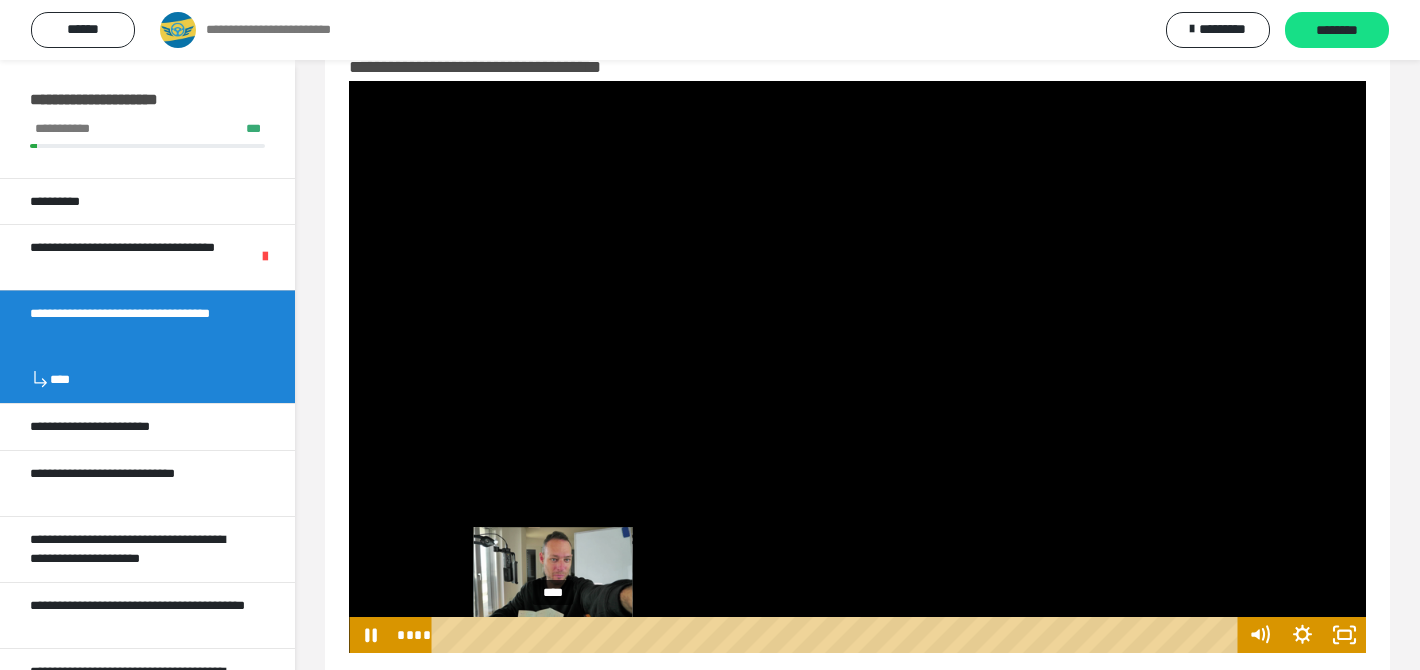 click on "****" at bounding box center (838, 635) 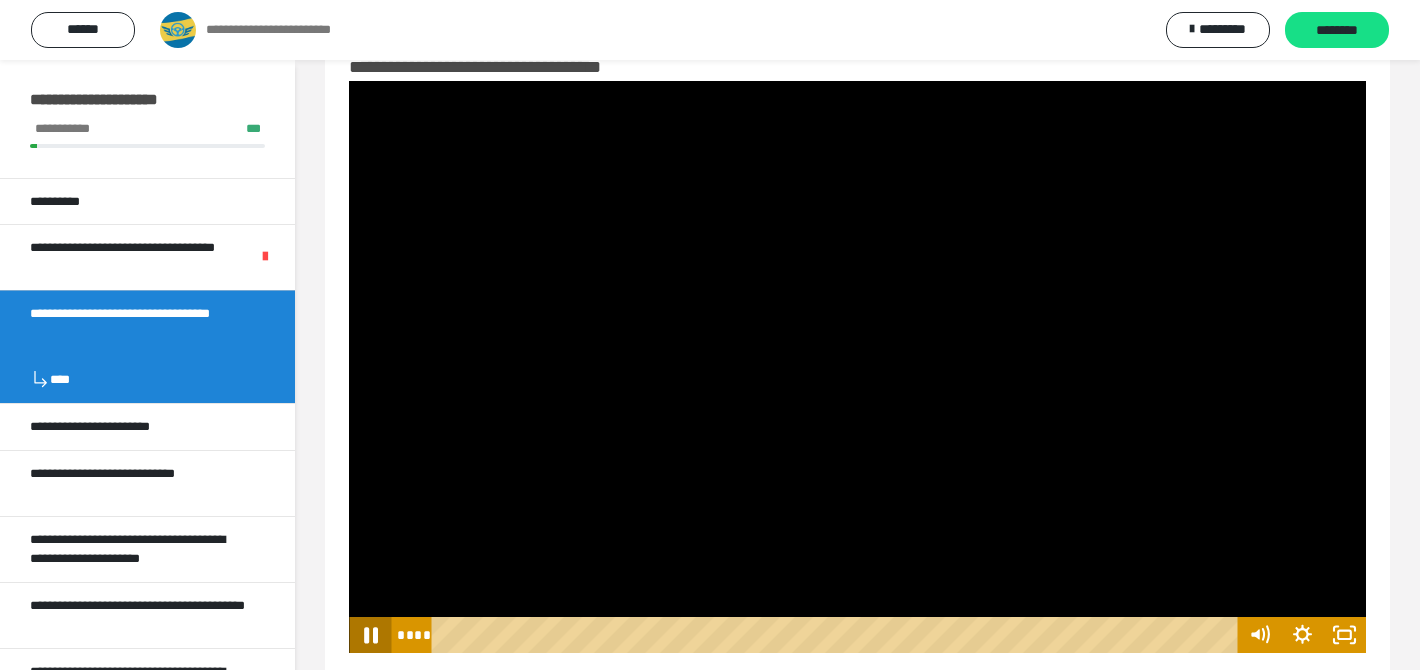 click 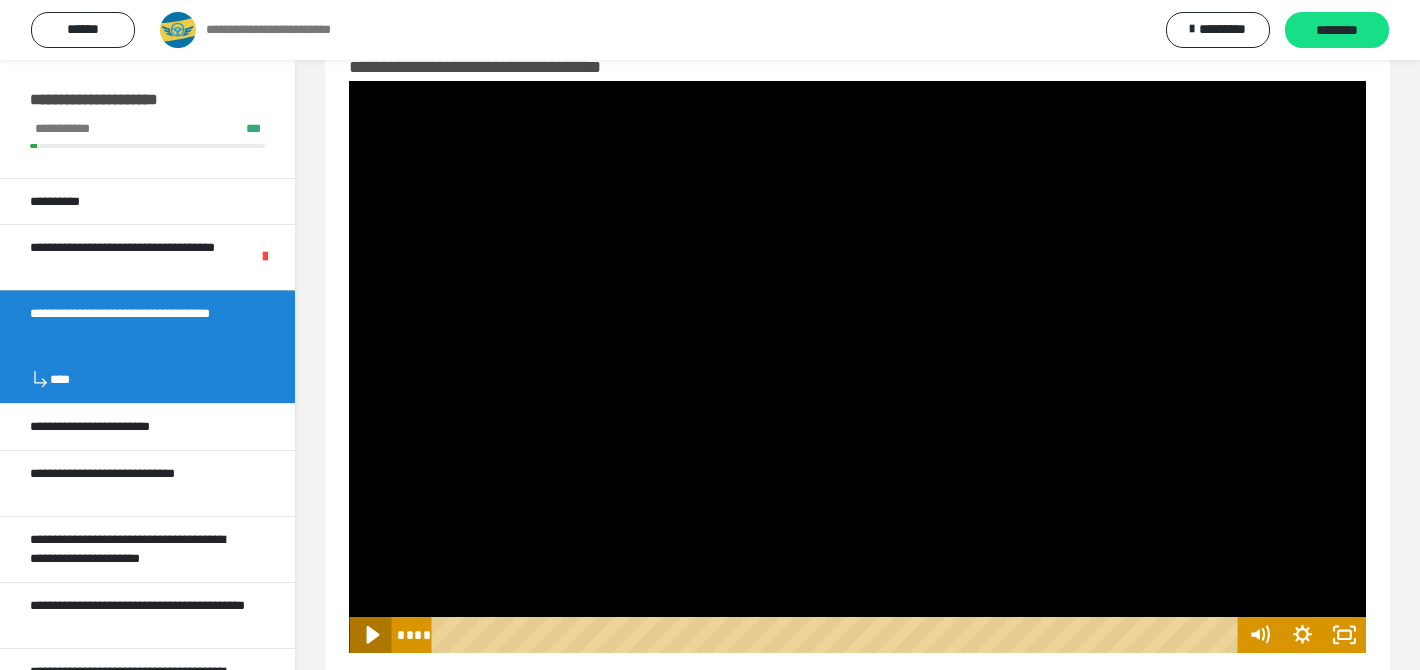 click 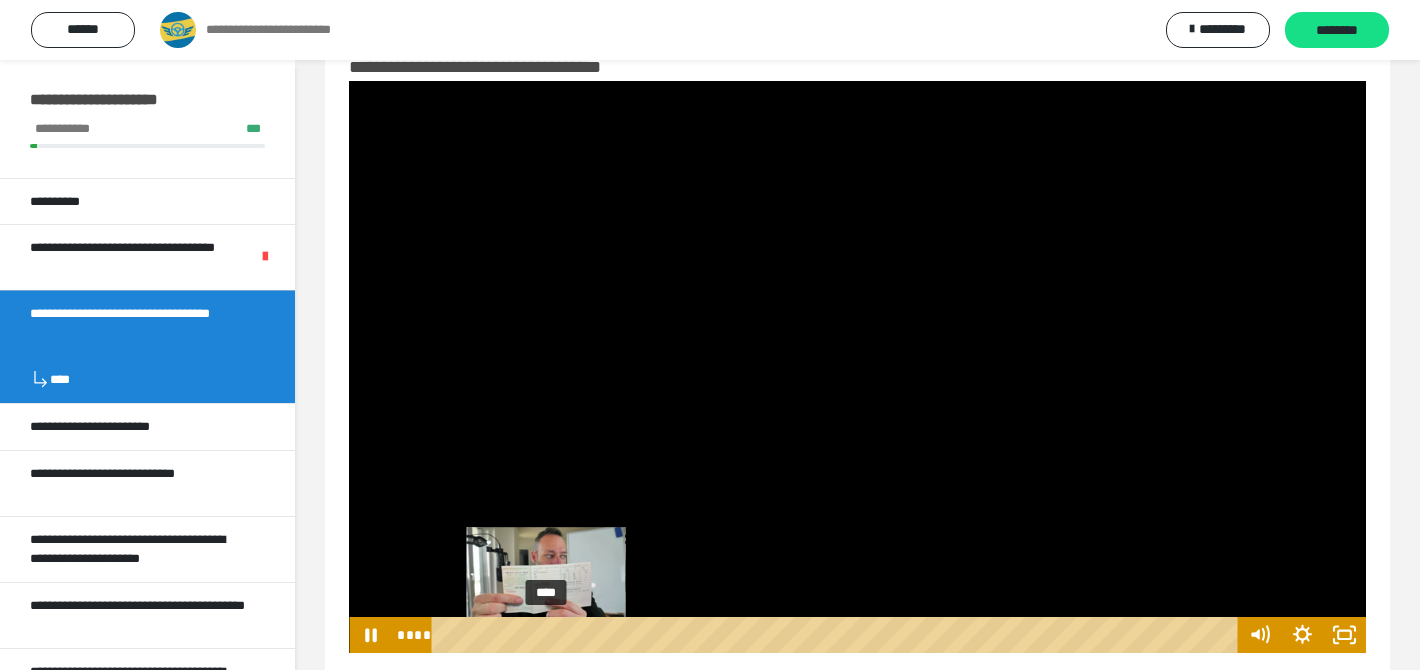 click on "****" at bounding box center [838, 635] 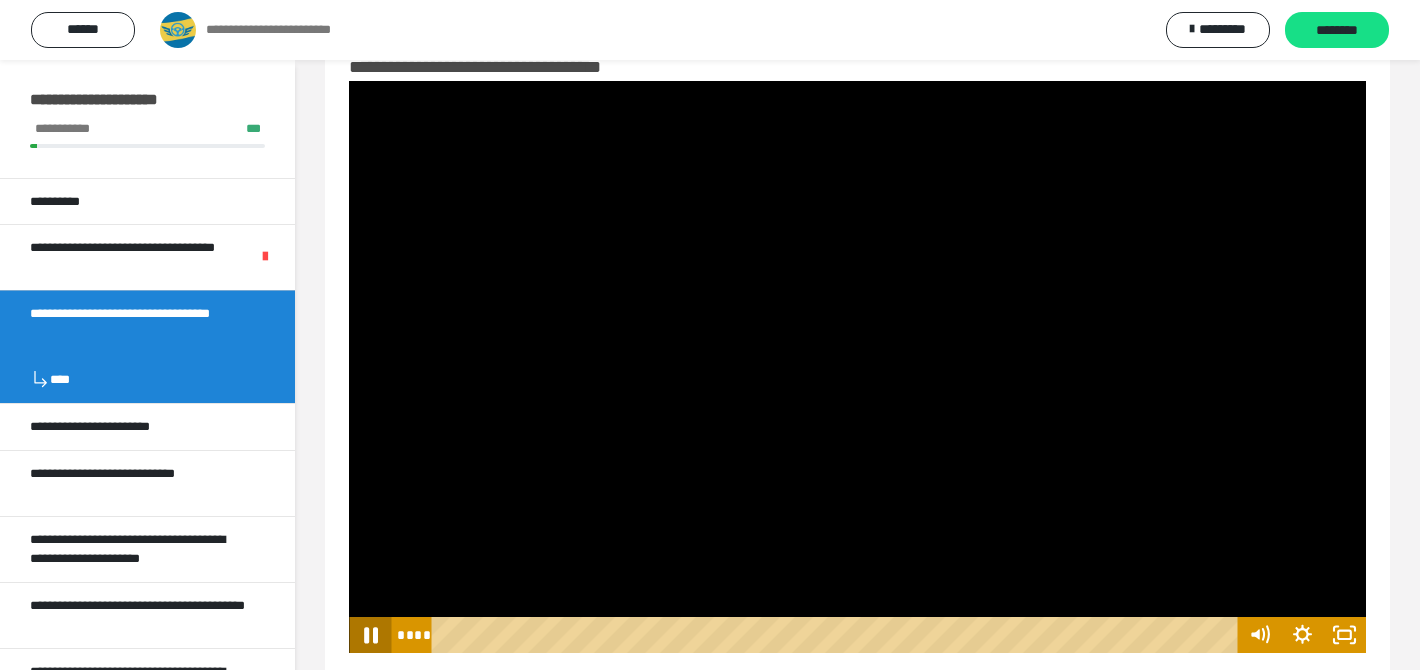 click 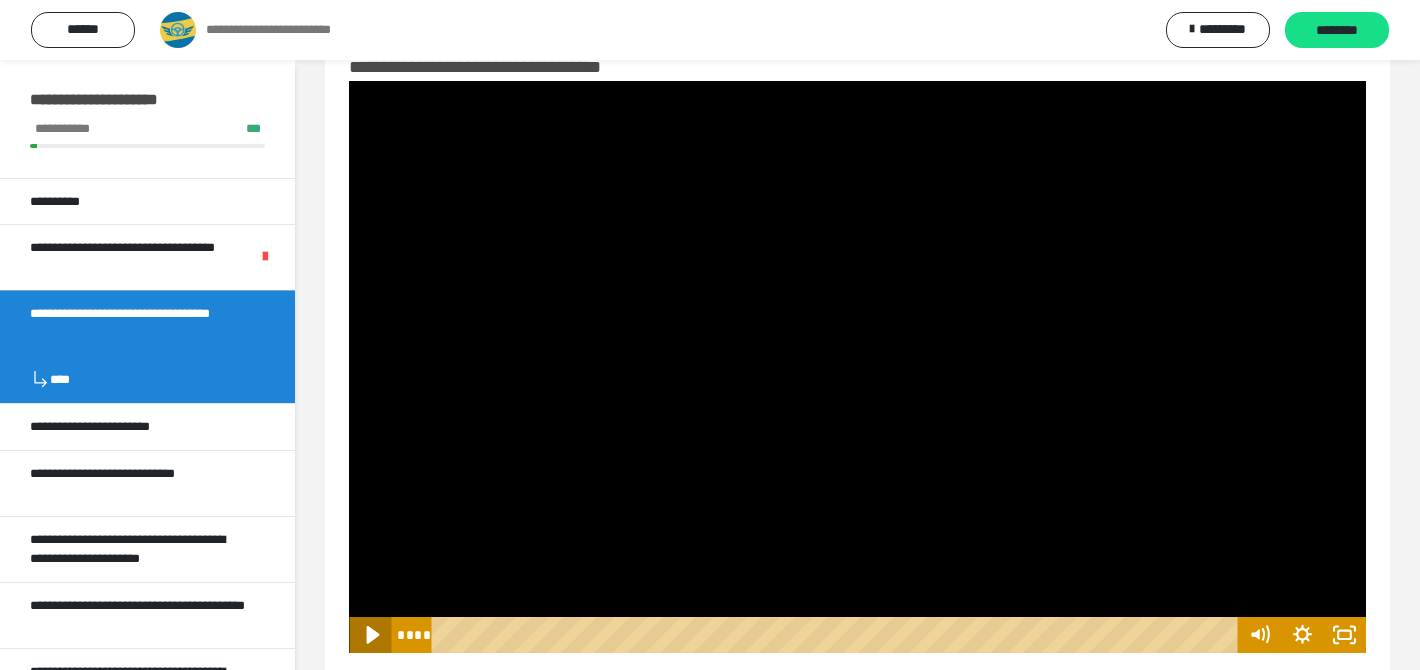 click 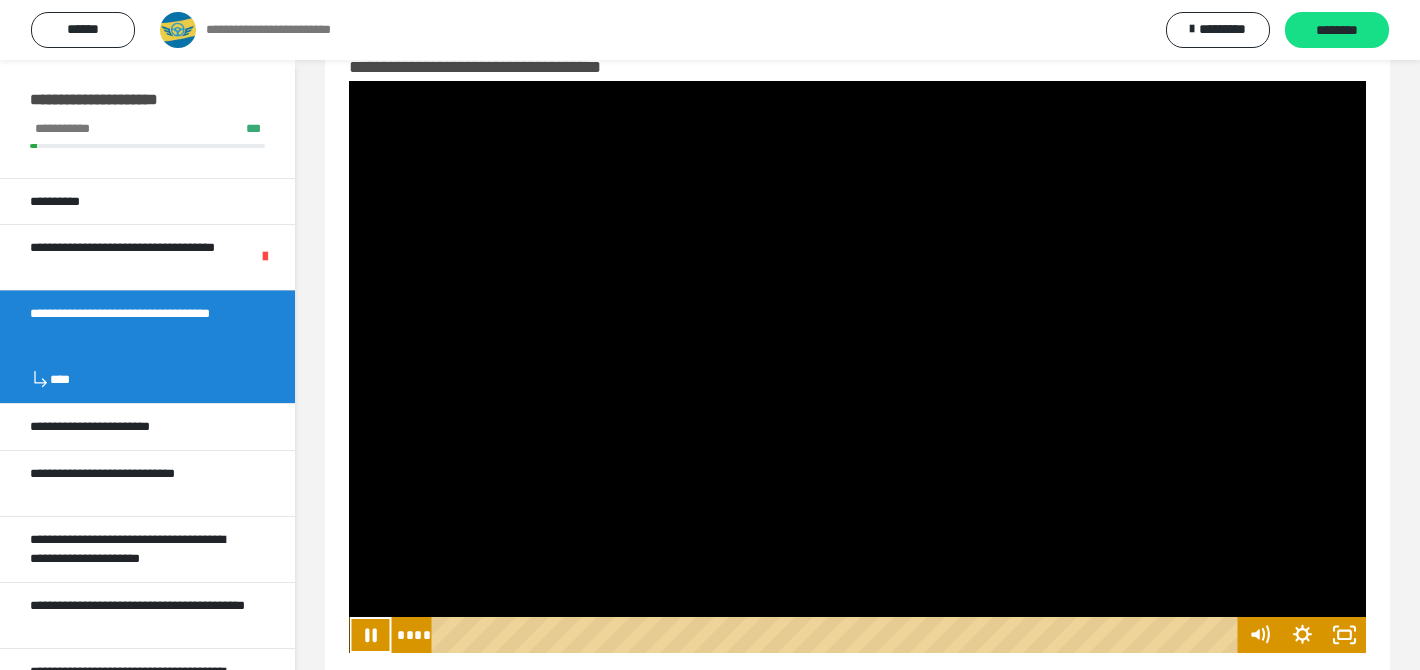 scroll, scrollTop: 62, scrollLeft: 0, axis: vertical 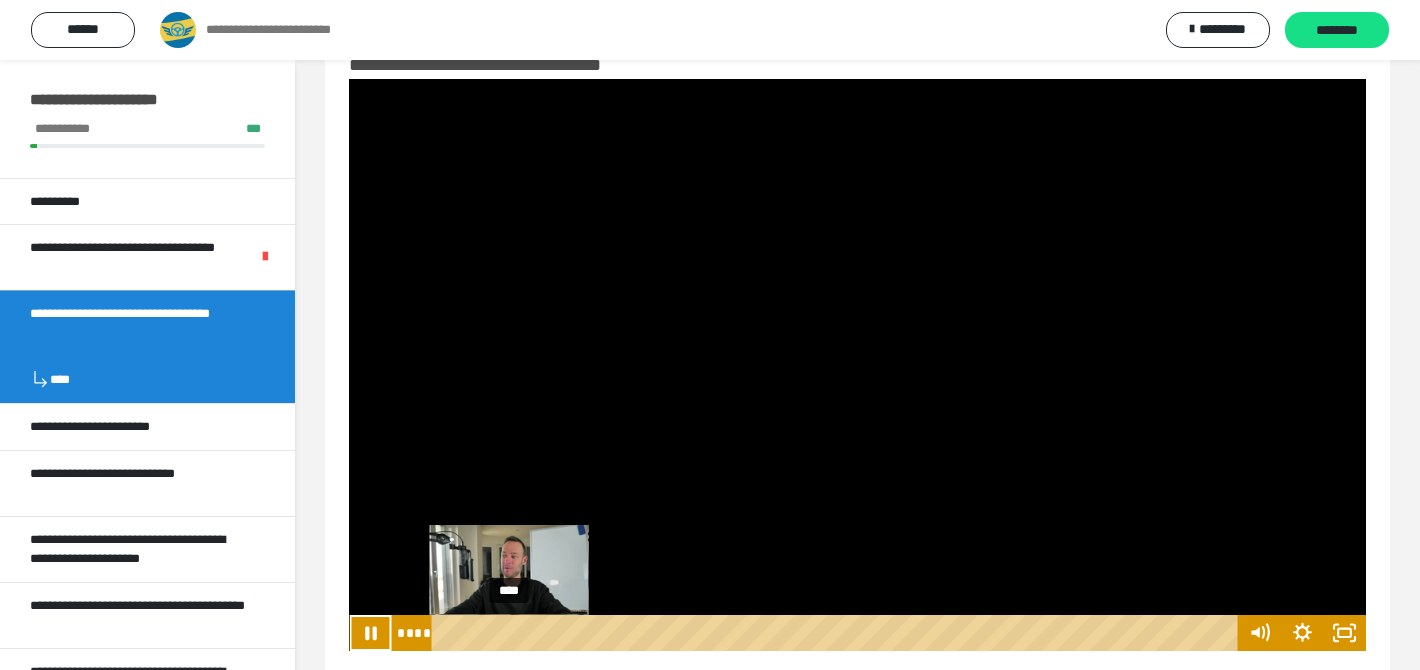 click on "****" at bounding box center [838, 633] 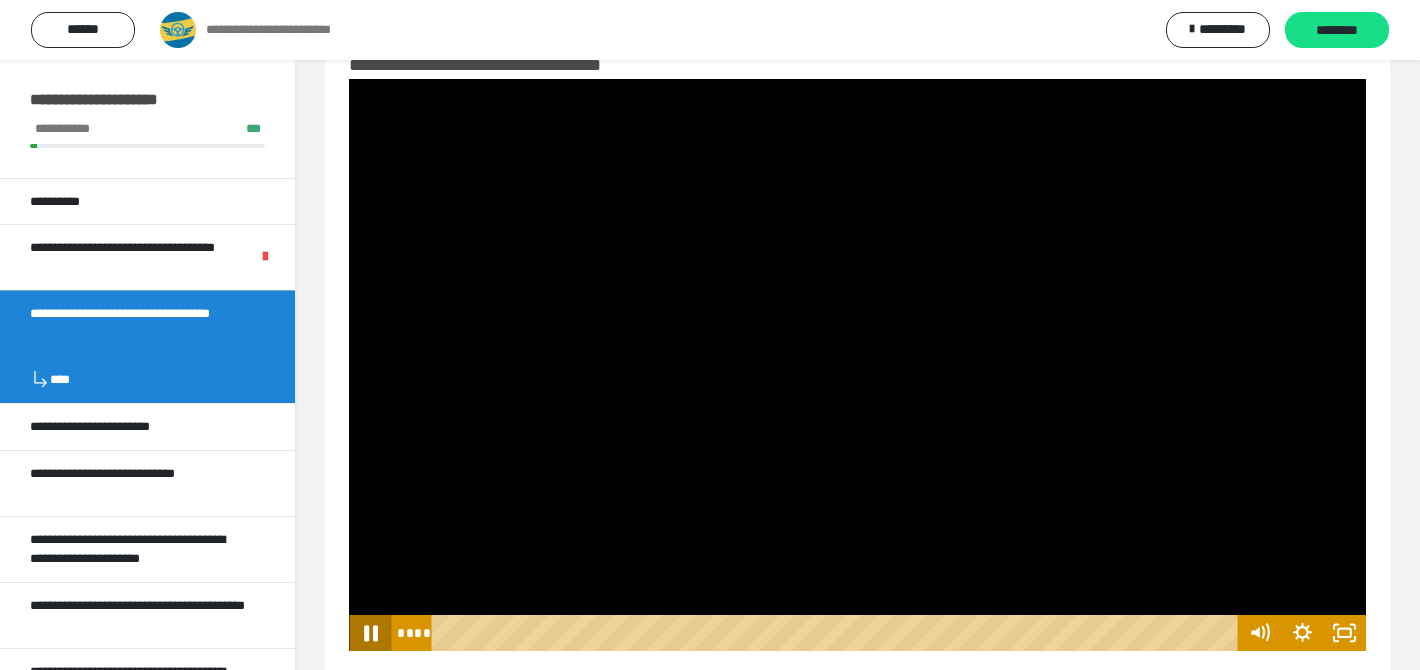 click 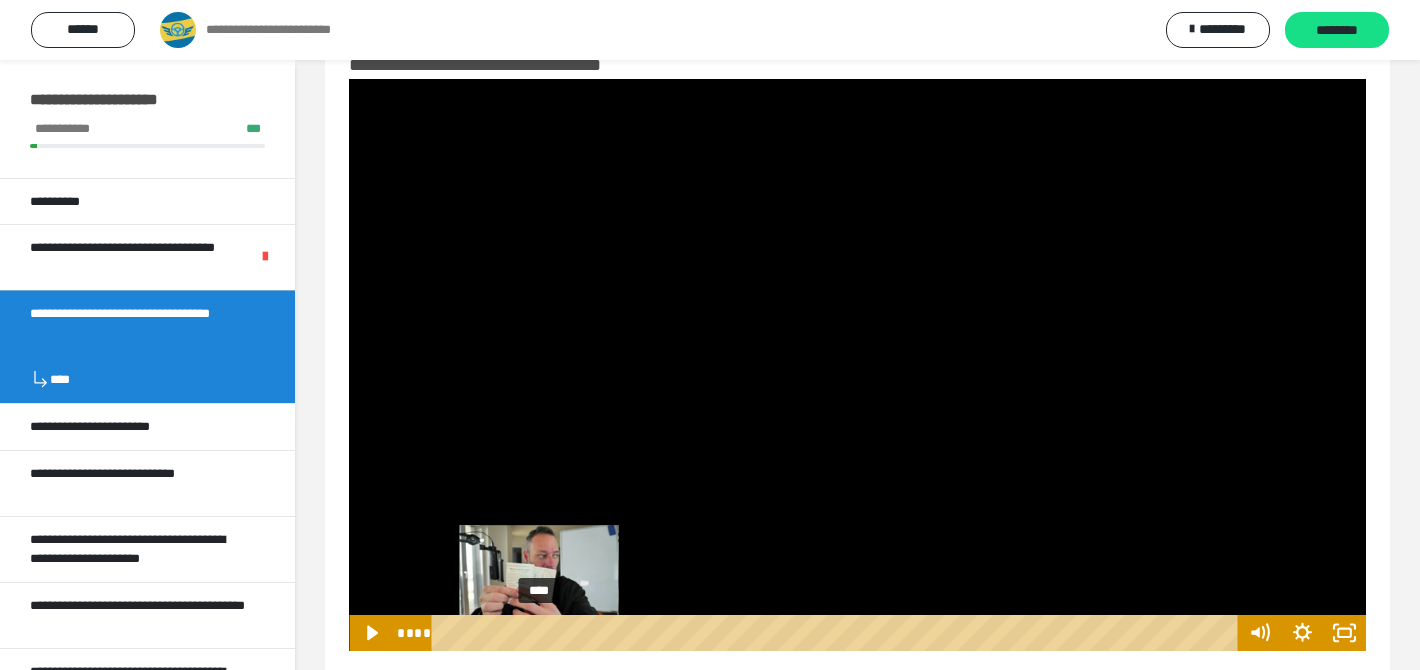 click on "****" at bounding box center (838, 633) 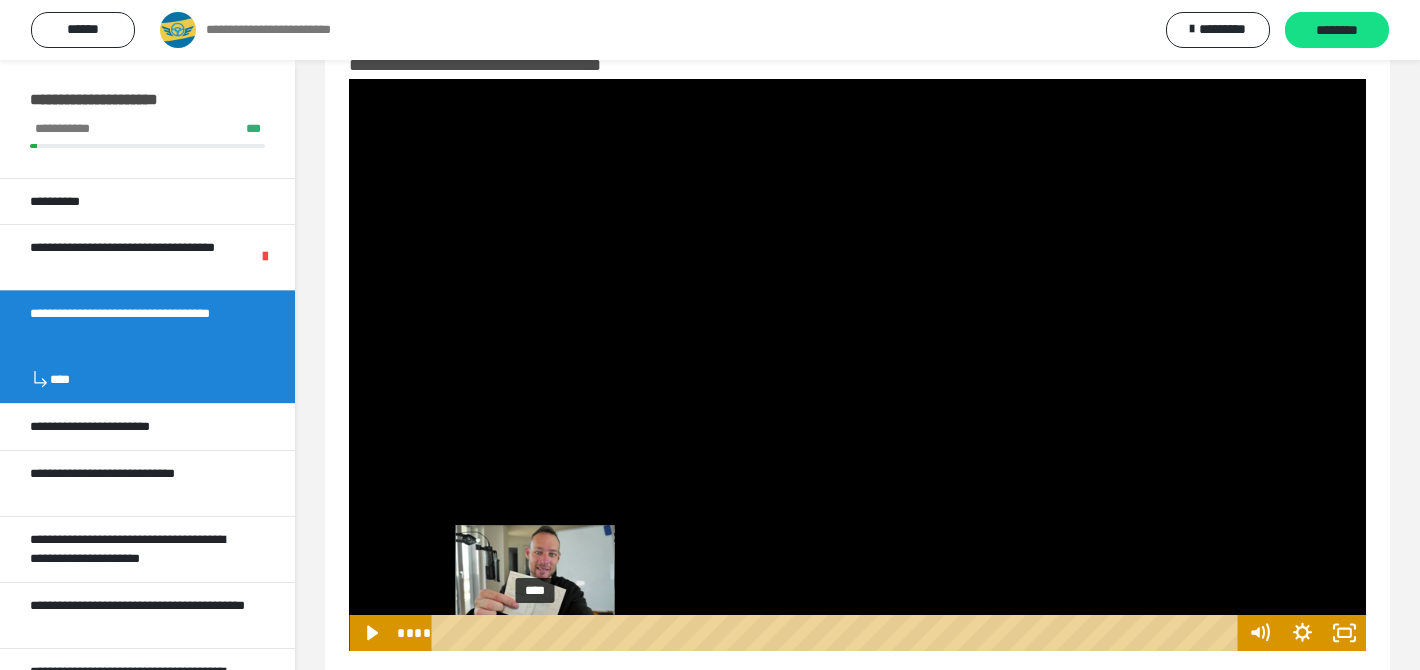 click at bounding box center (535, 633) 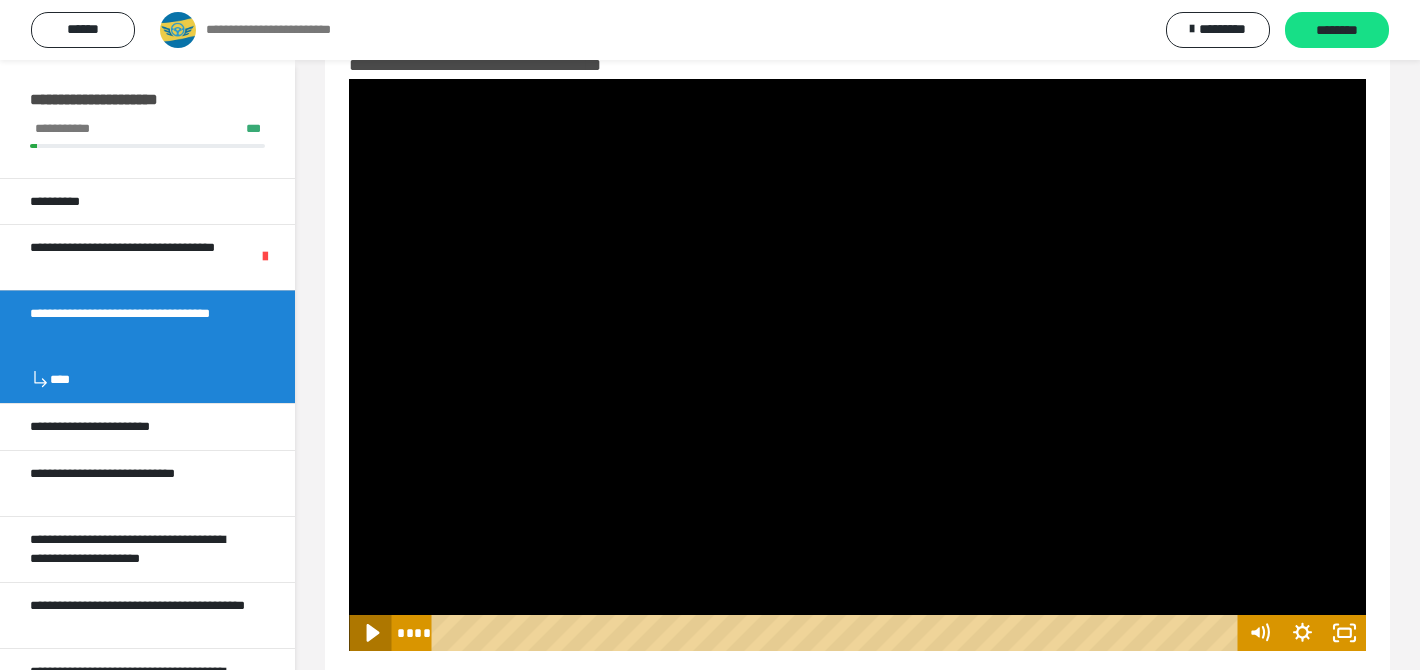 click 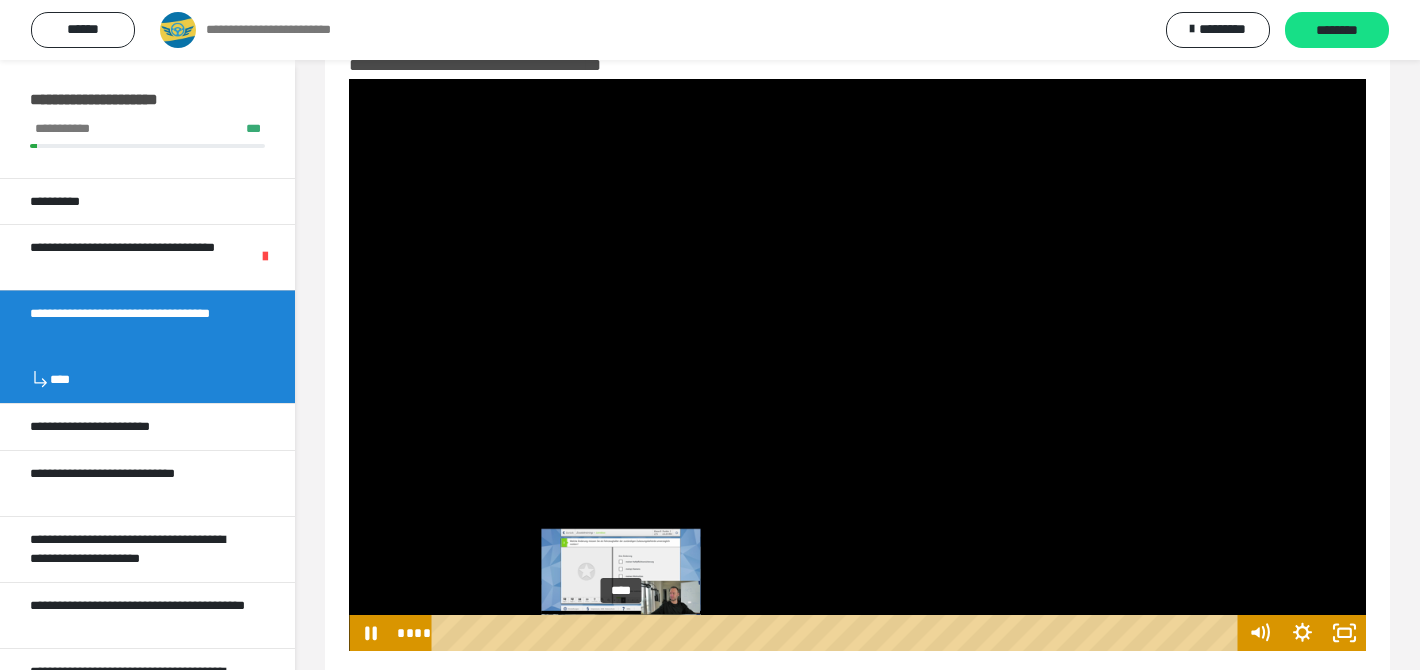 click on "****" at bounding box center (838, 633) 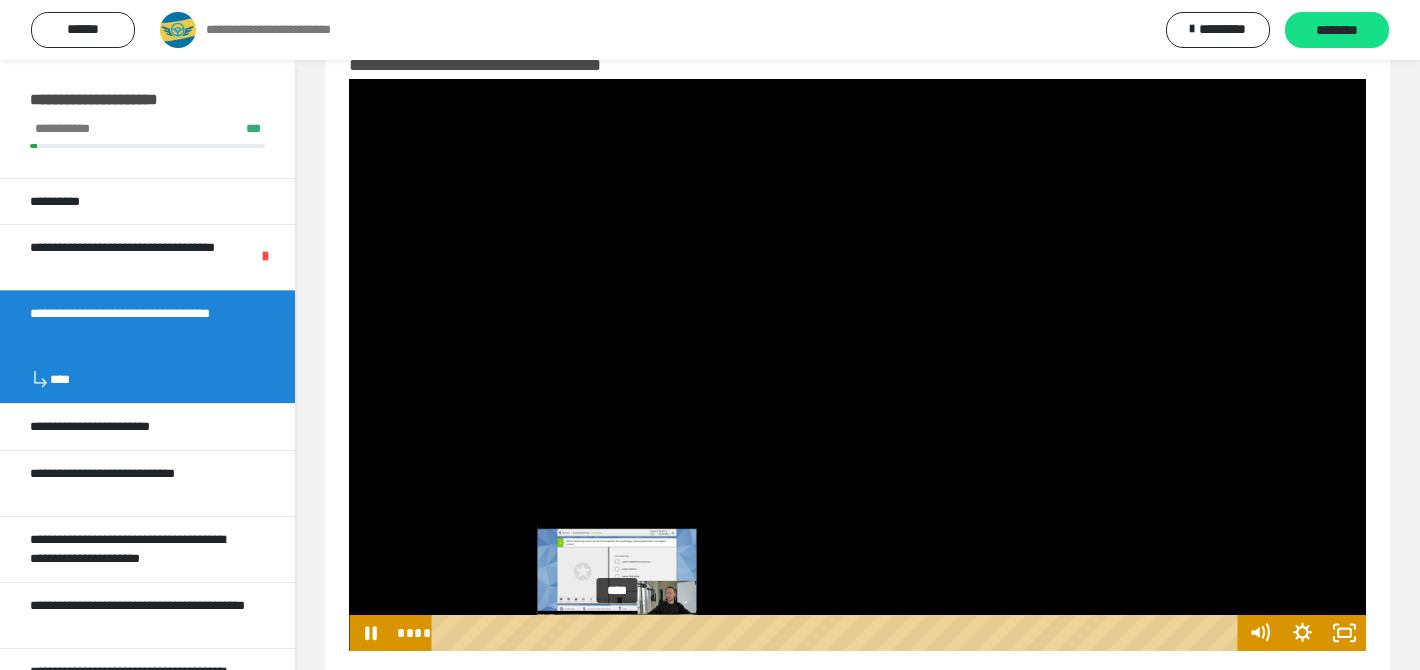 click on "****" at bounding box center (838, 633) 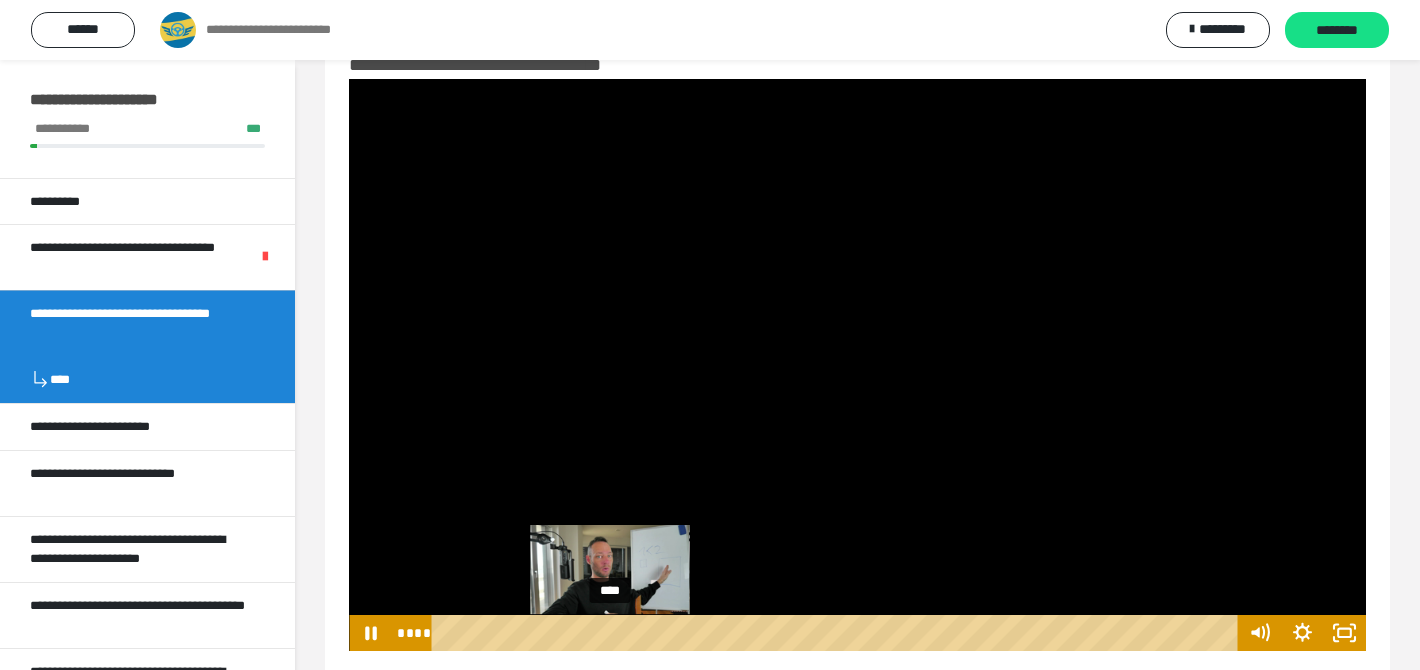 click on "****" at bounding box center (838, 633) 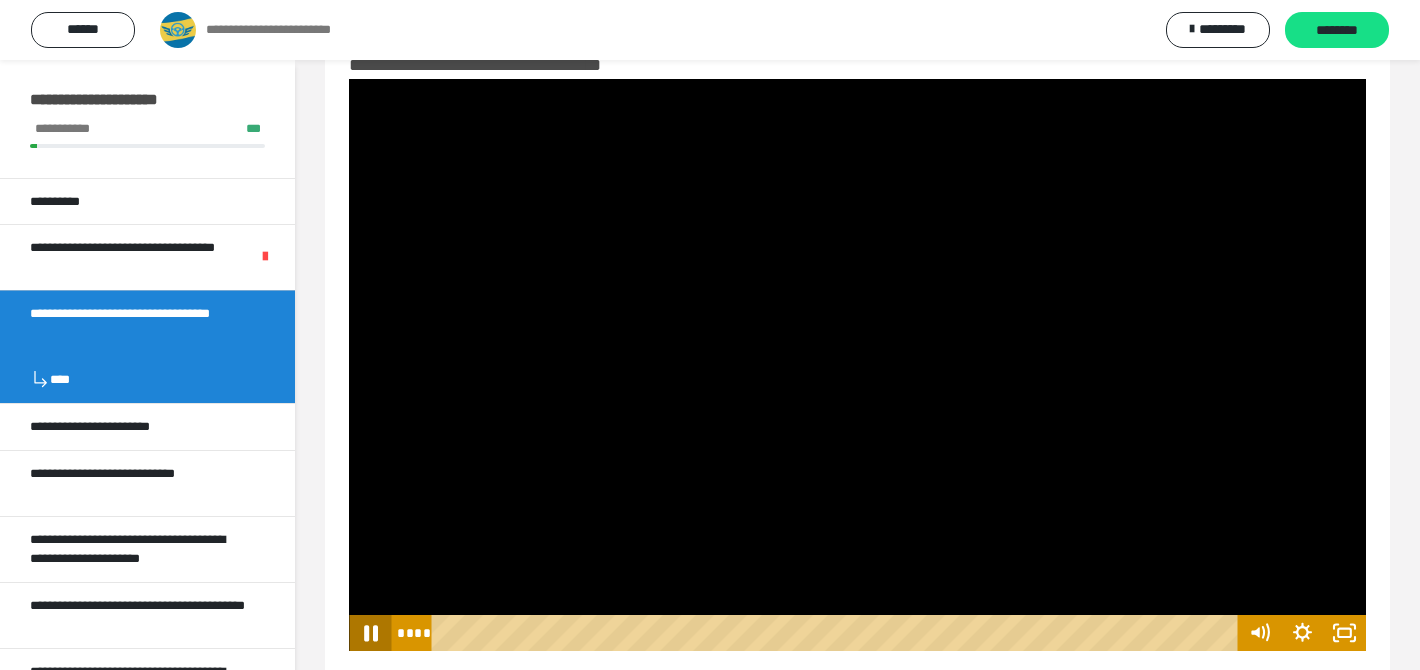 click 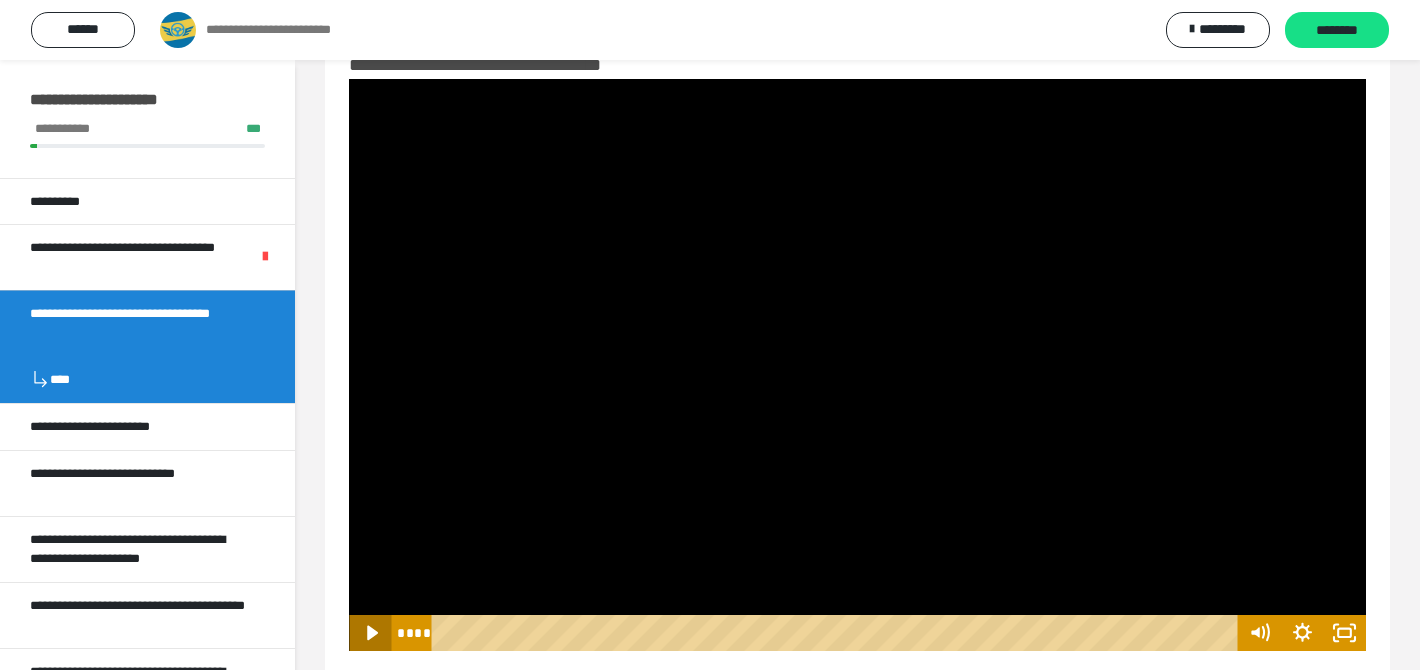 click 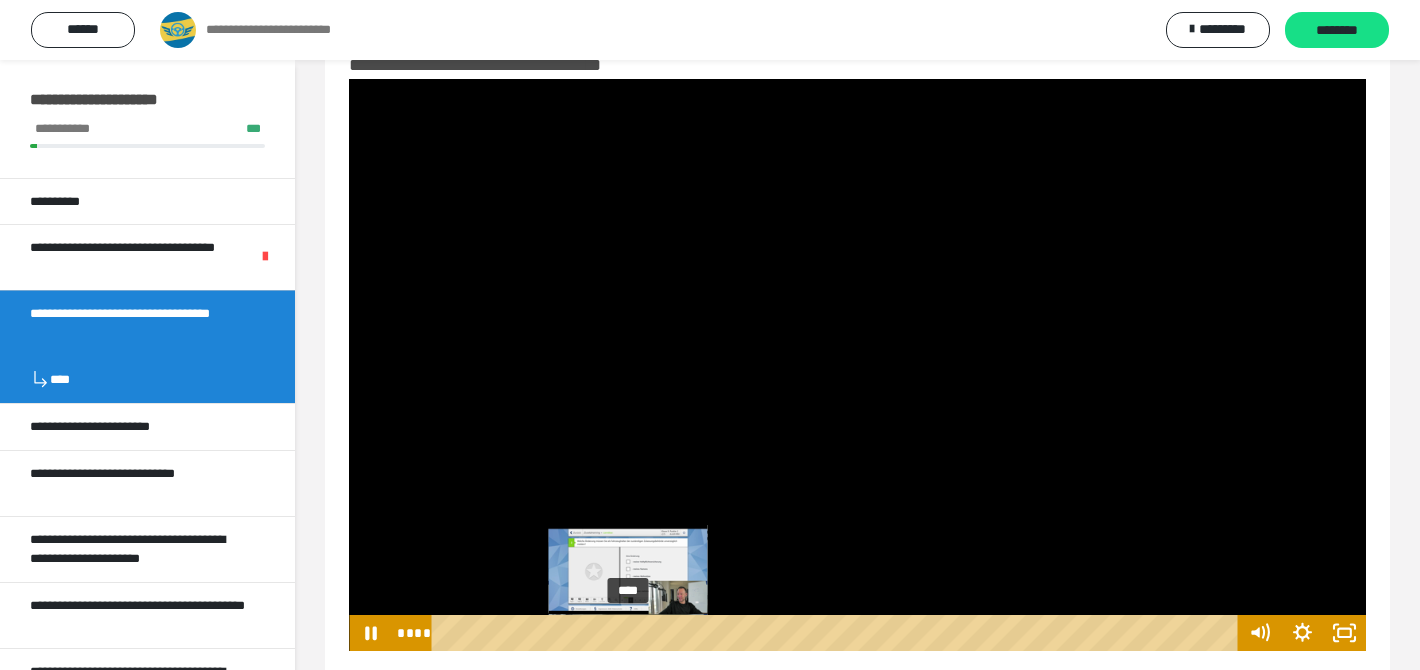 click on "****" at bounding box center (838, 633) 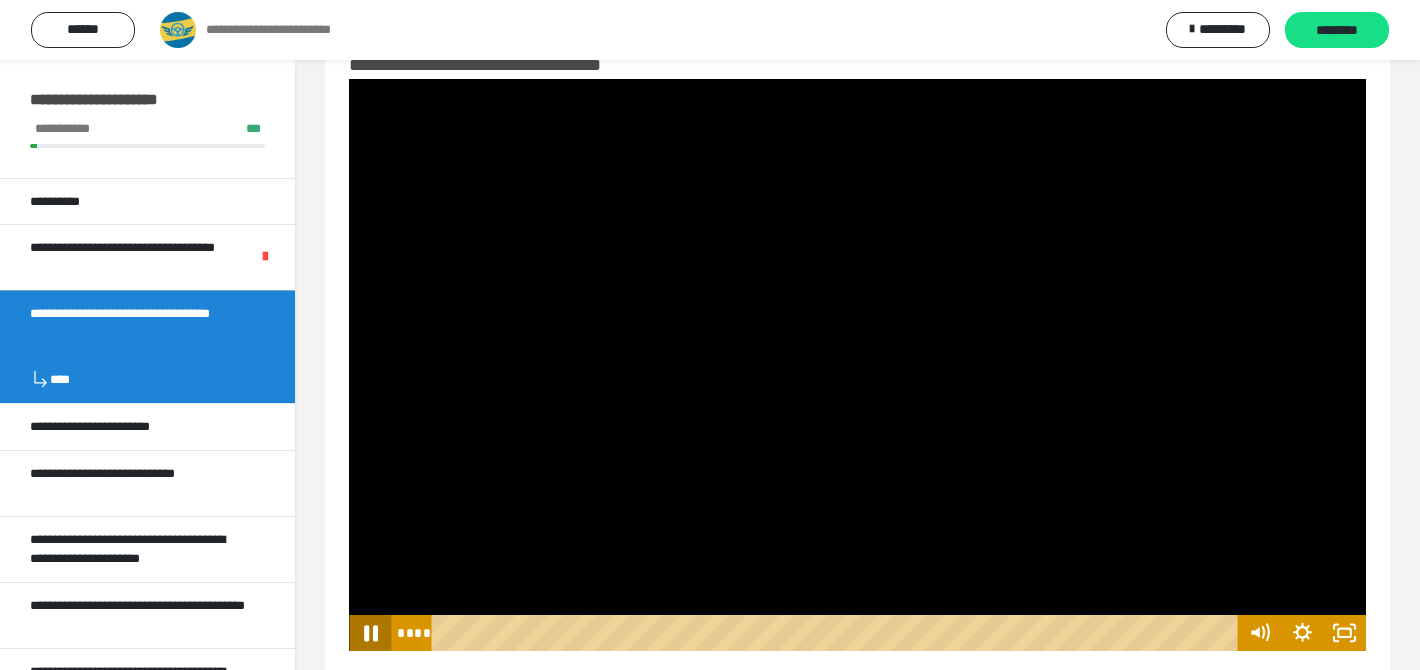 click 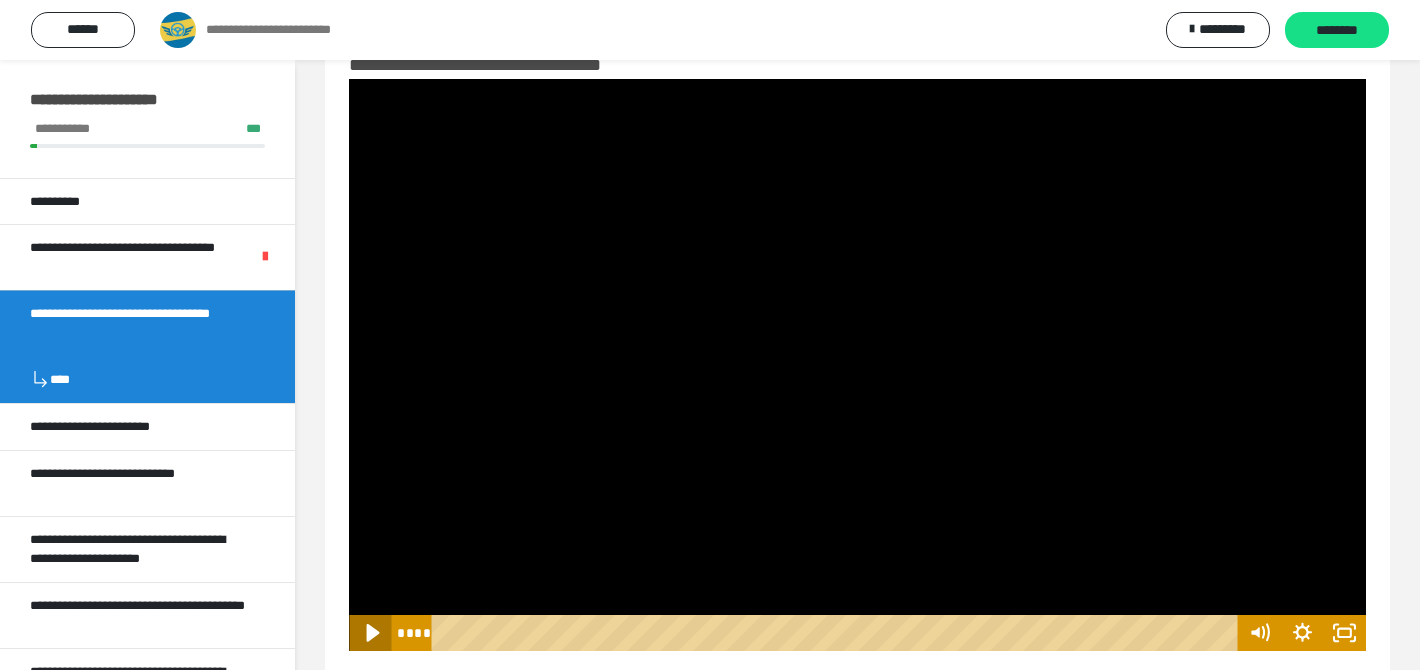 click 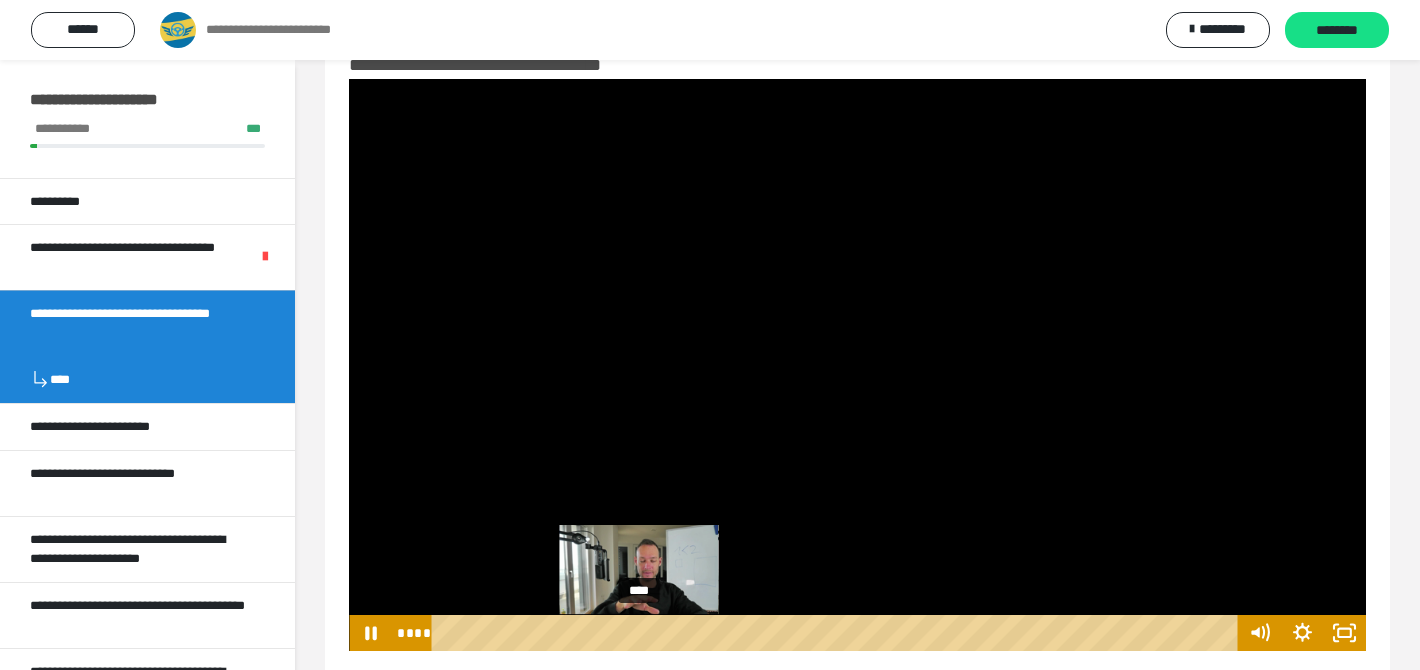 click on "****" at bounding box center [838, 633] 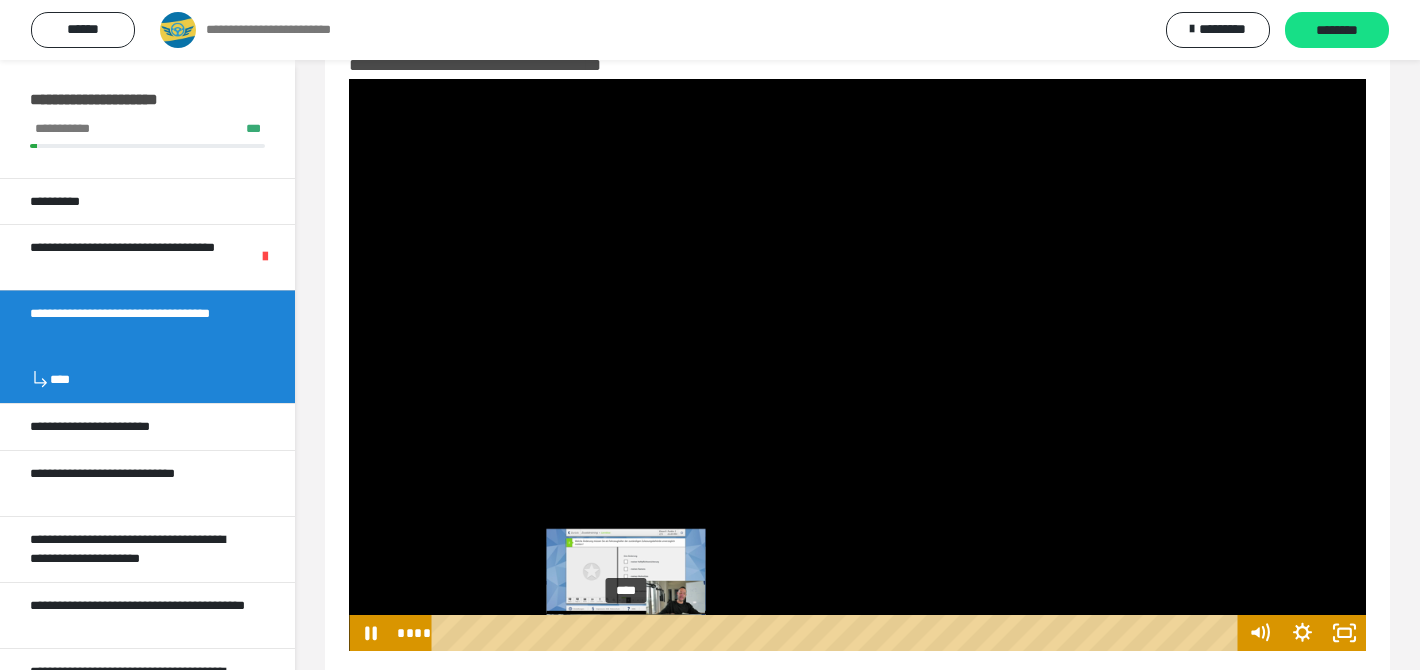 click on "****" at bounding box center [838, 633] 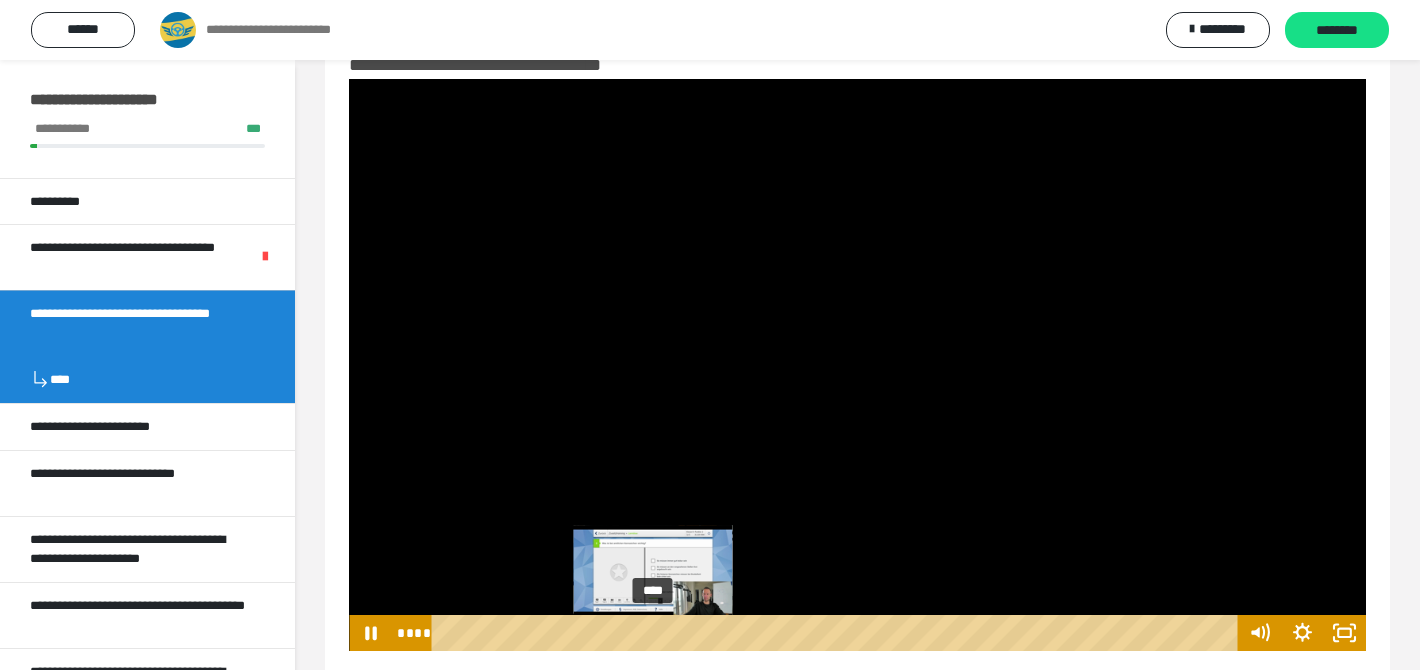click on "****" at bounding box center (838, 633) 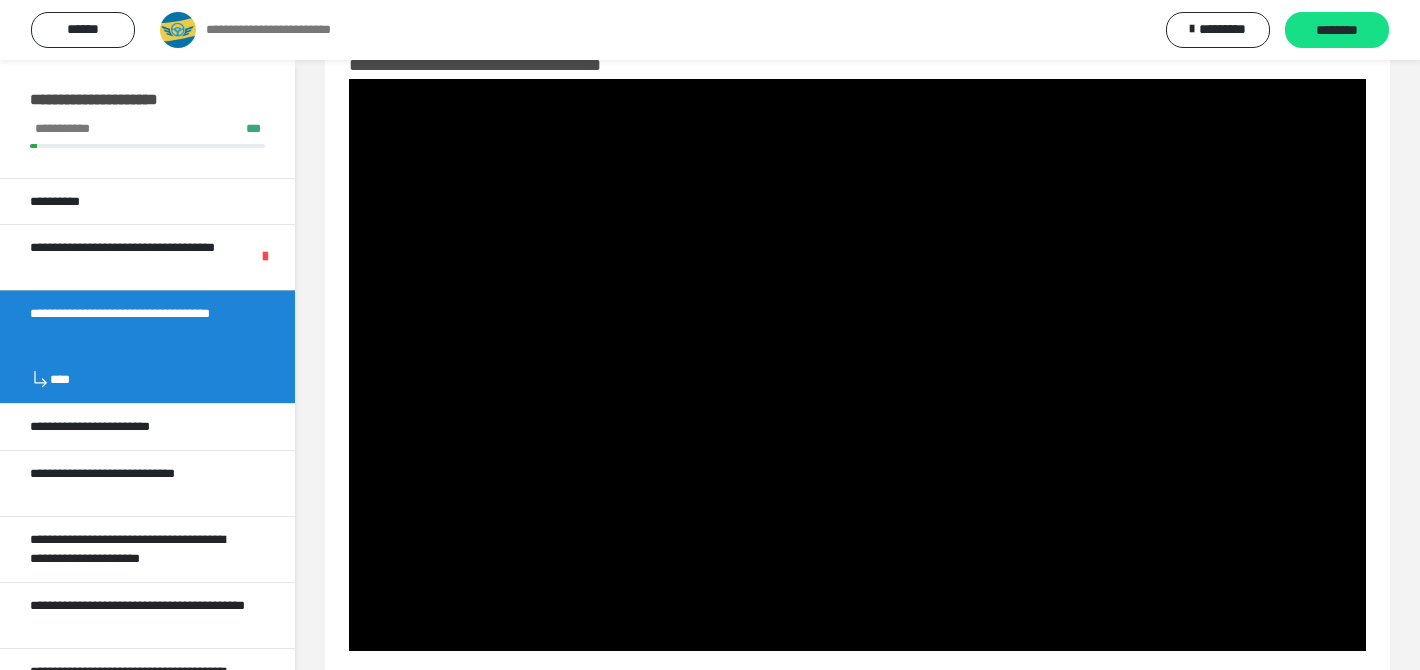scroll, scrollTop: 97, scrollLeft: 0, axis: vertical 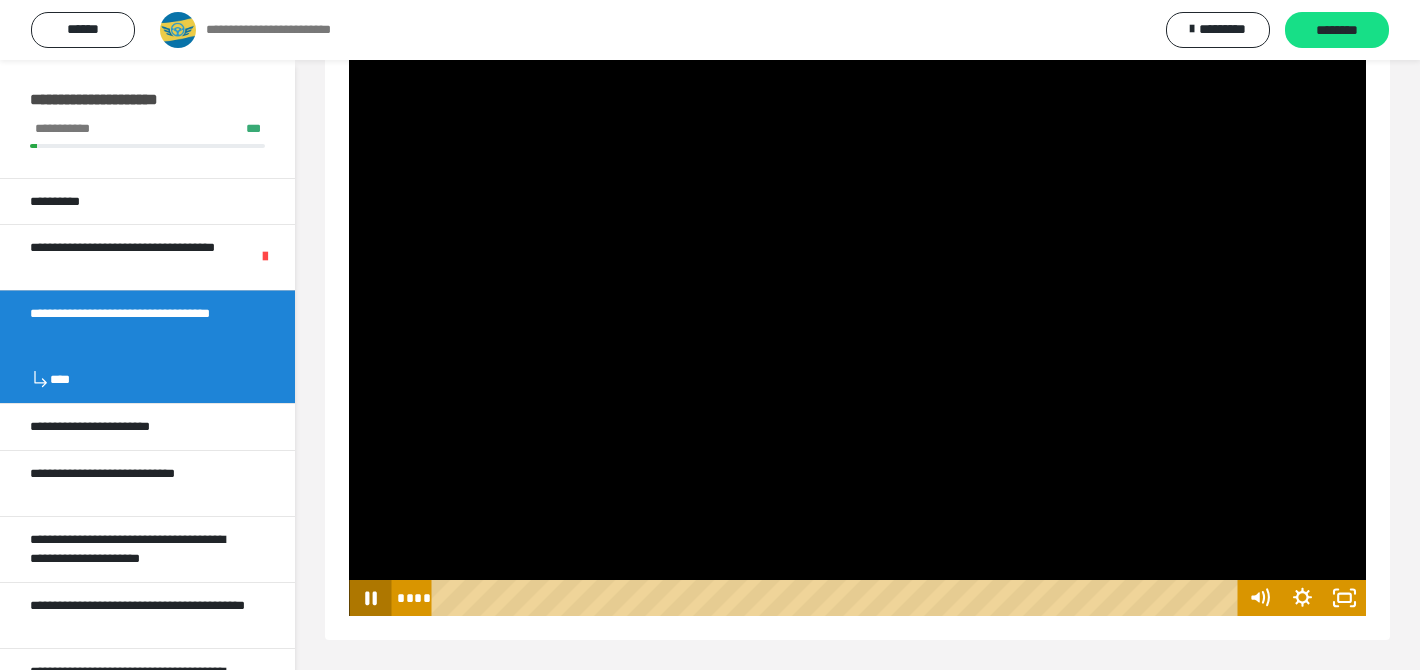 click 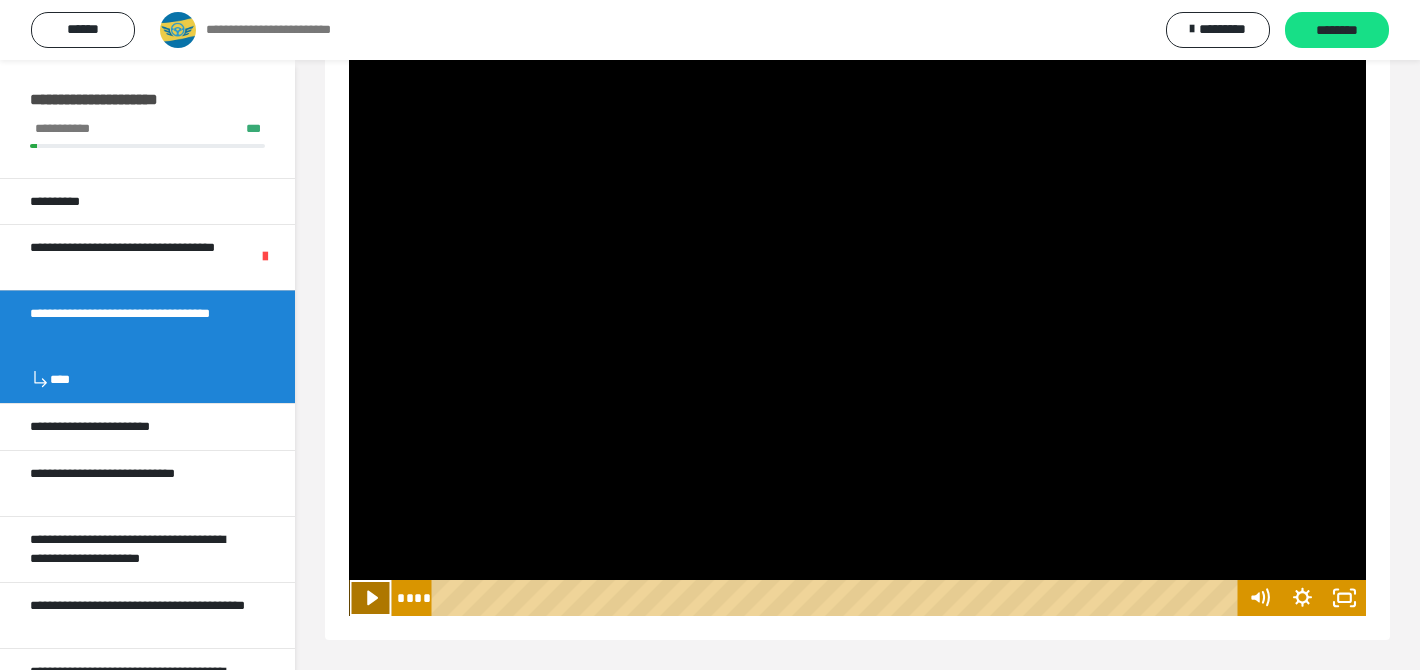click 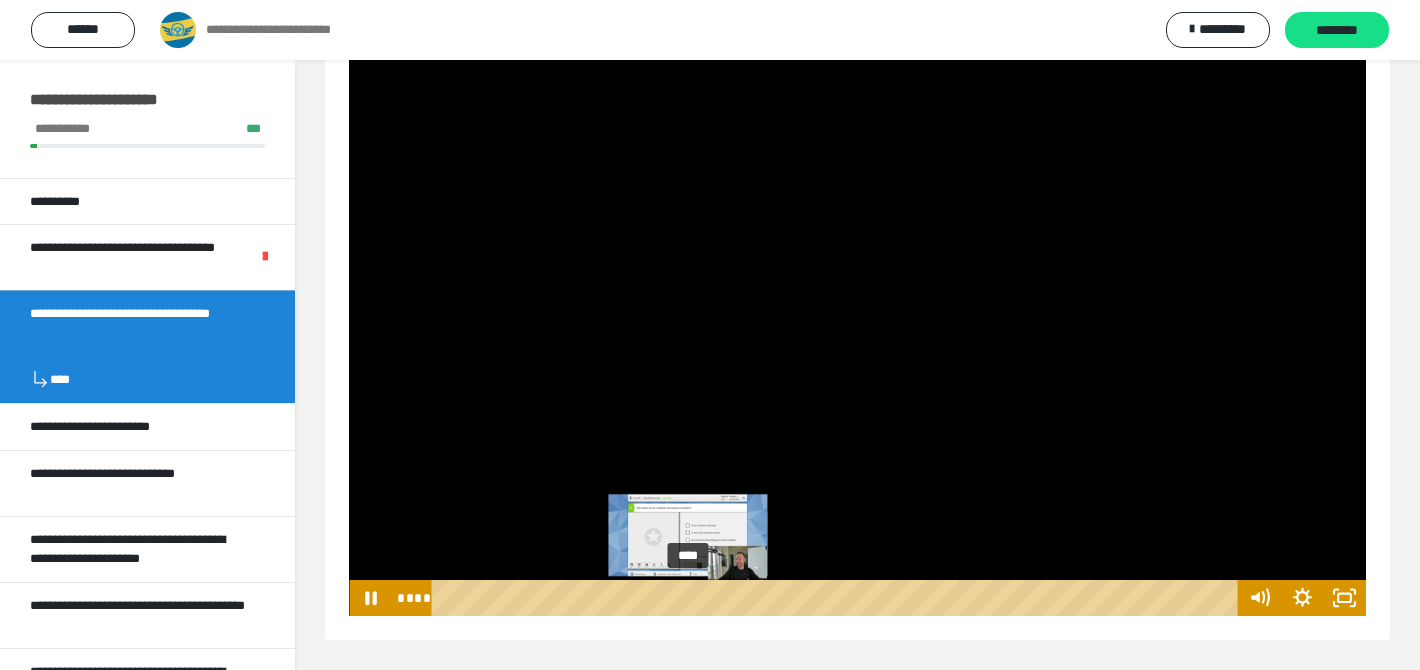 click on "****" at bounding box center [838, 598] 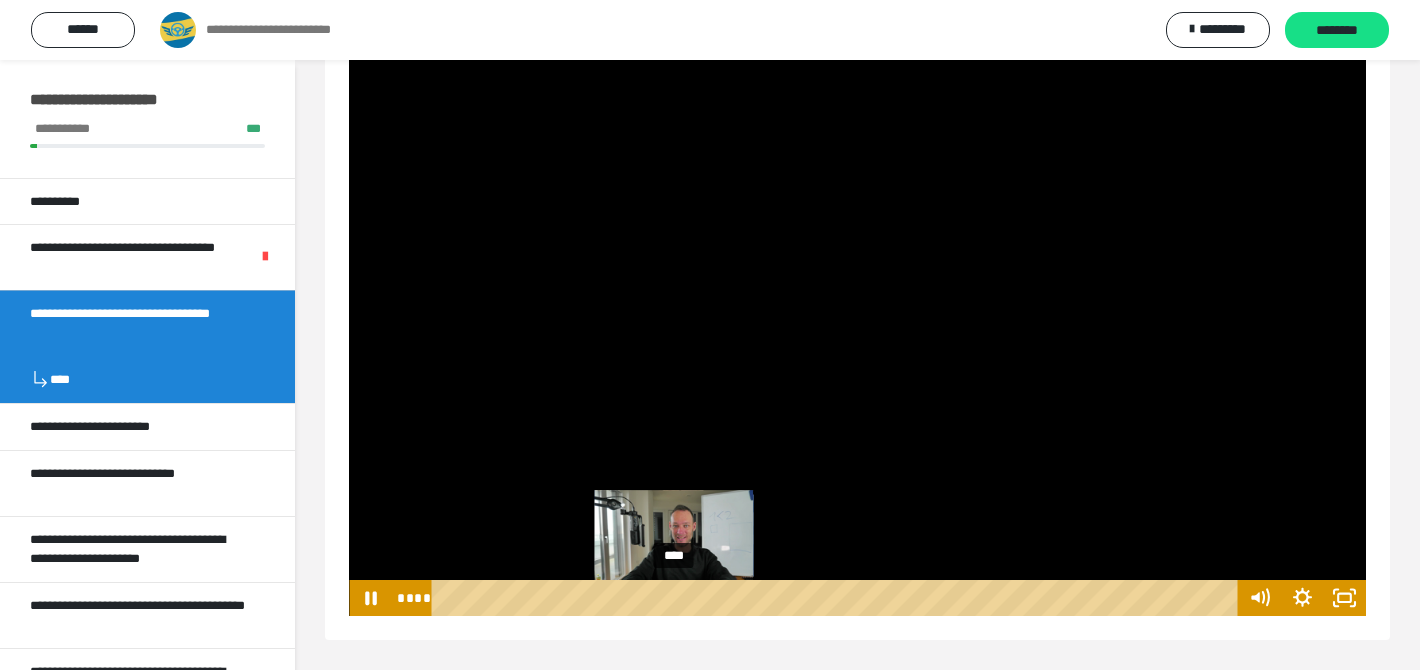 click on "****" at bounding box center [838, 598] 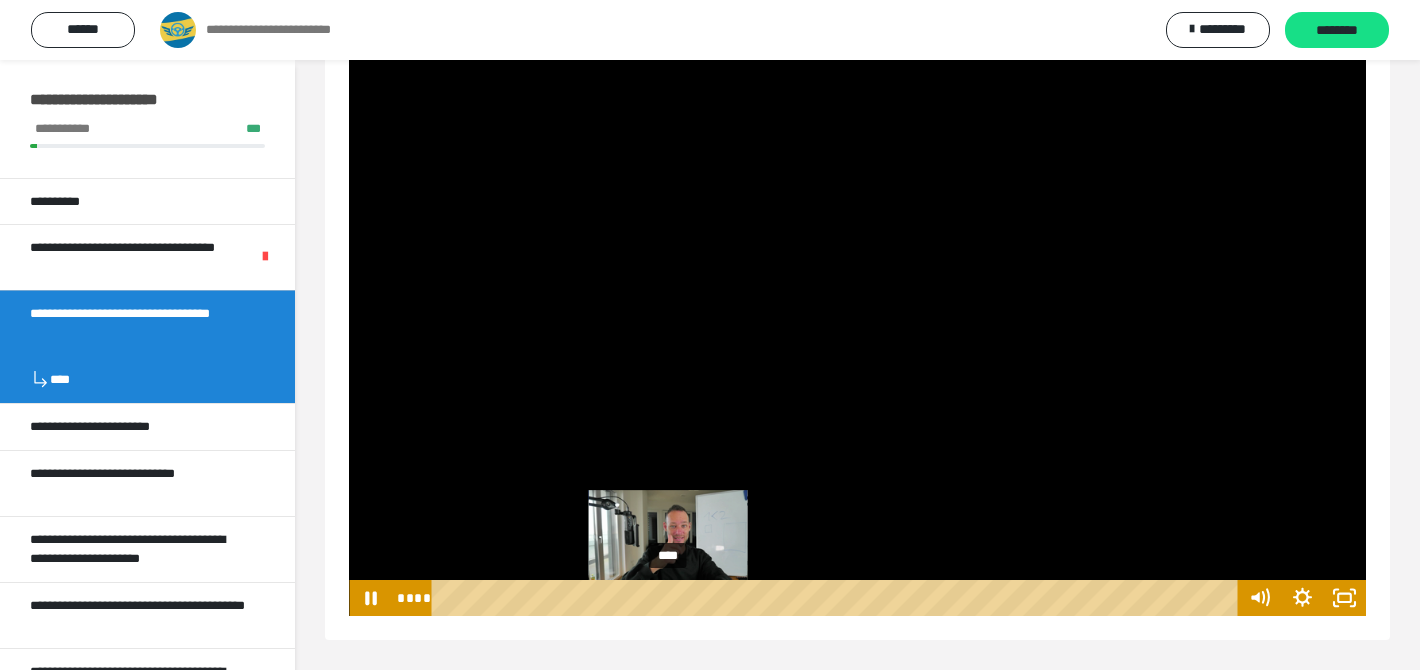 click on "****" at bounding box center [838, 598] 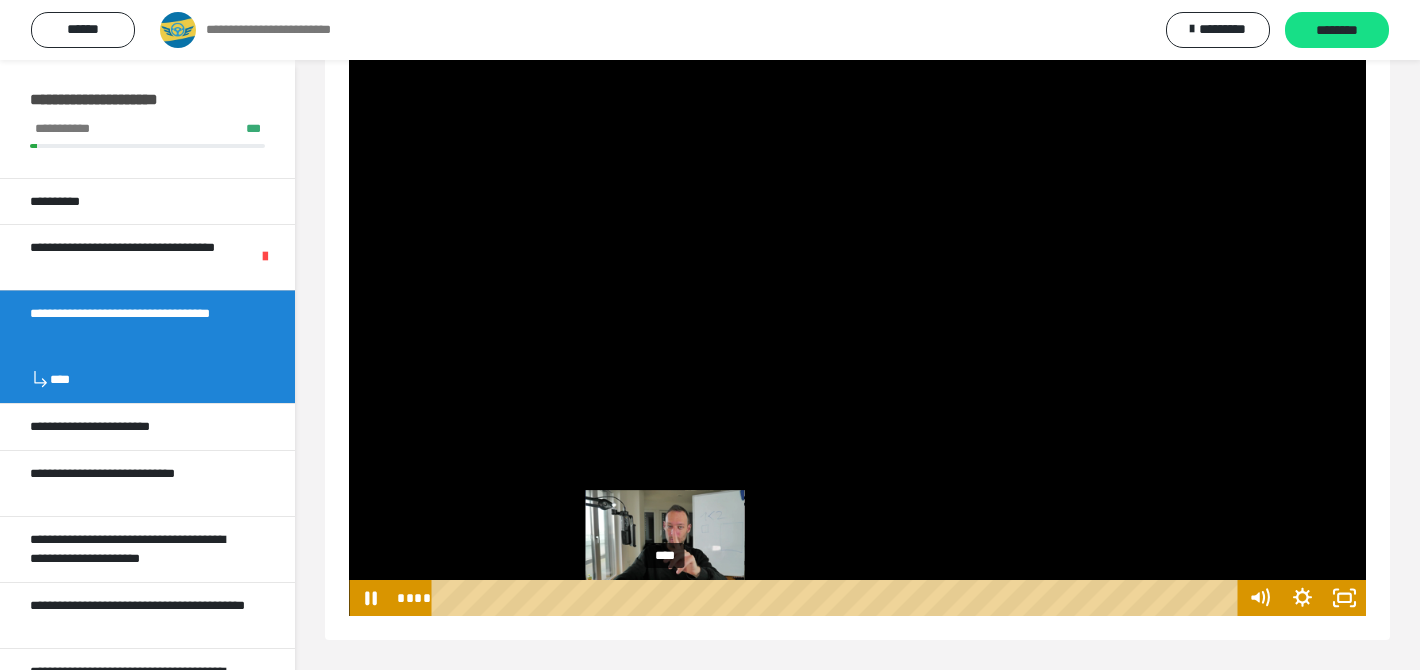 click on "****" at bounding box center (838, 598) 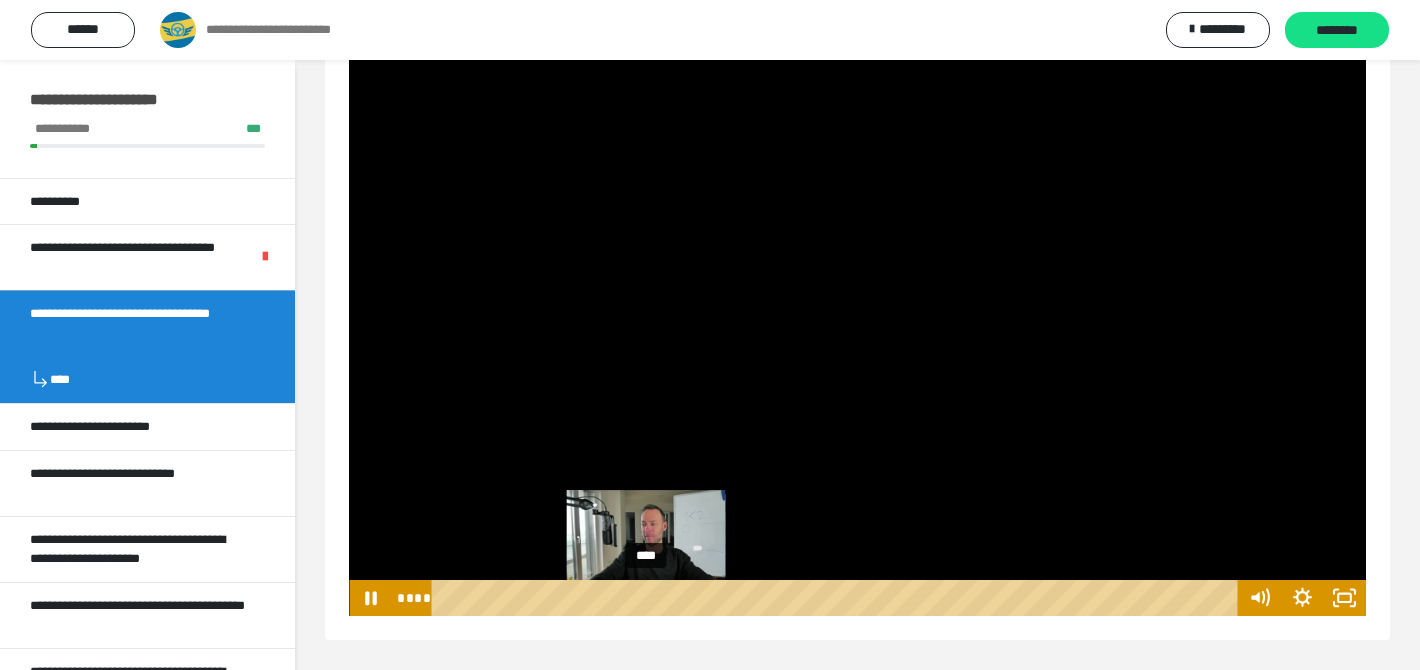 click on "****" at bounding box center (838, 598) 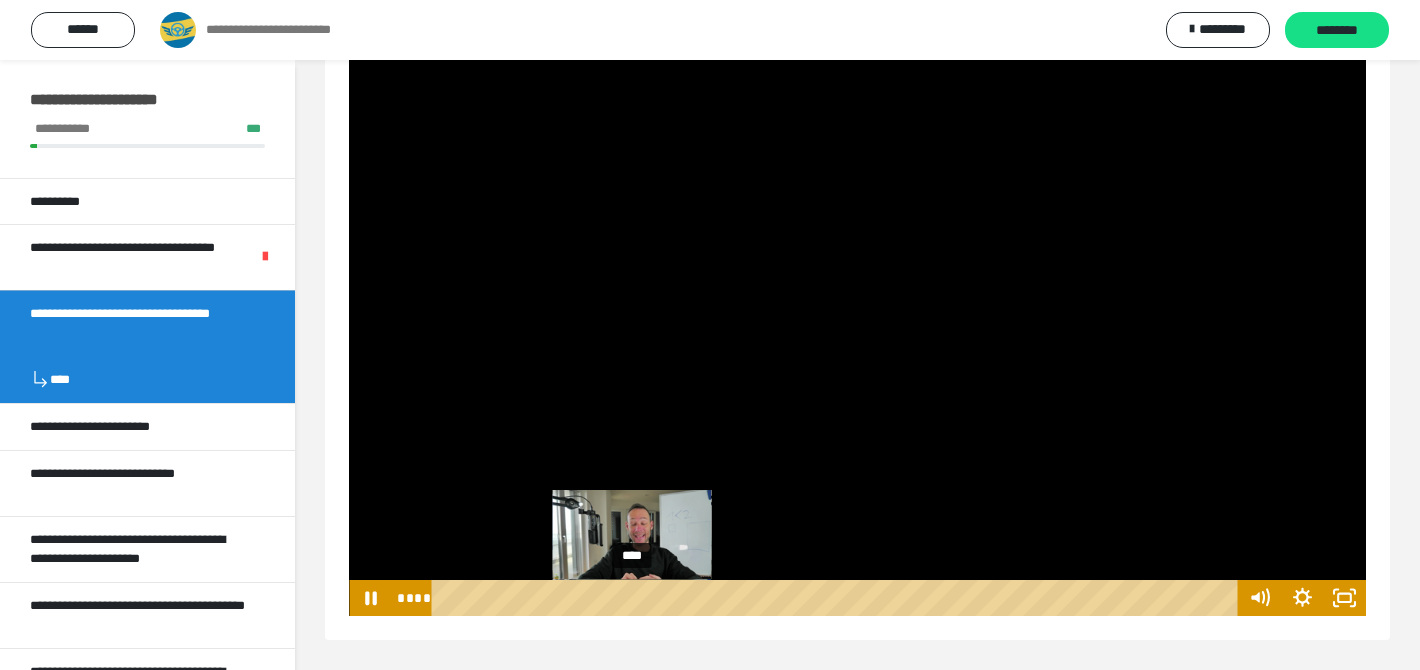click on "****" at bounding box center (838, 598) 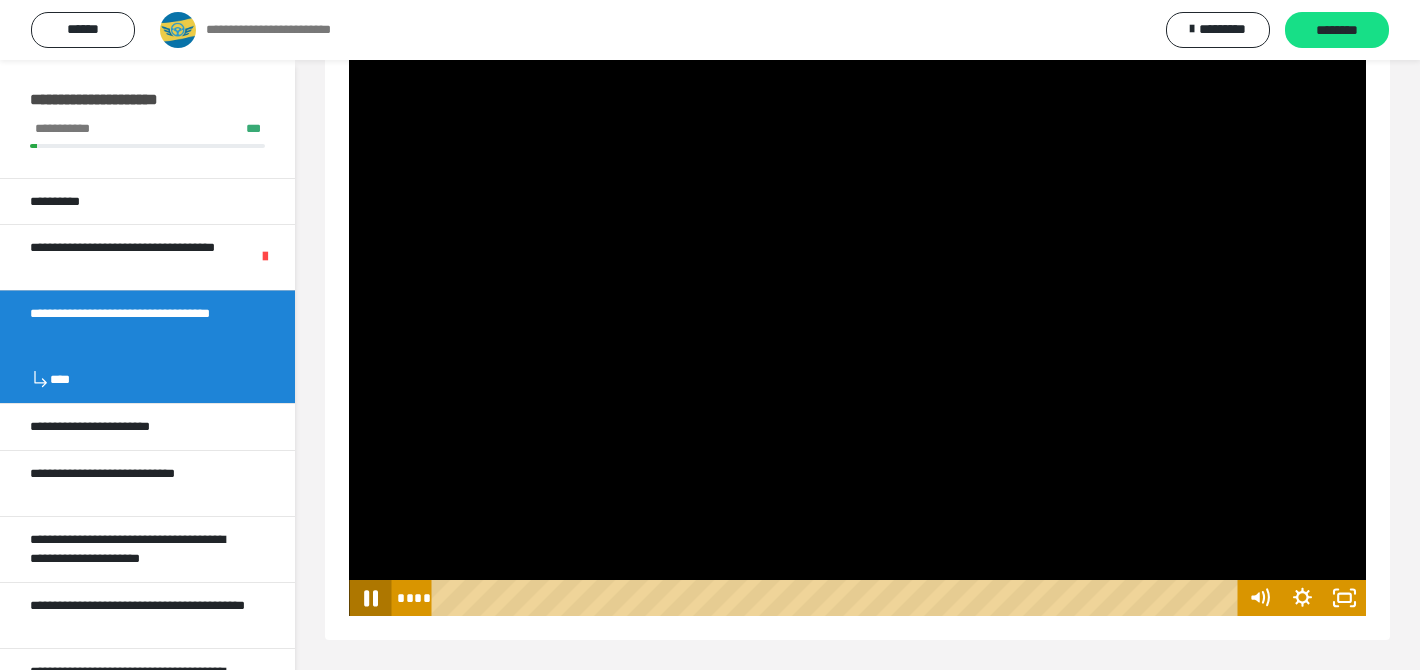 click 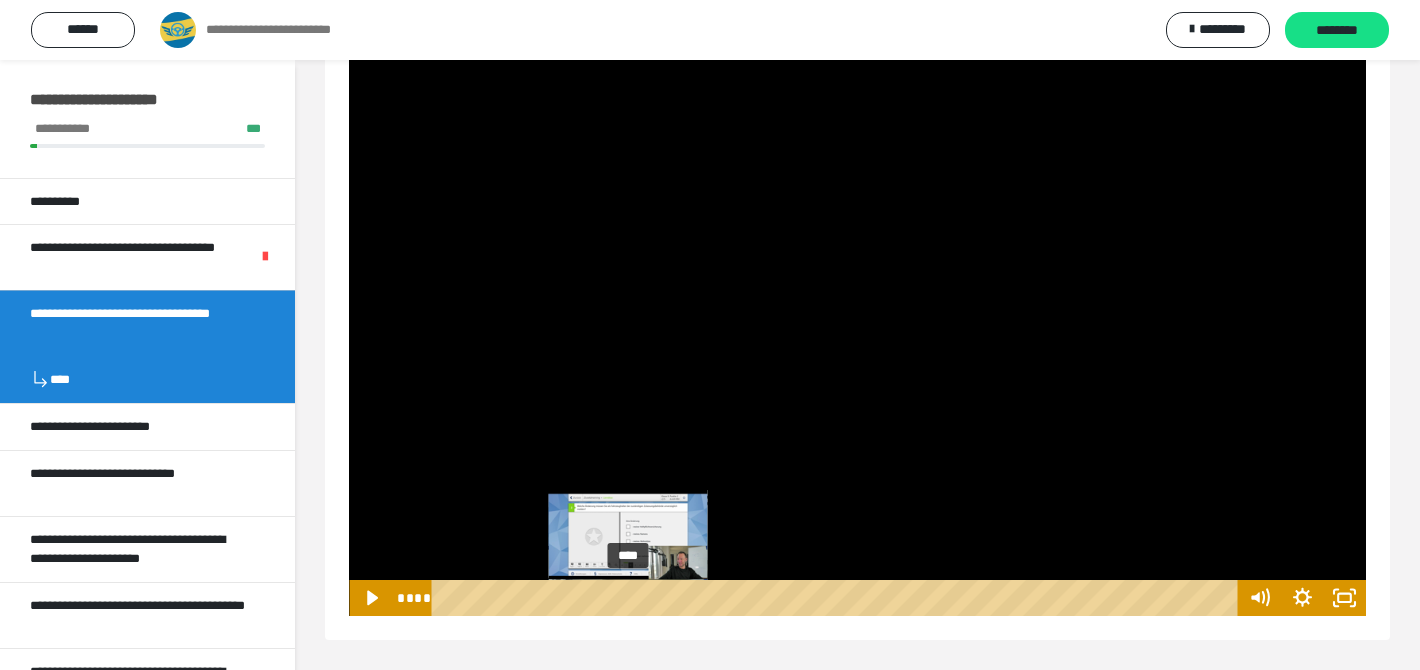 click on "****" at bounding box center (838, 598) 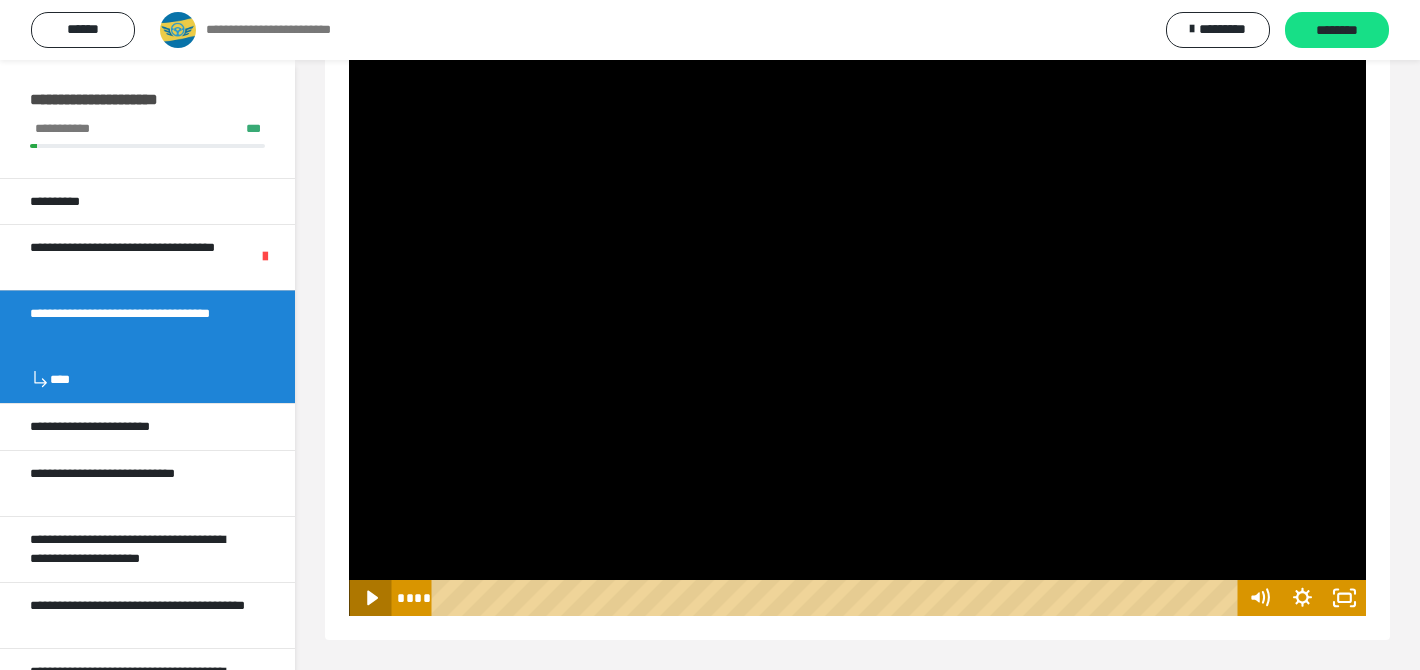 click 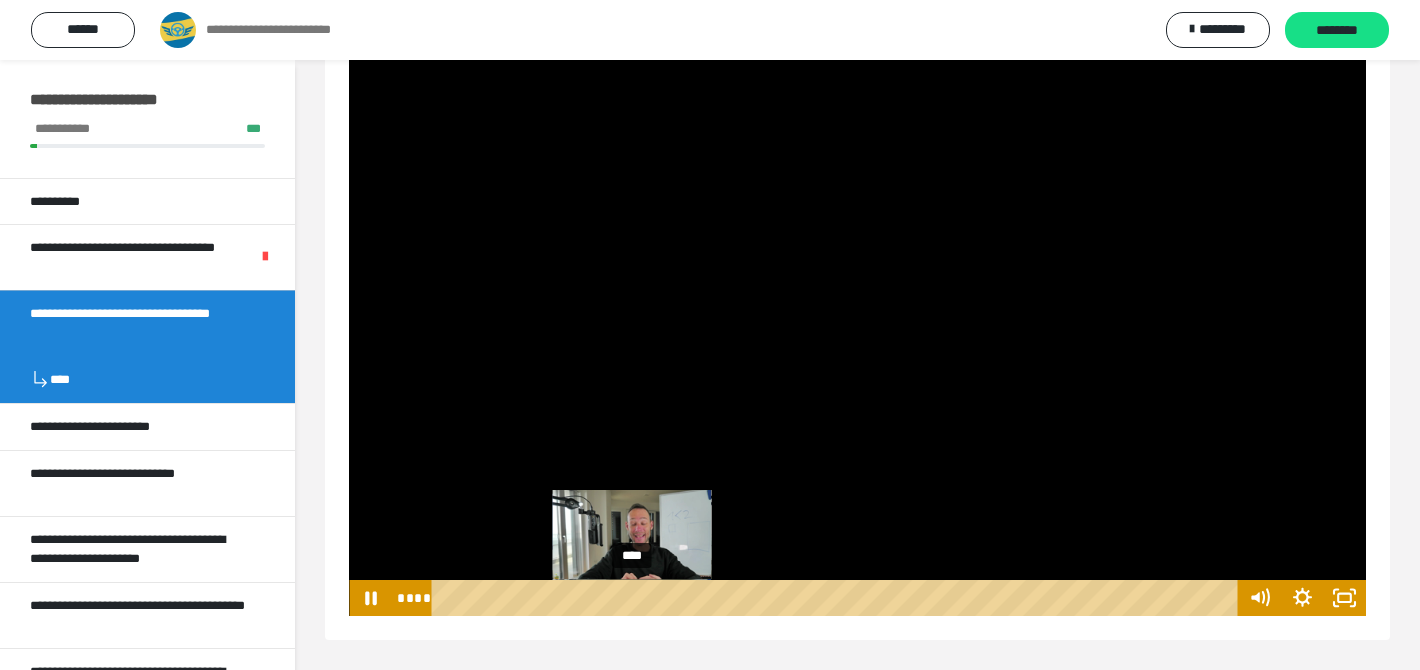 click on "****" at bounding box center (838, 598) 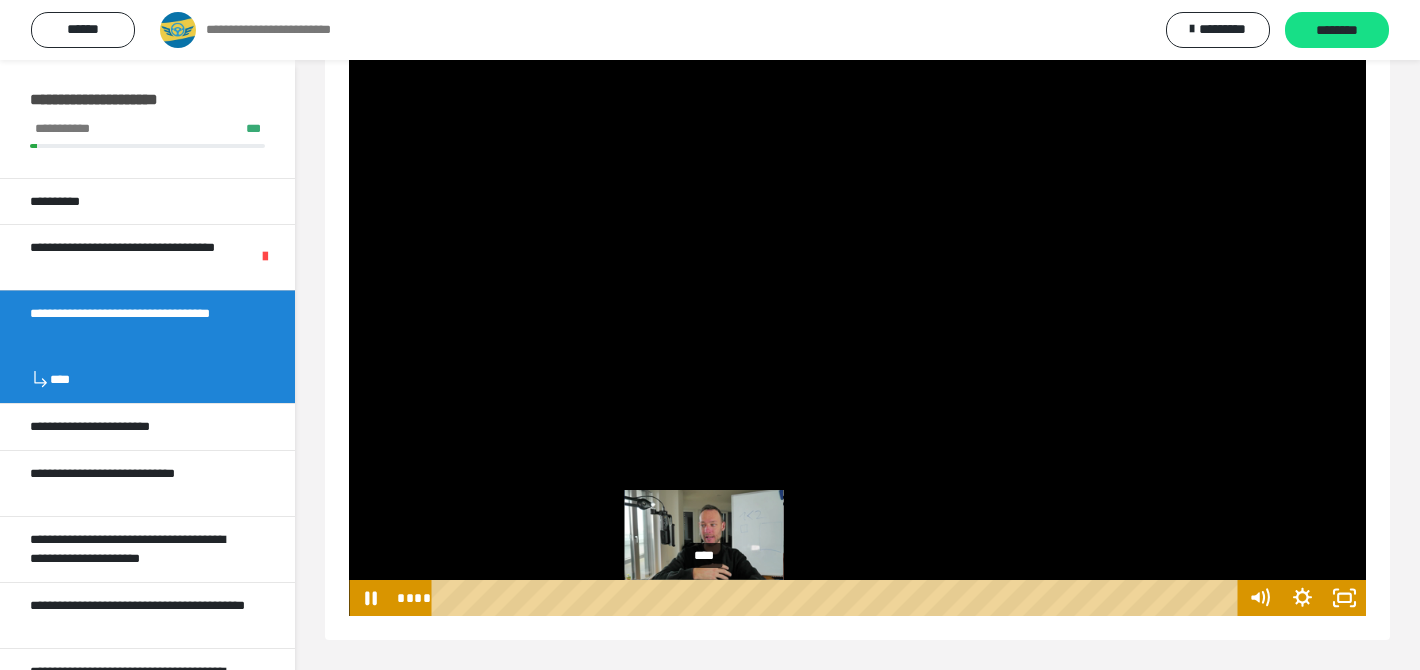 click on "****" at bounding box center [838, 598] 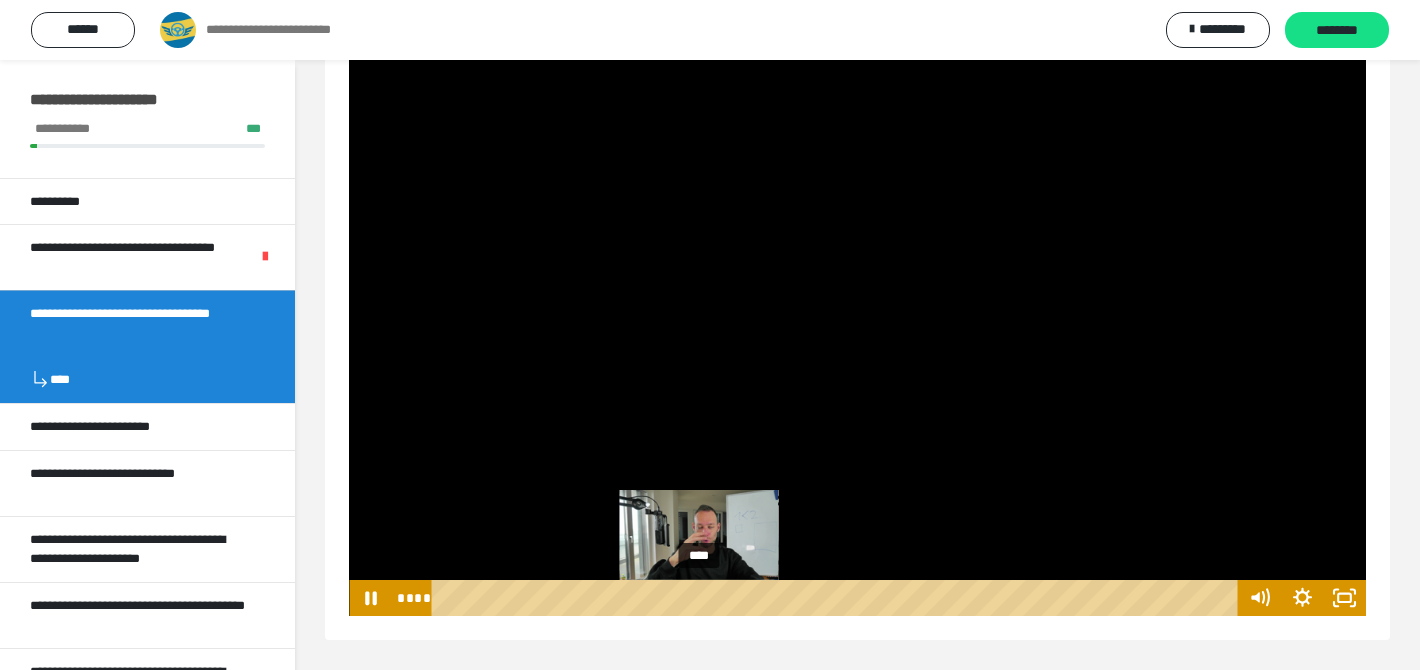 click on "****" at bounding box center [838, 598] 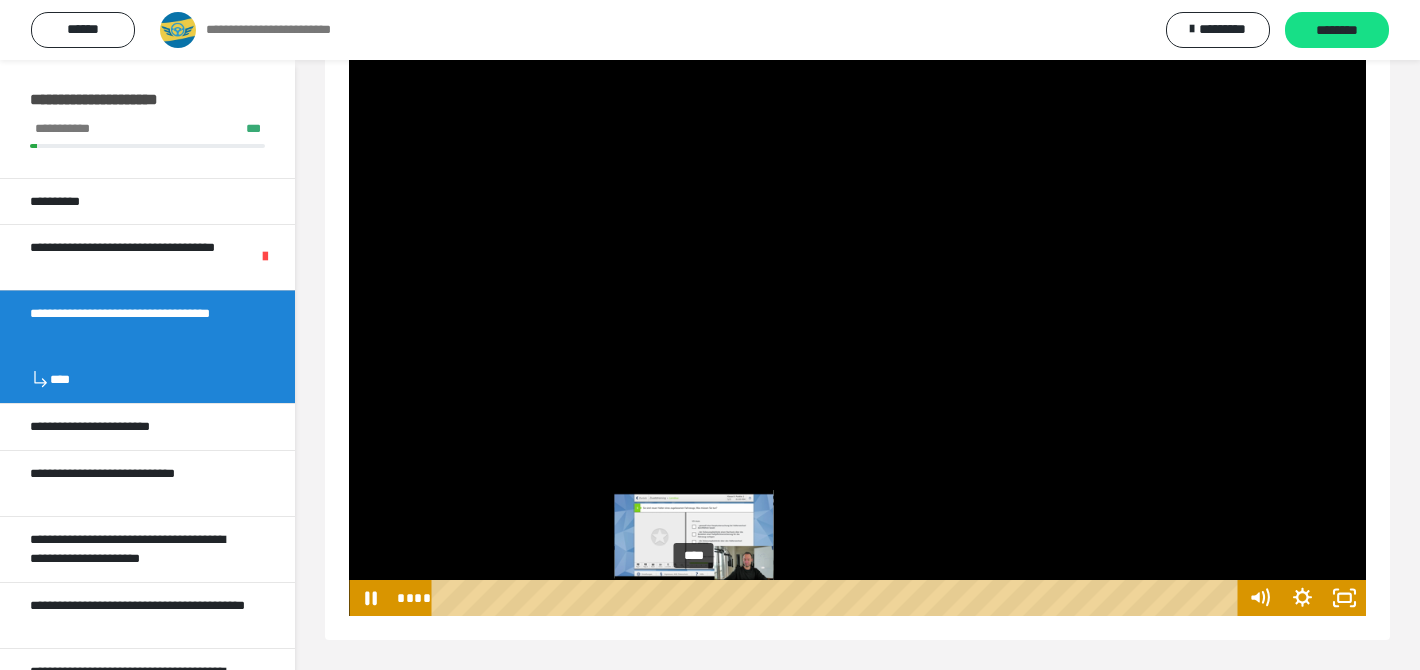 click at bounding box center [693, 598] 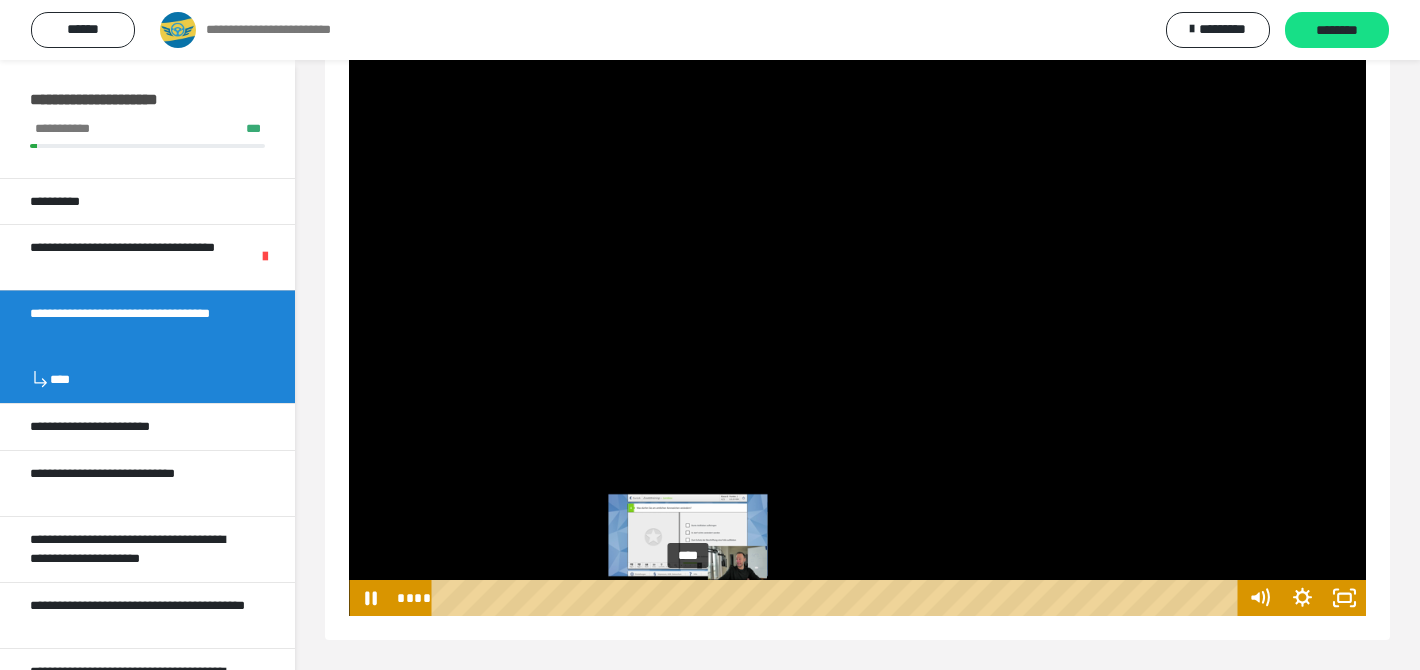 click on "****" at bounding box center (838, 598) 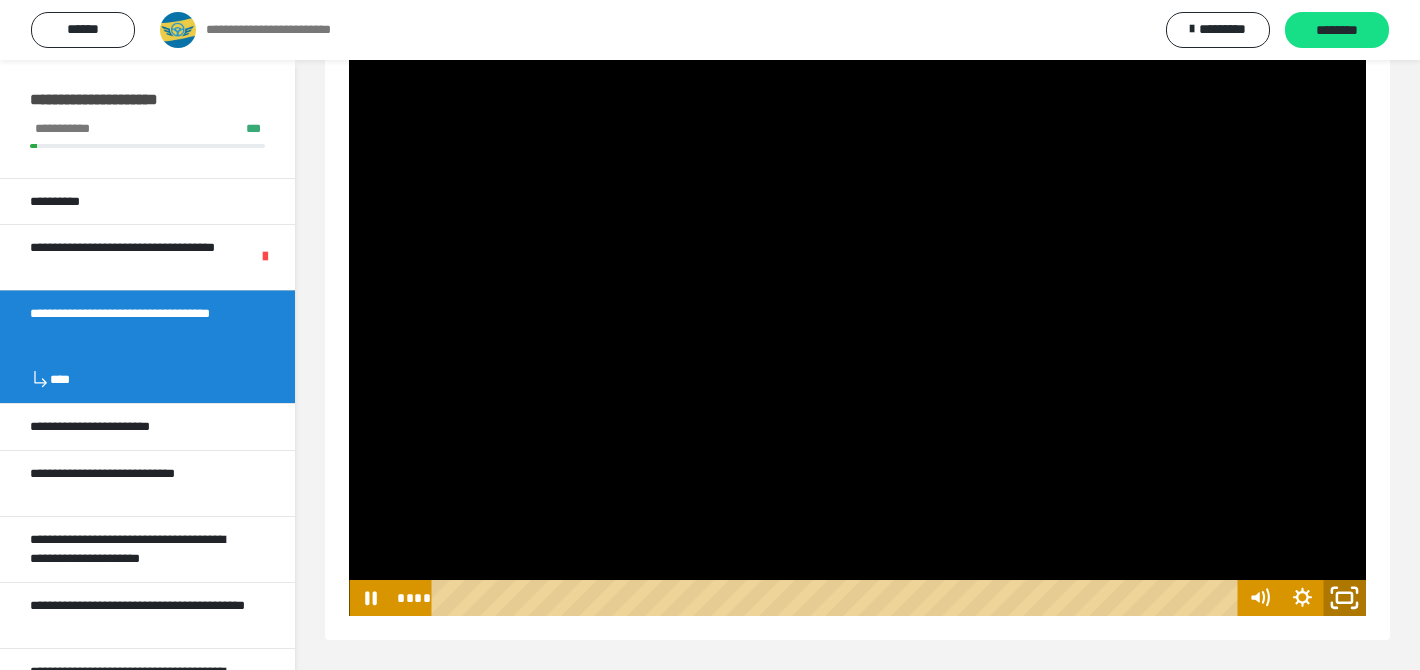 click 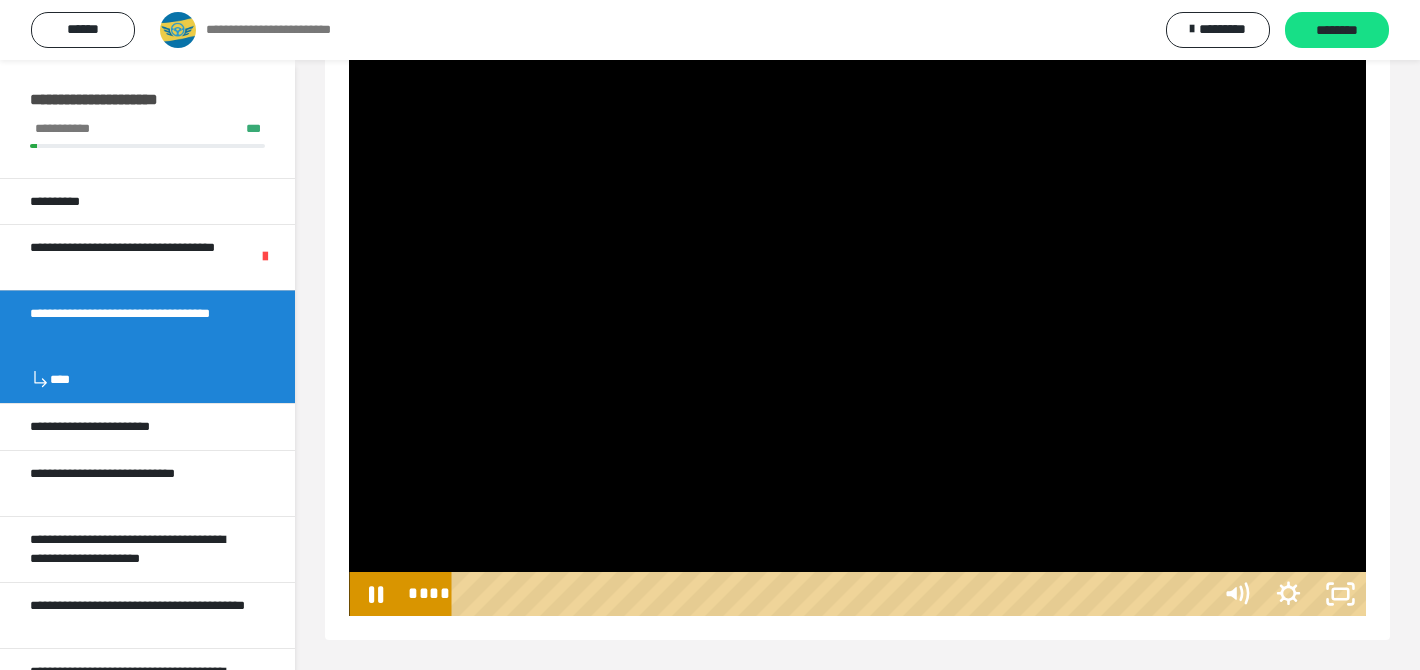 scroll, scrollTop: 60, scrollLeft: 0, axis: vertical 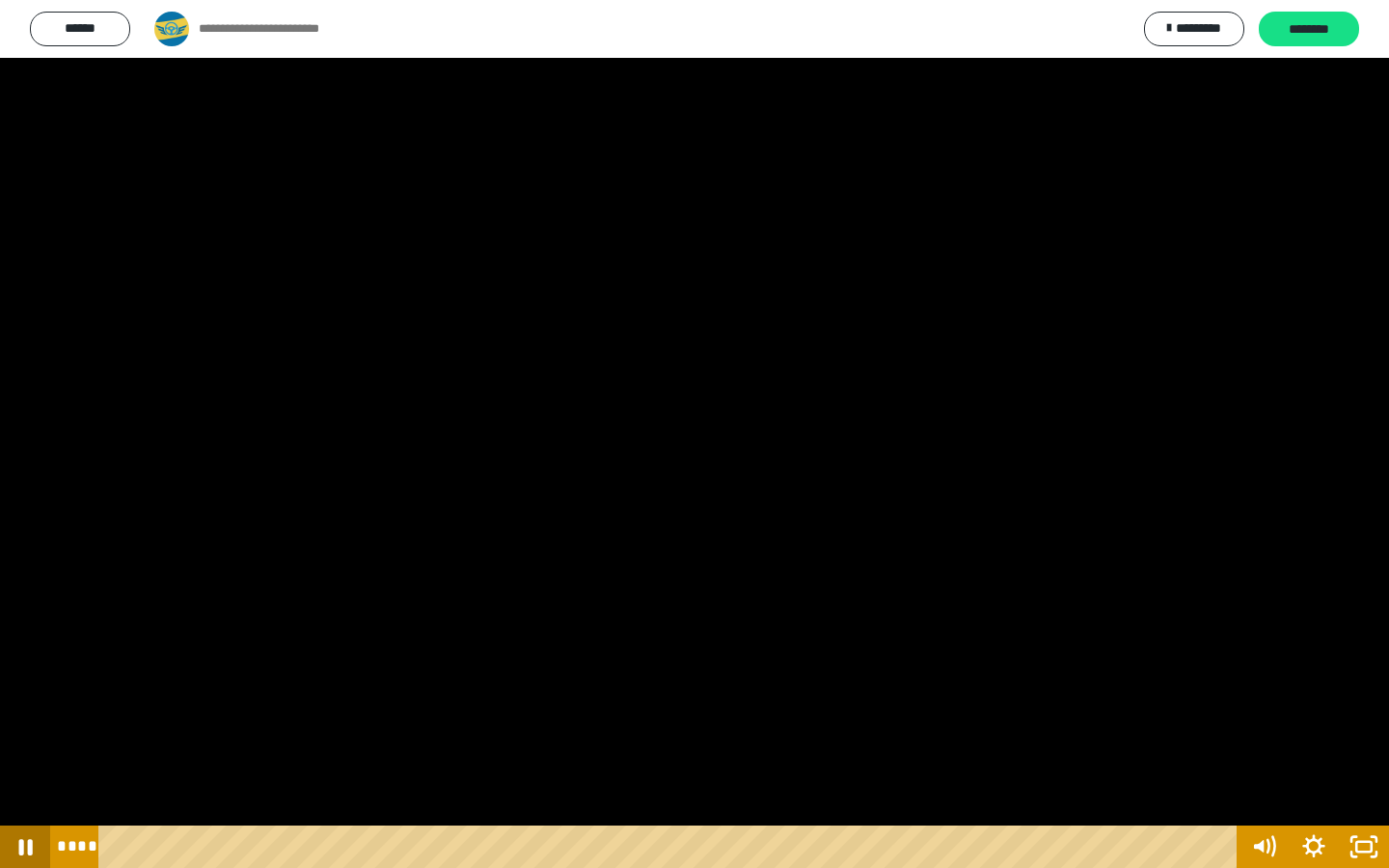 click 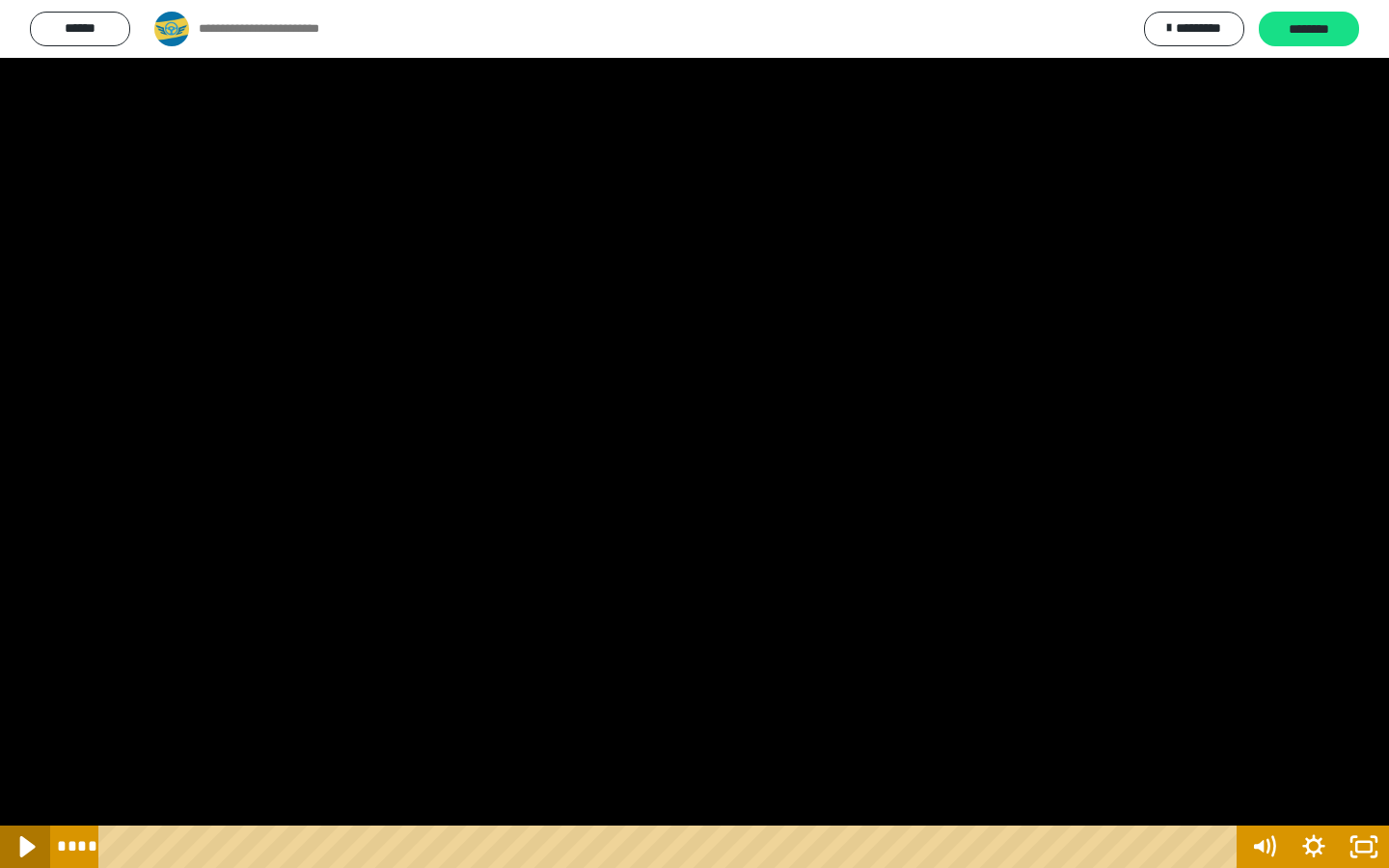 click 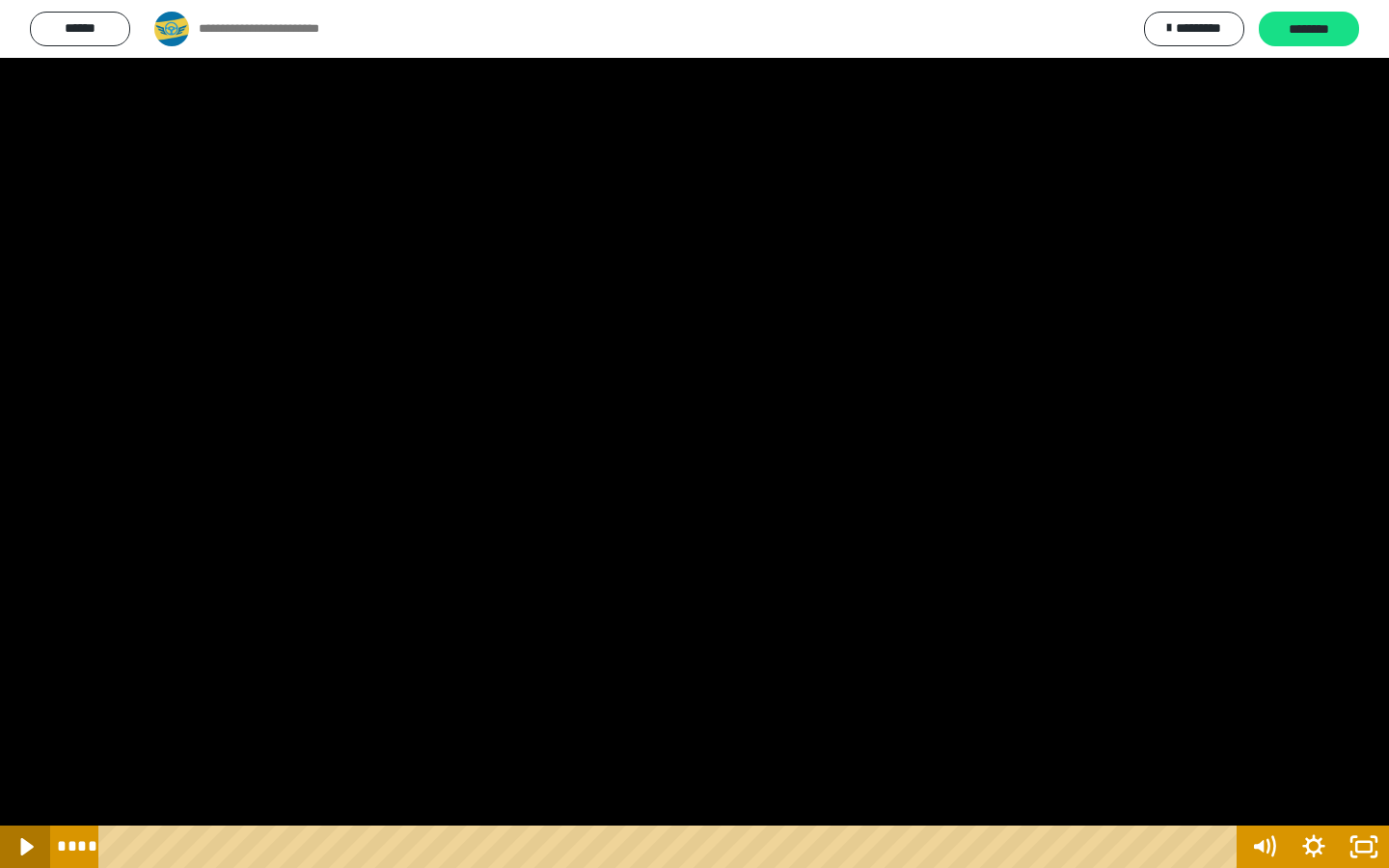 click 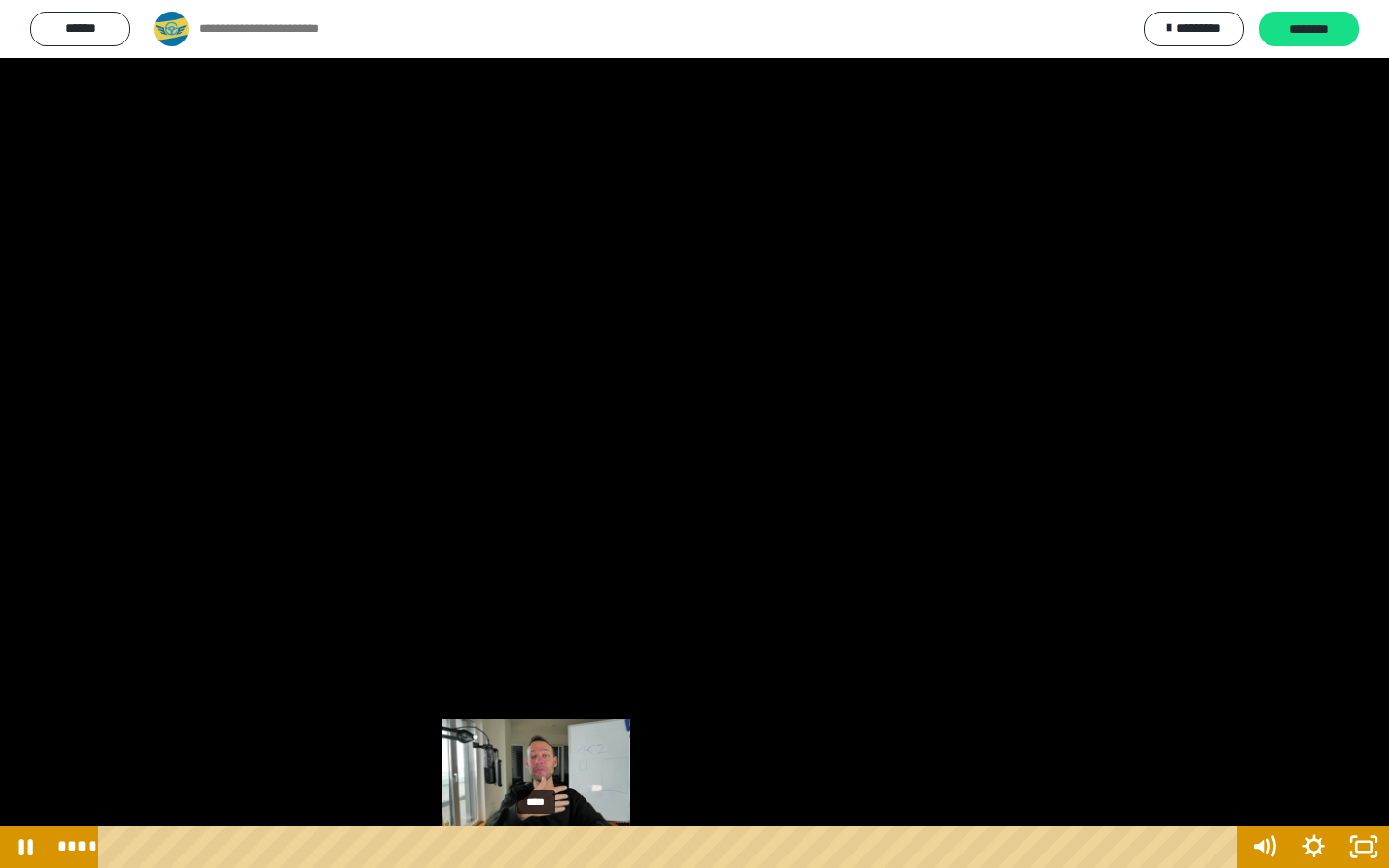 click on "****" at bounding box center [671, 847] 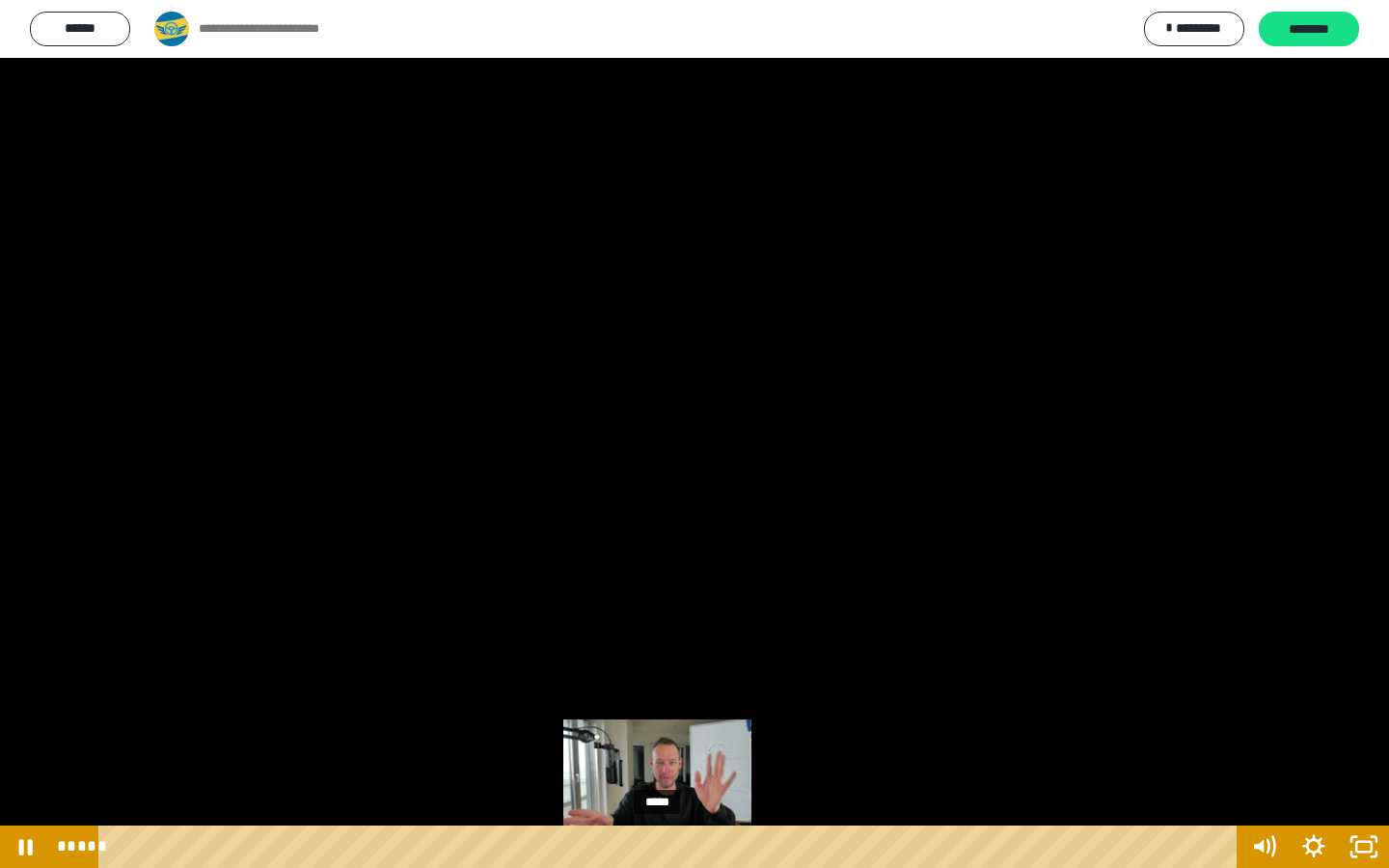 click on "*****" at bounding box center (671, 847) 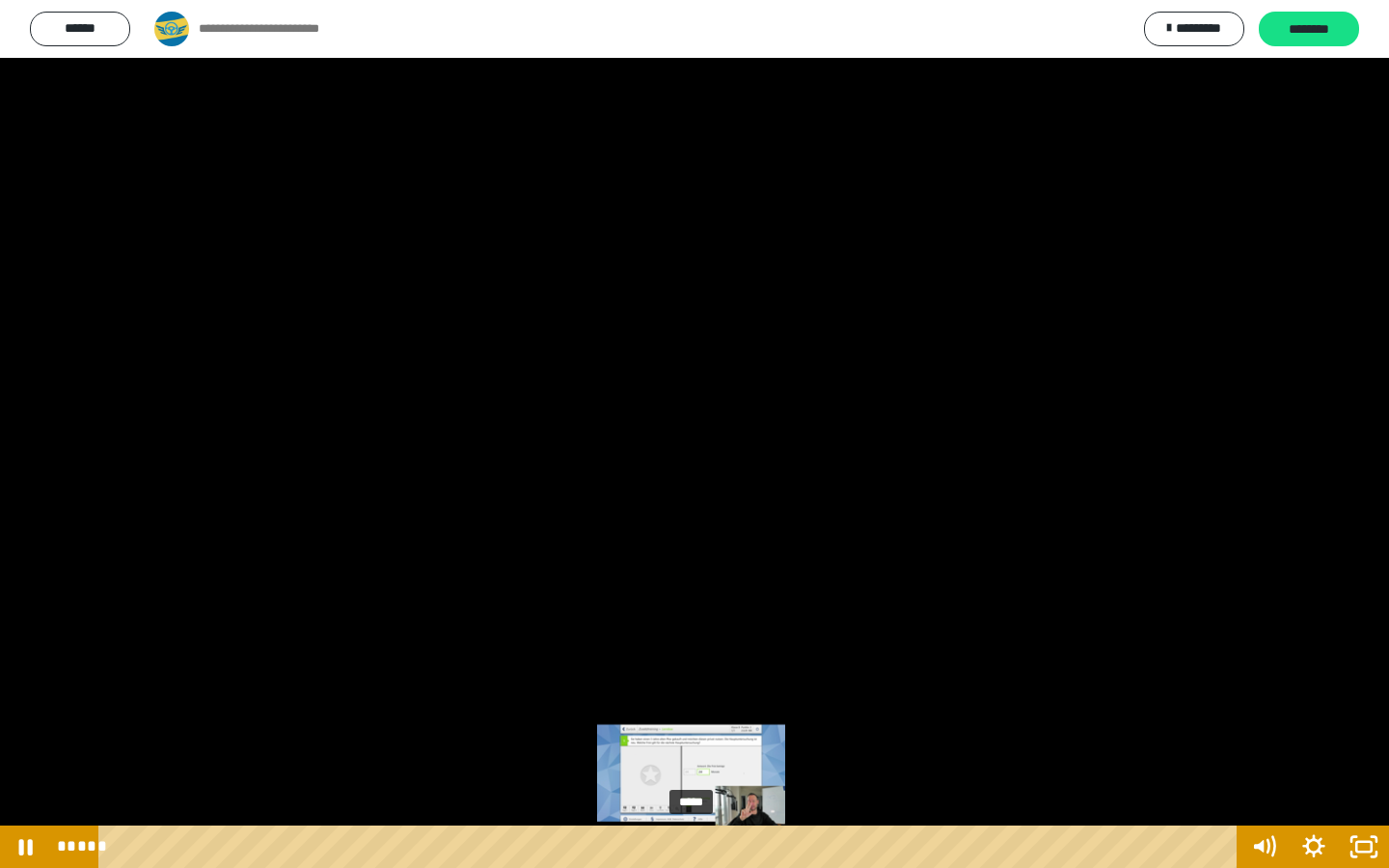 click on "*****" at bounding box center [671, 847] 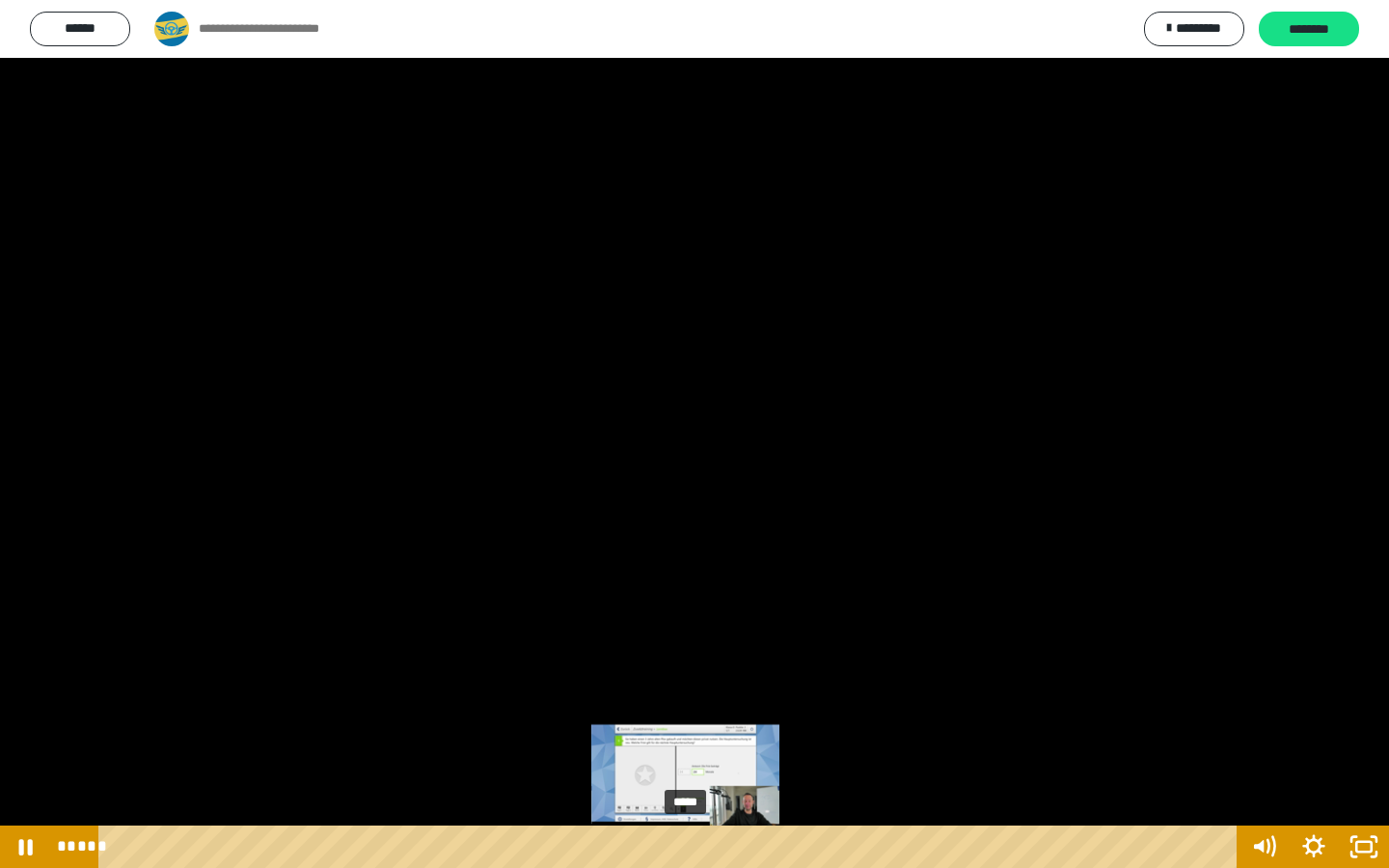 click on "*****" at bounding box center [671, 847] 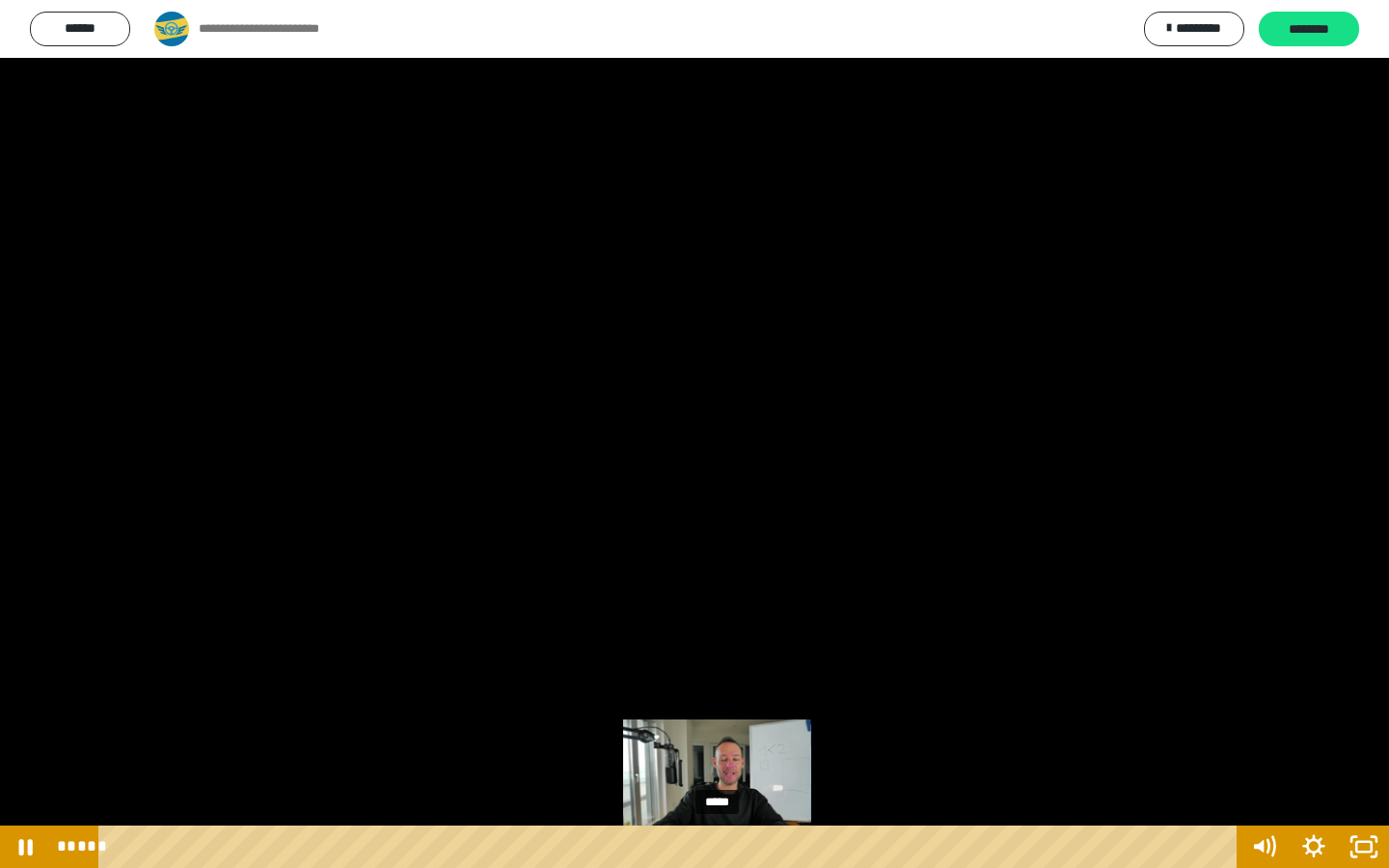 click on "*****" at bounding box center (671, 847) 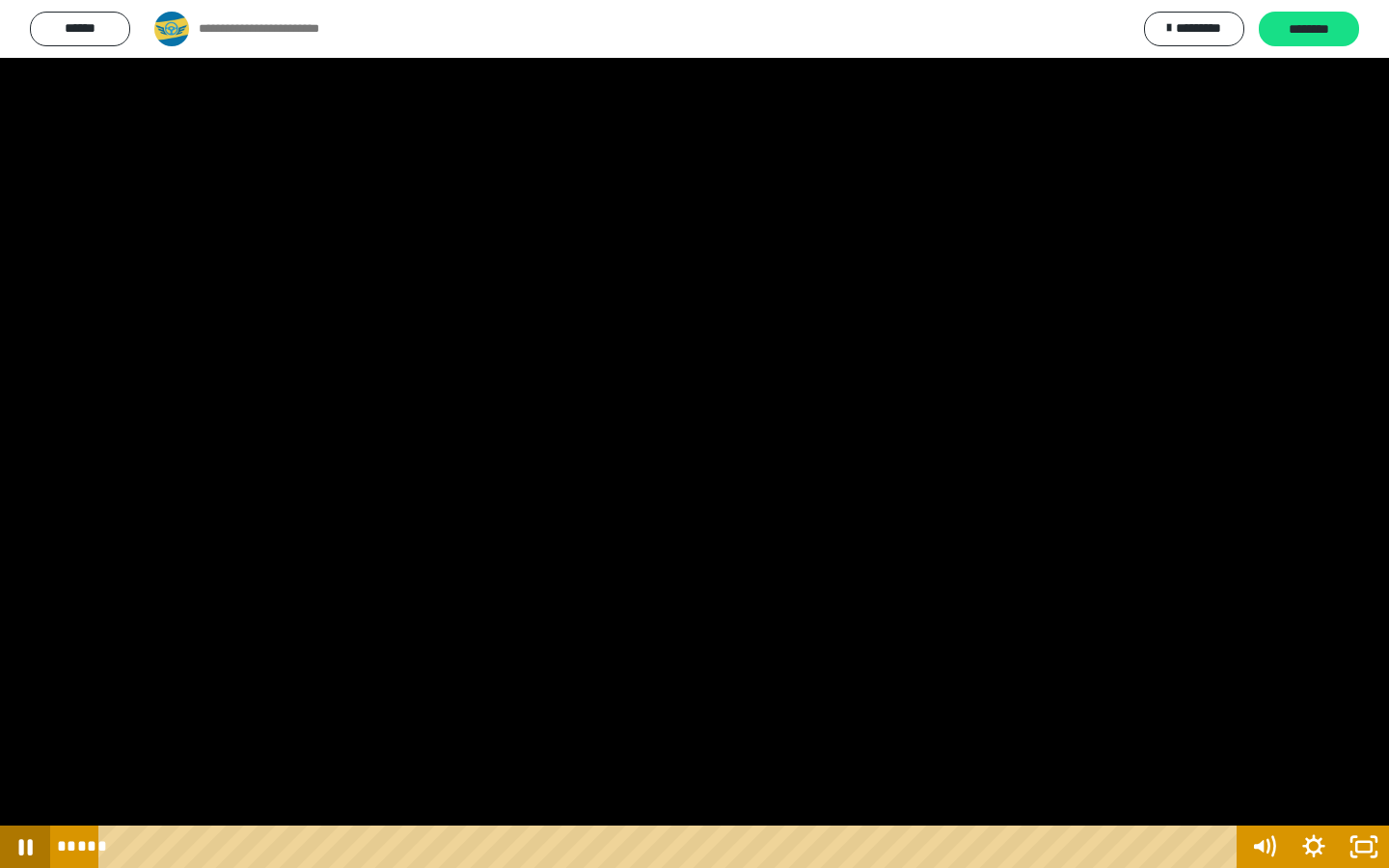 click 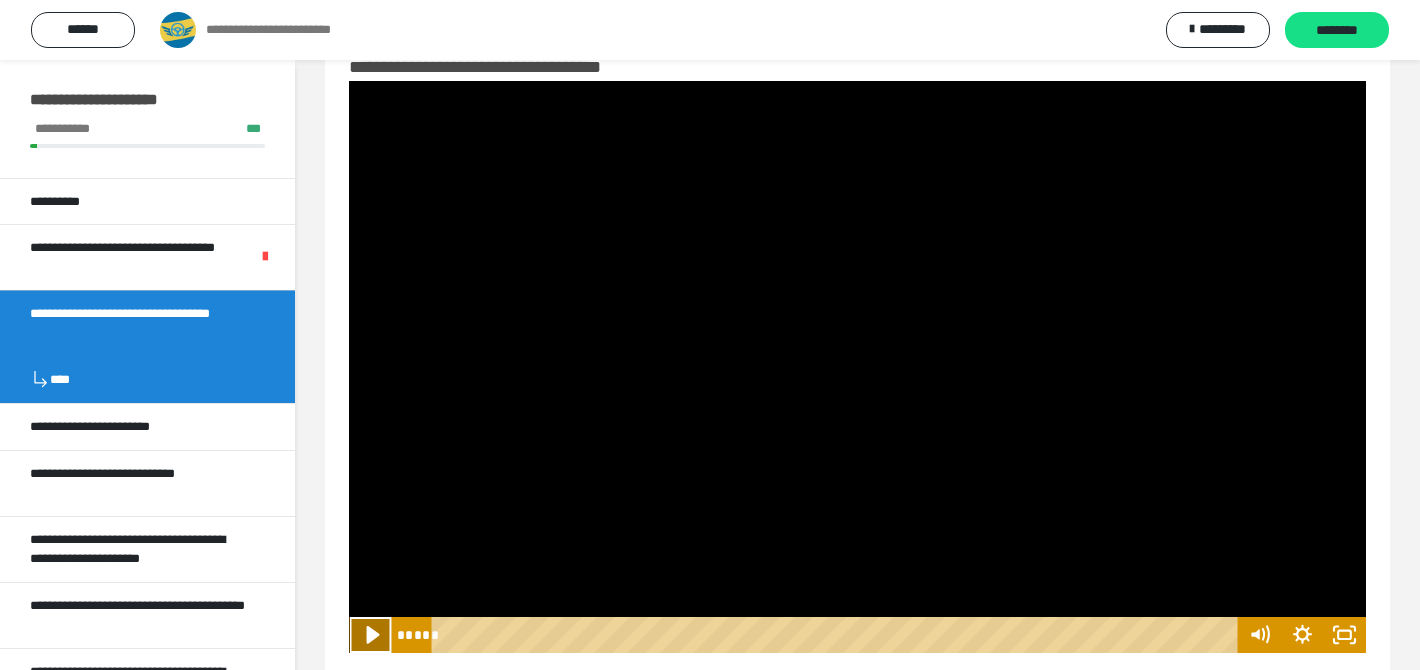 click 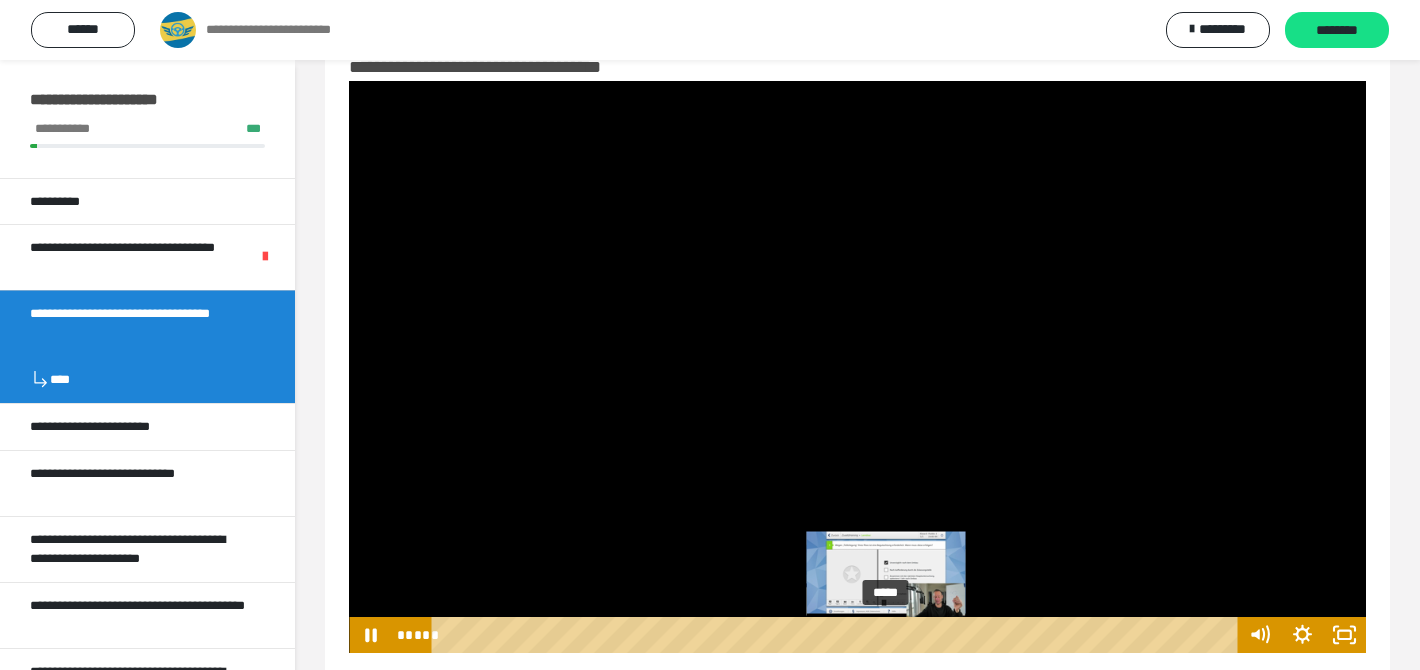 click at bounding box center [886, 635] 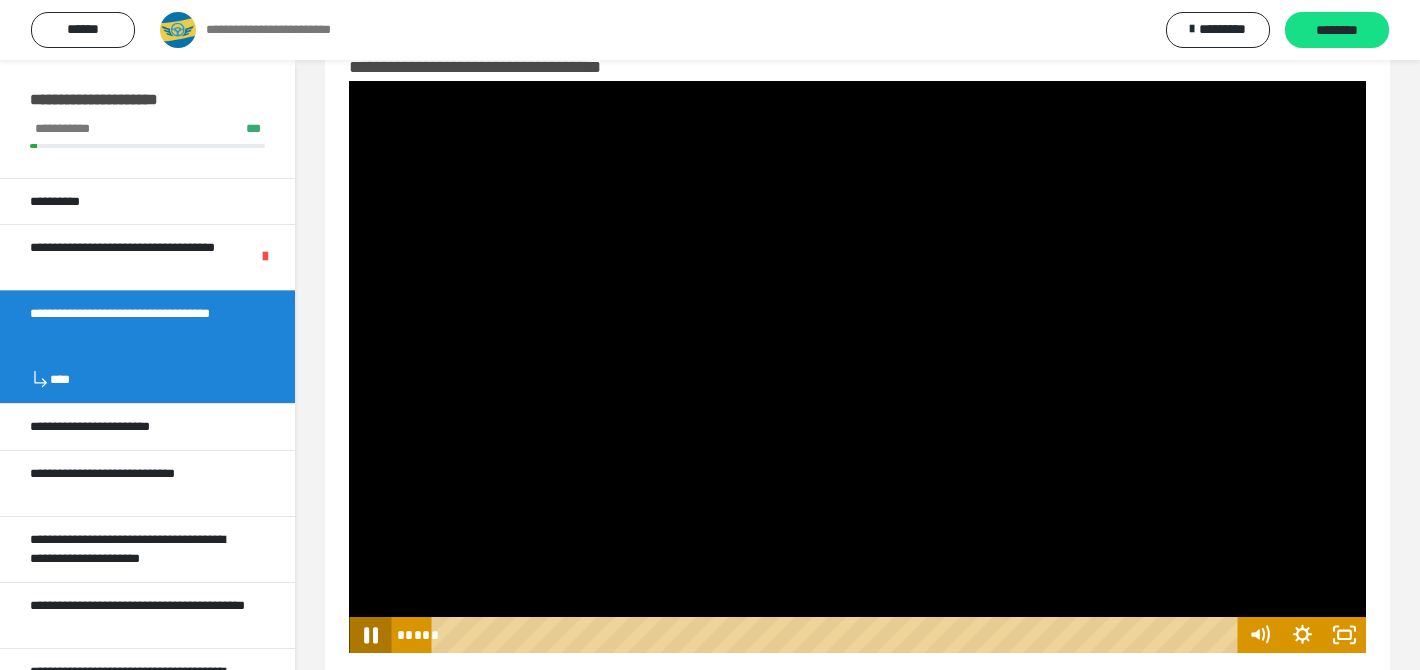 click 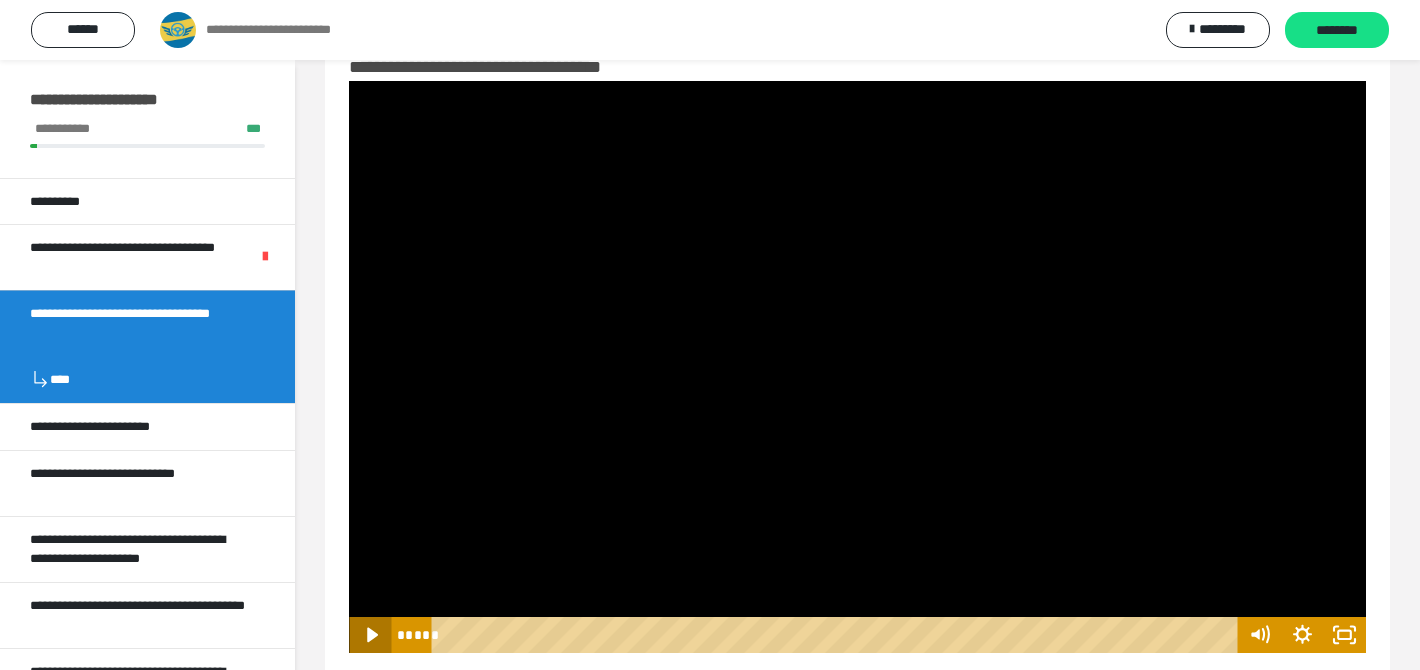 click 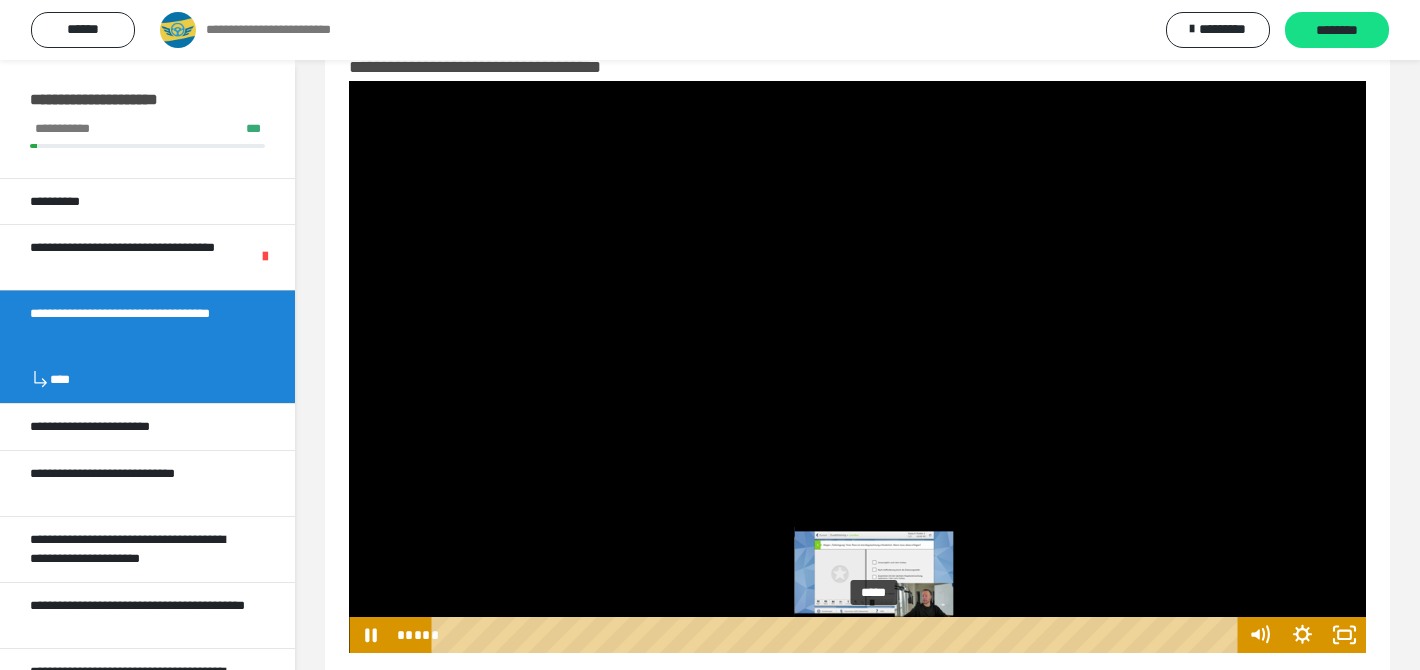 click on "*****" at bounding box center (838, 635) 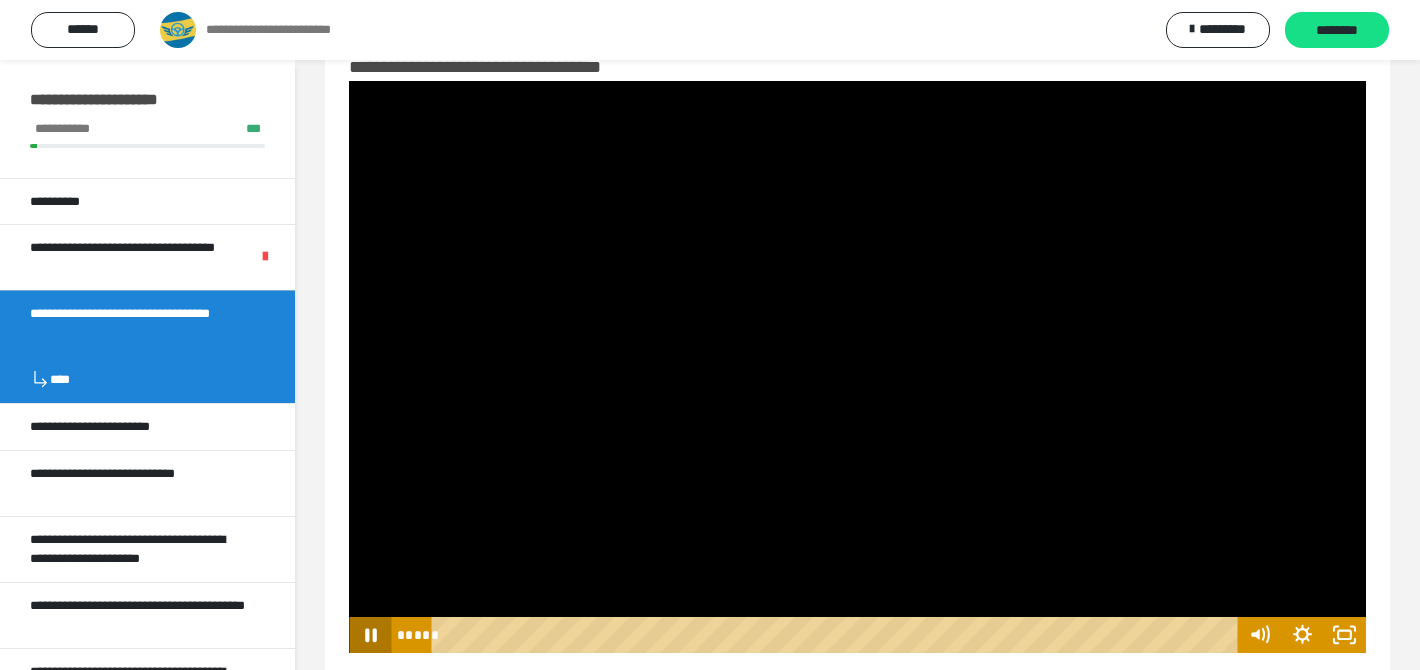 click 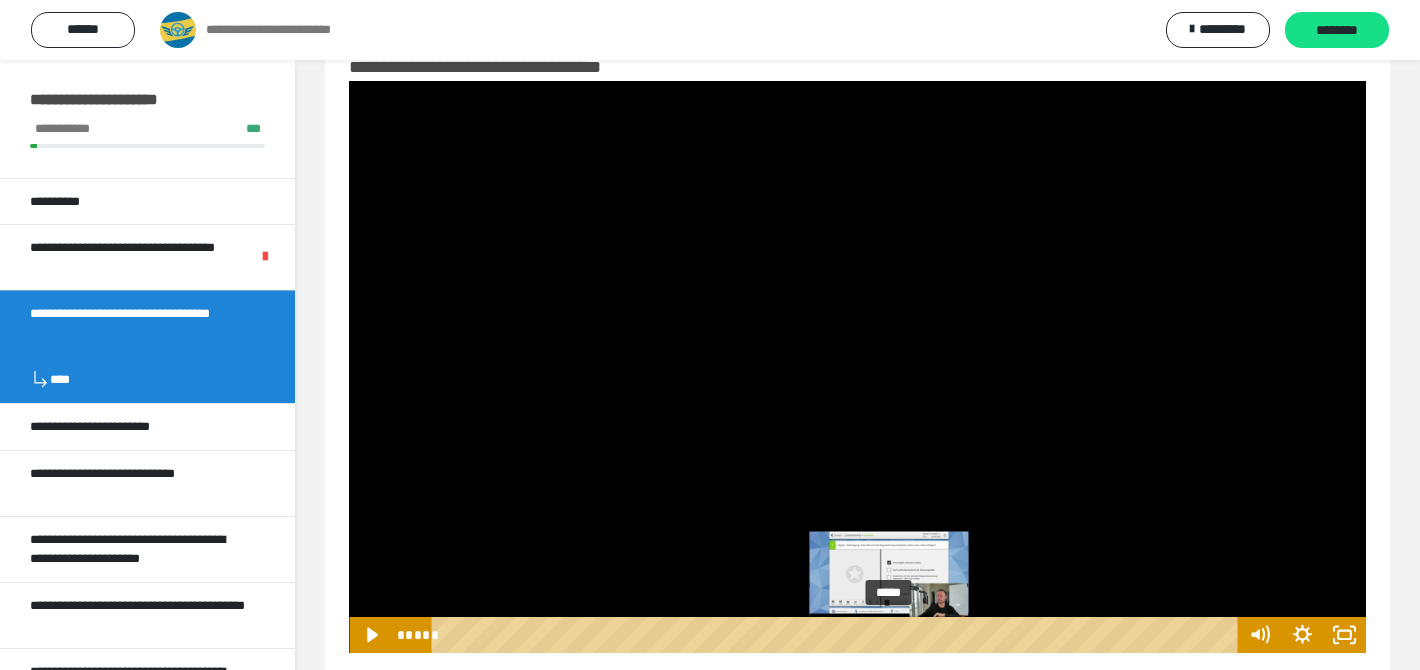 click on "*****" at bounding box center [838, 635] 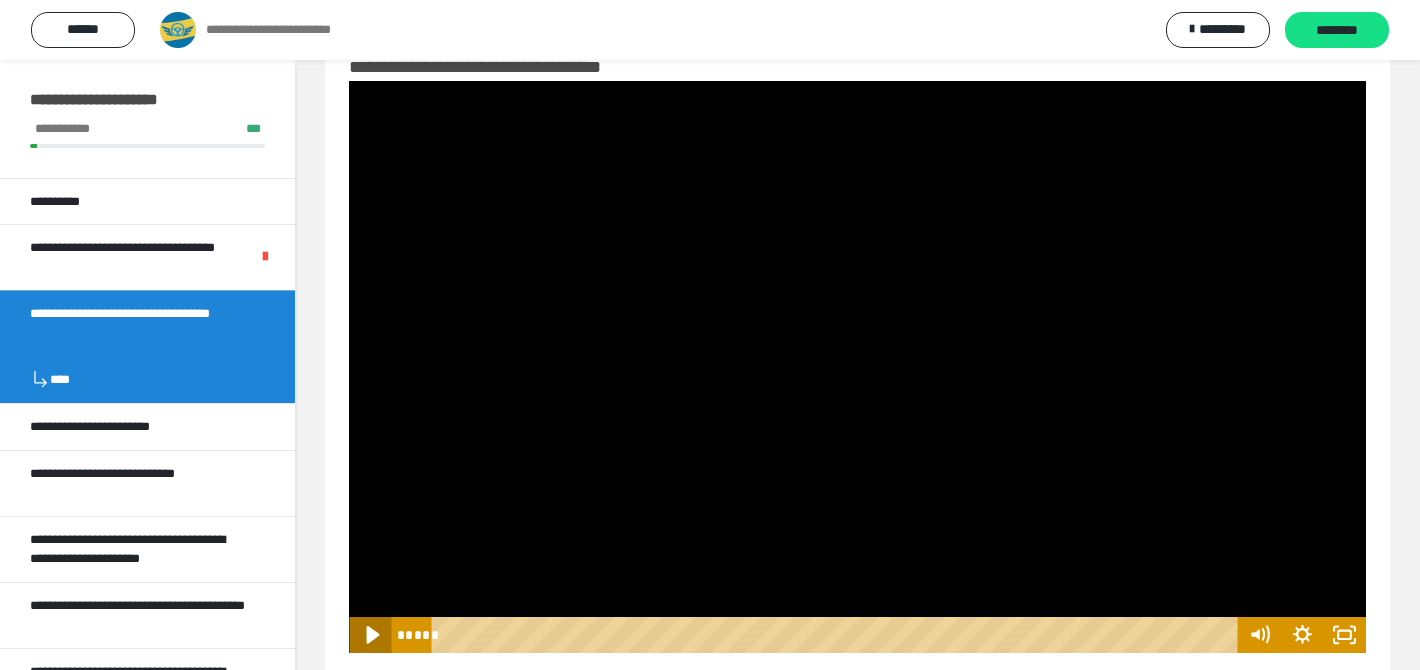 click 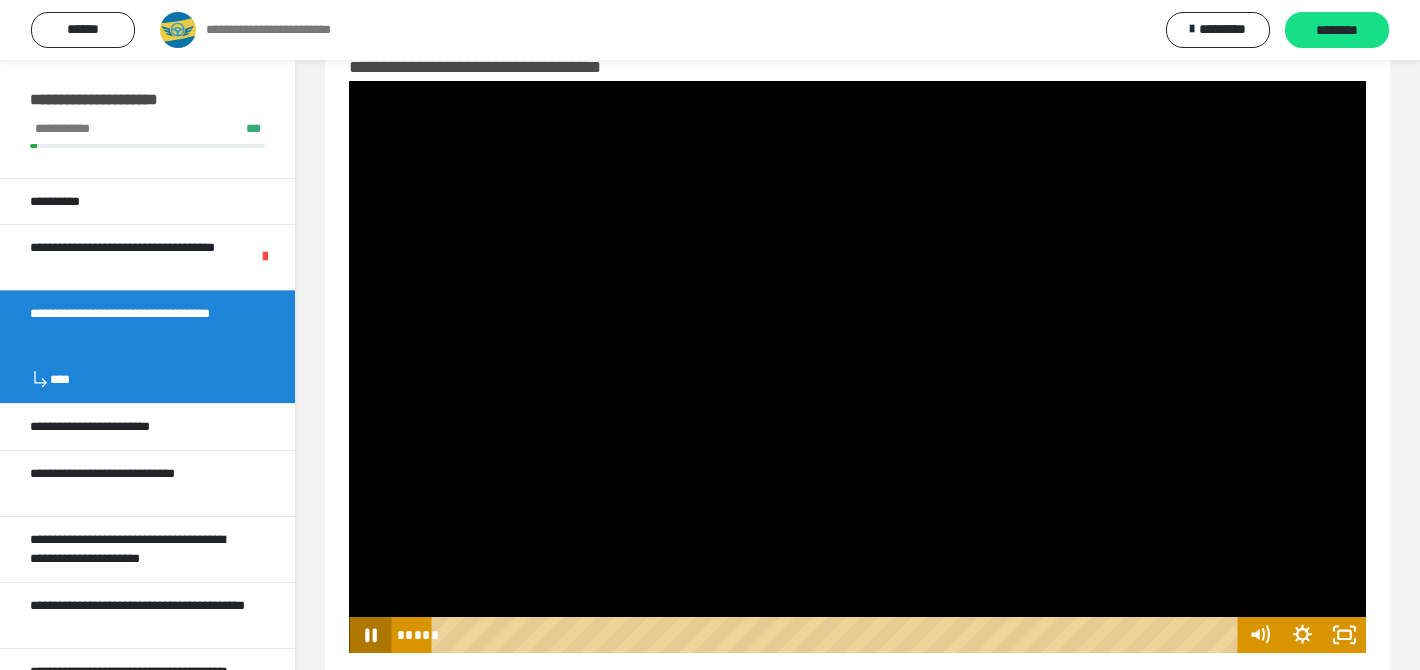 click 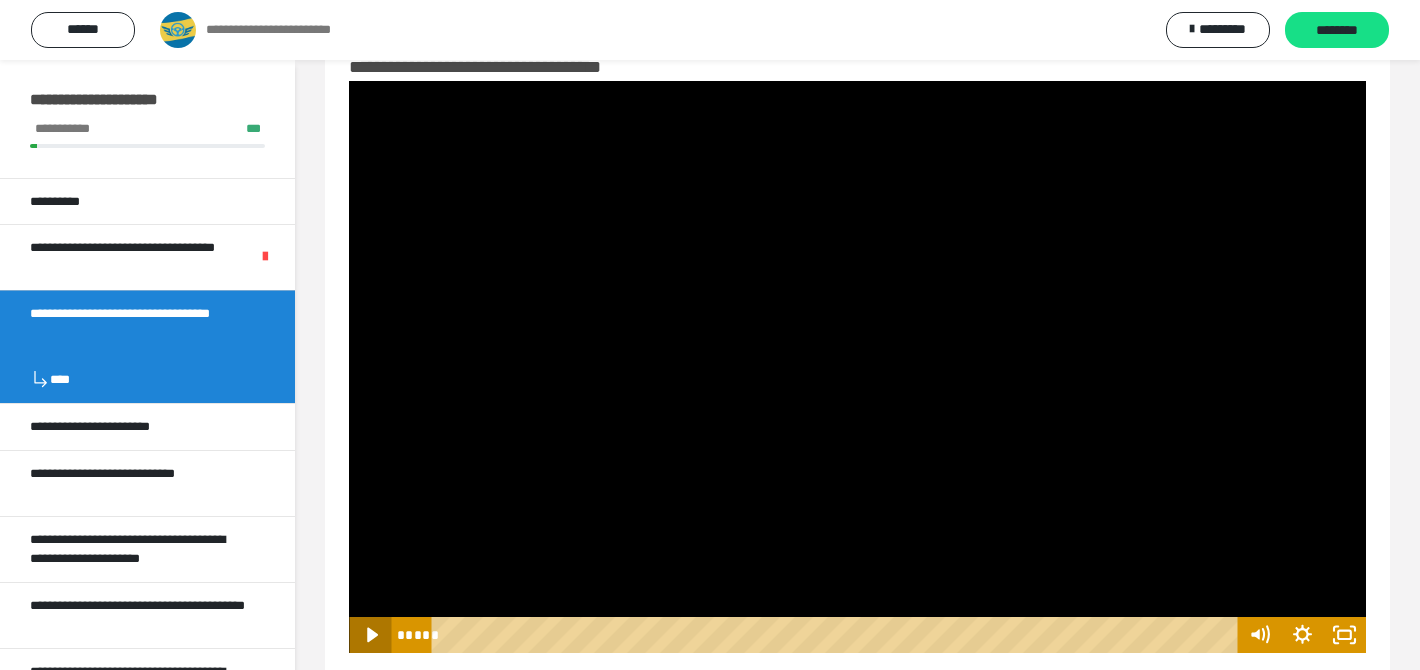 click 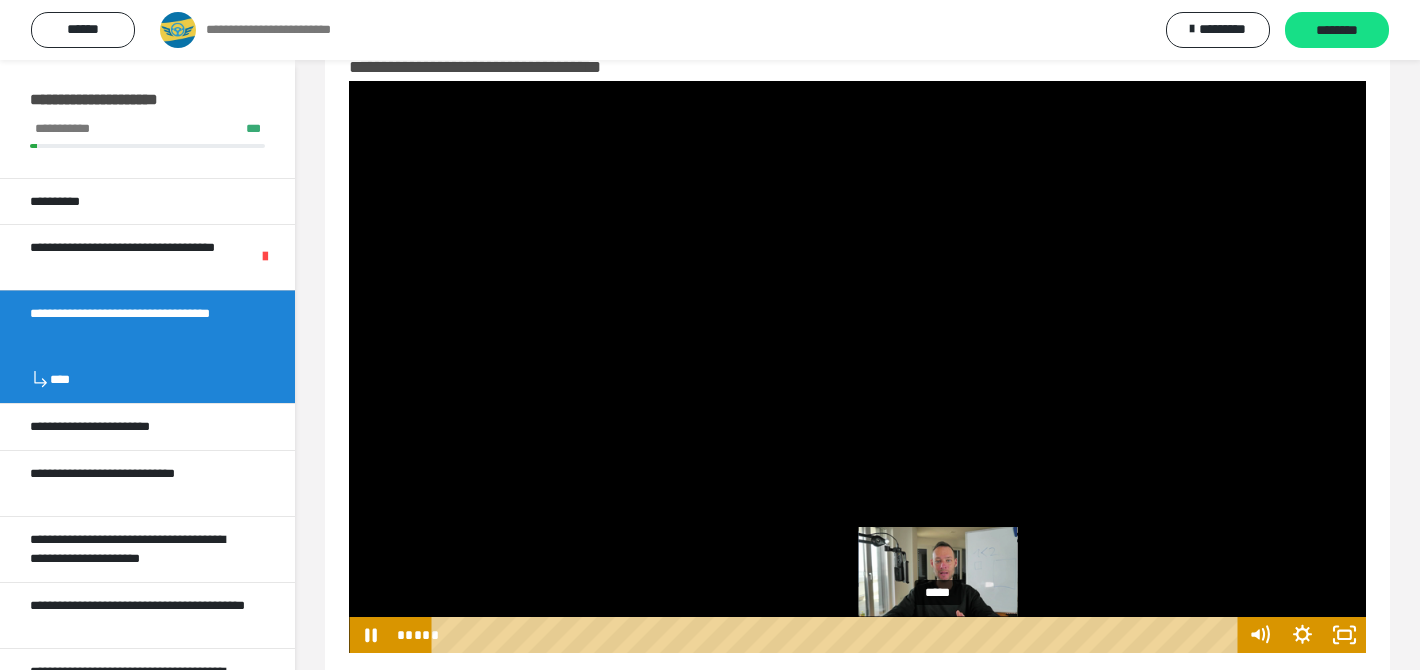 click on "*****" at bounding box center [838, 635] 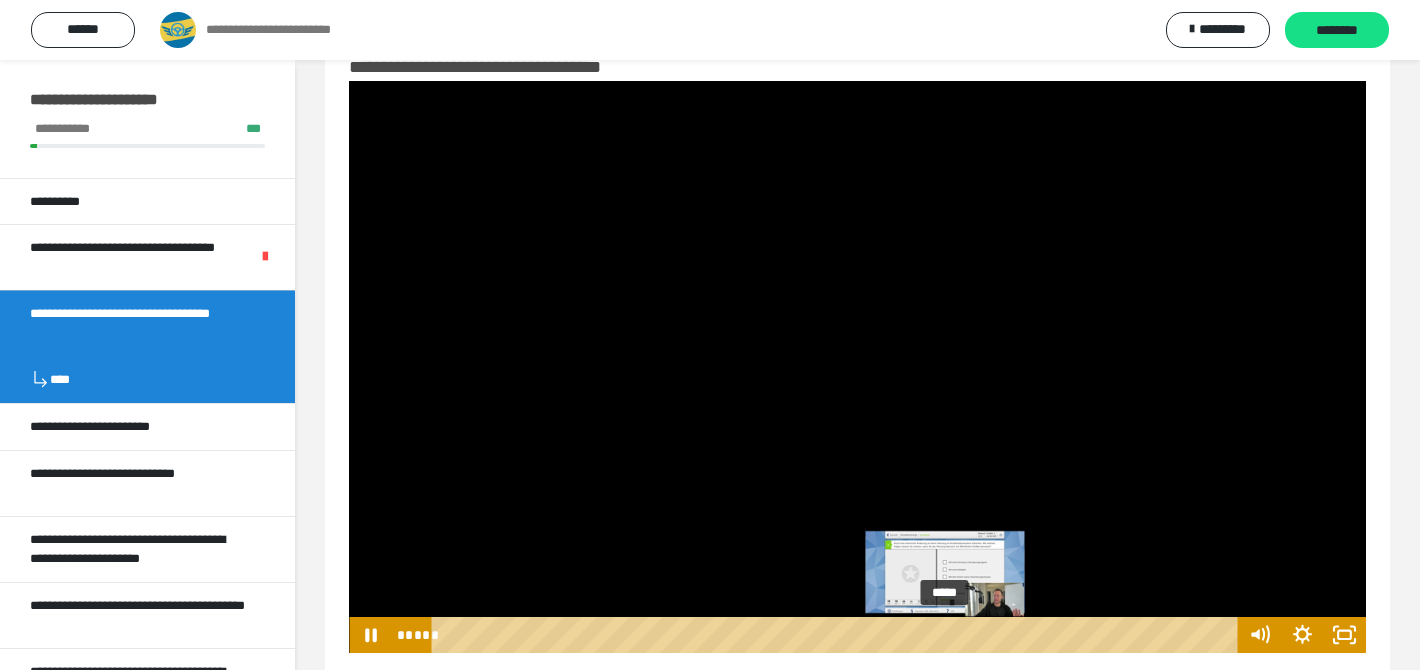 click at bounding box center [951, 635] 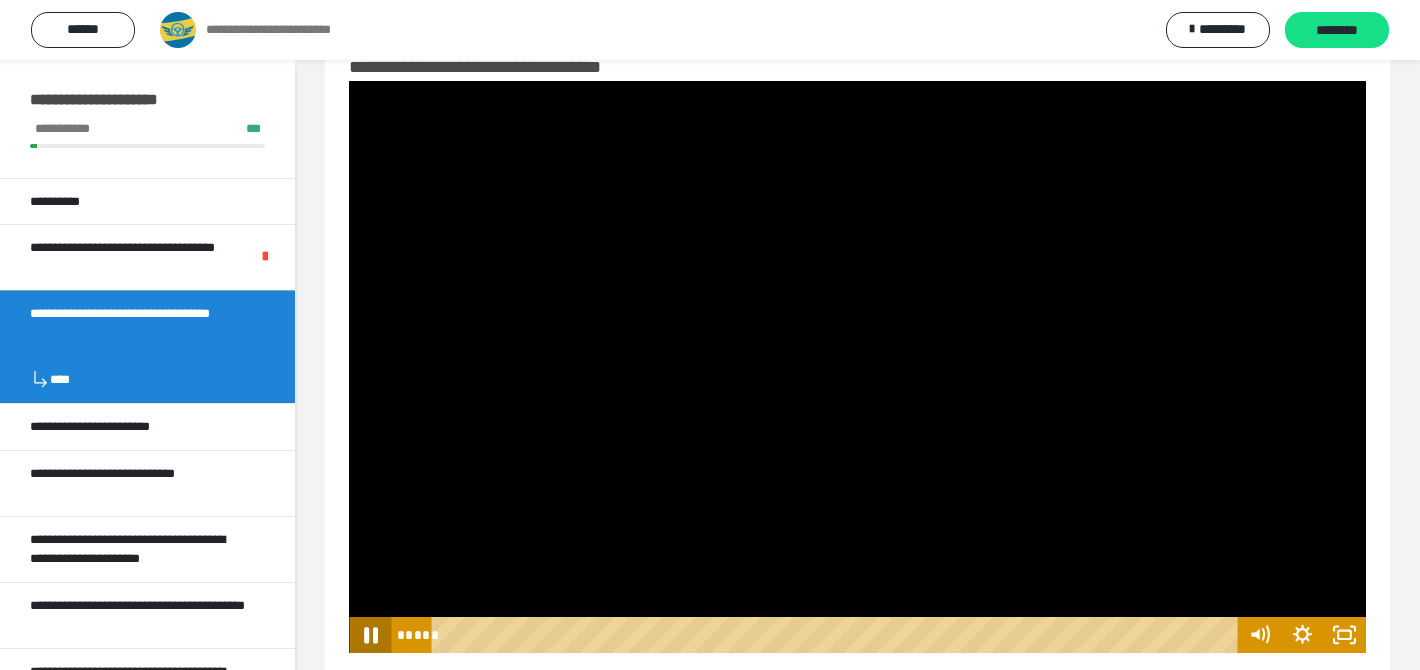 click 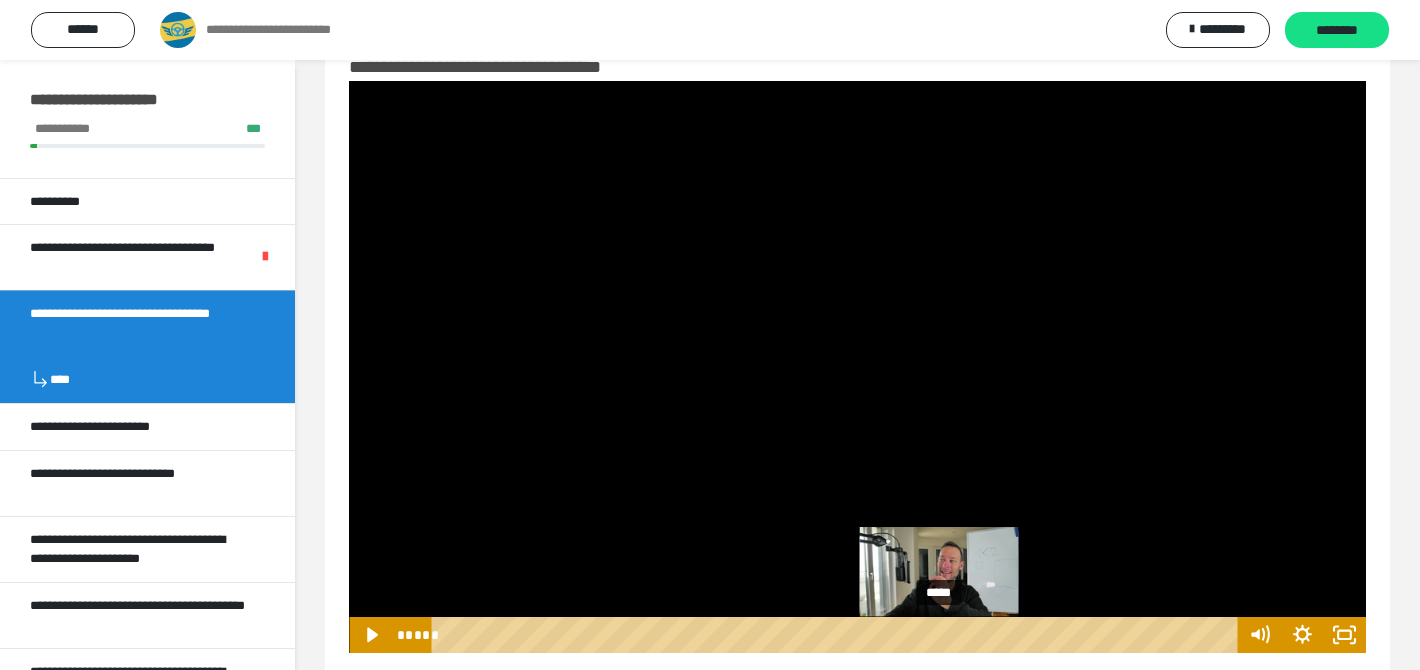 click on "*****" at bounding box center (838, 635) 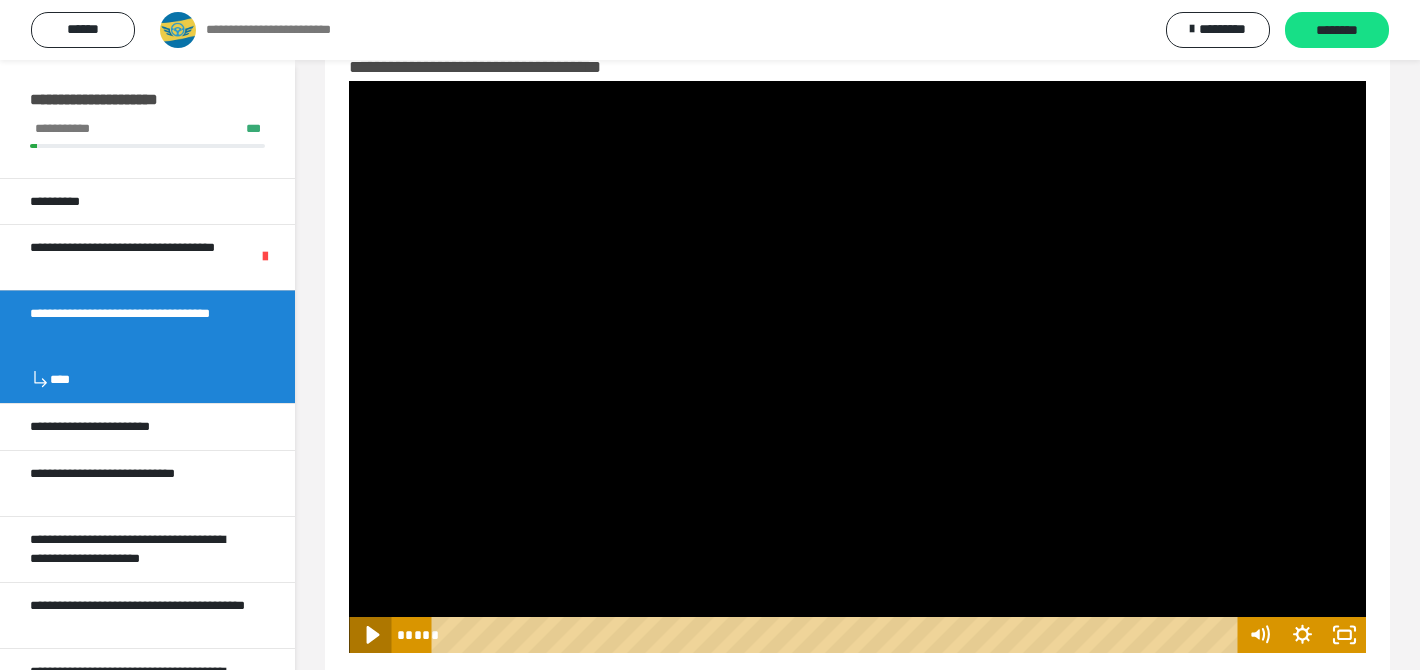 click 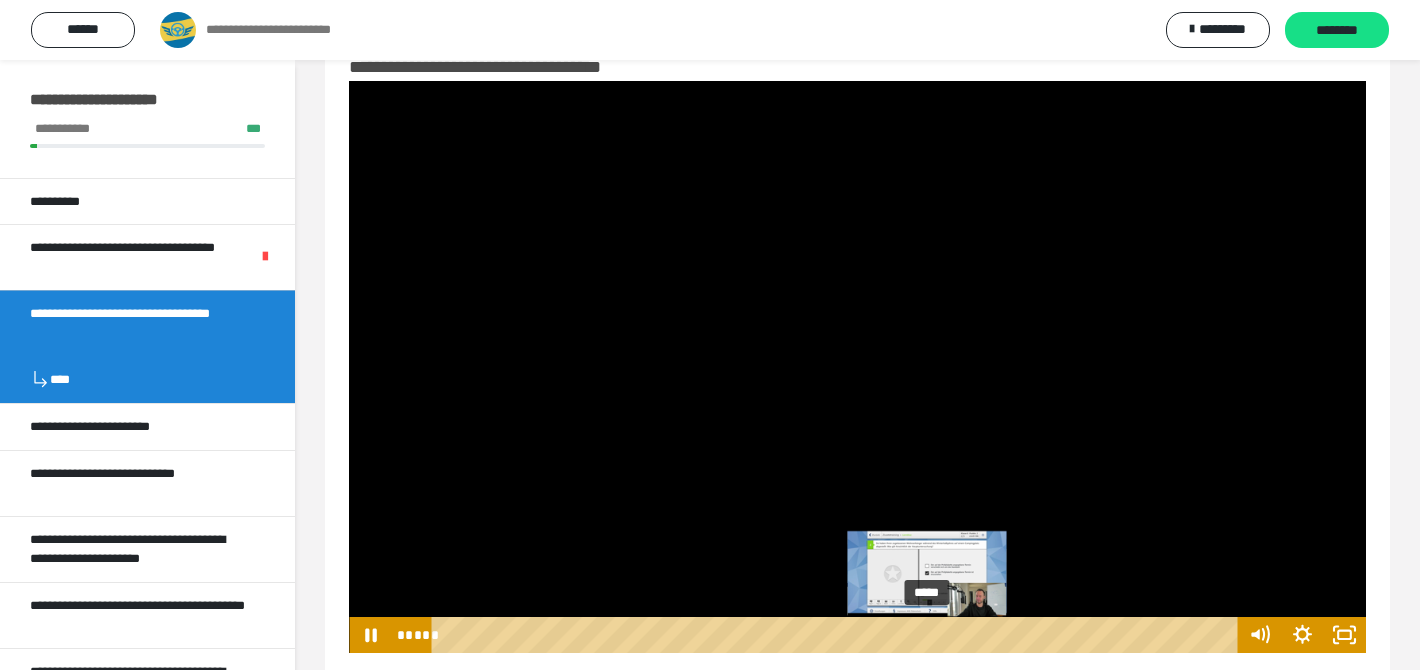 click on "*****" at bounding box center (838, 635) 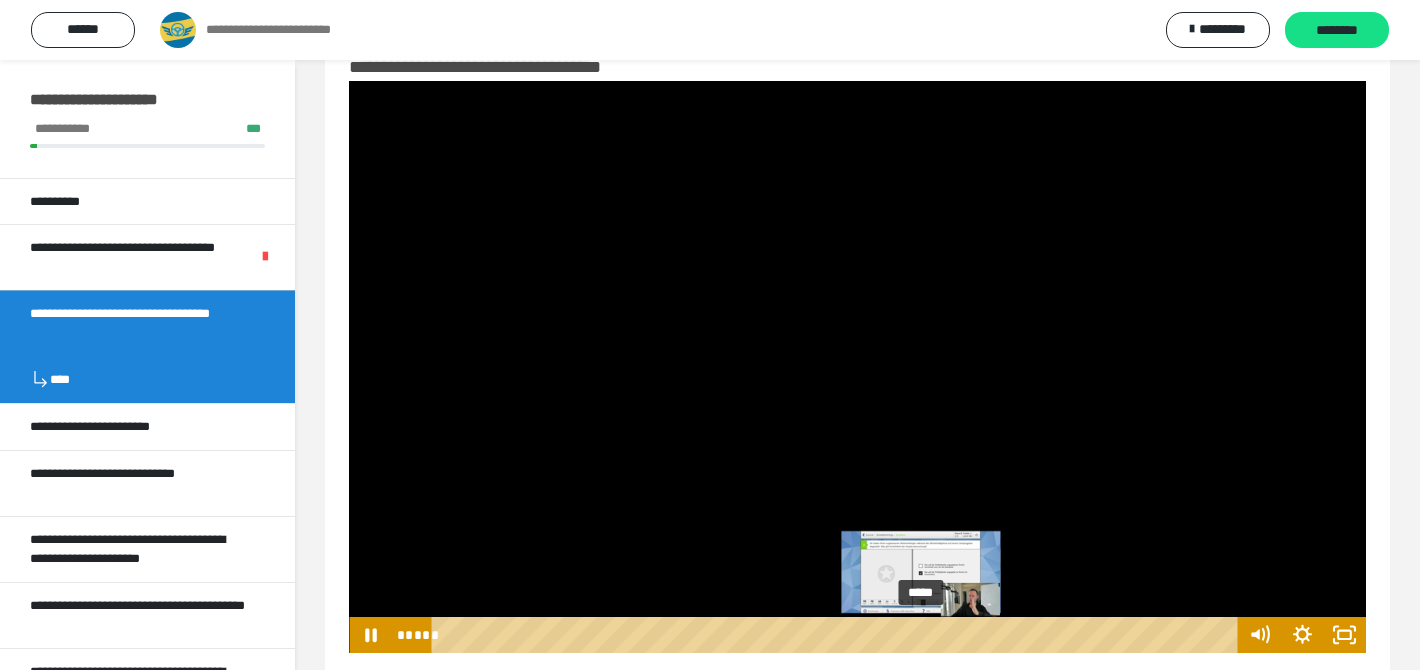 click on "*****" at bounding box center [838, 635] 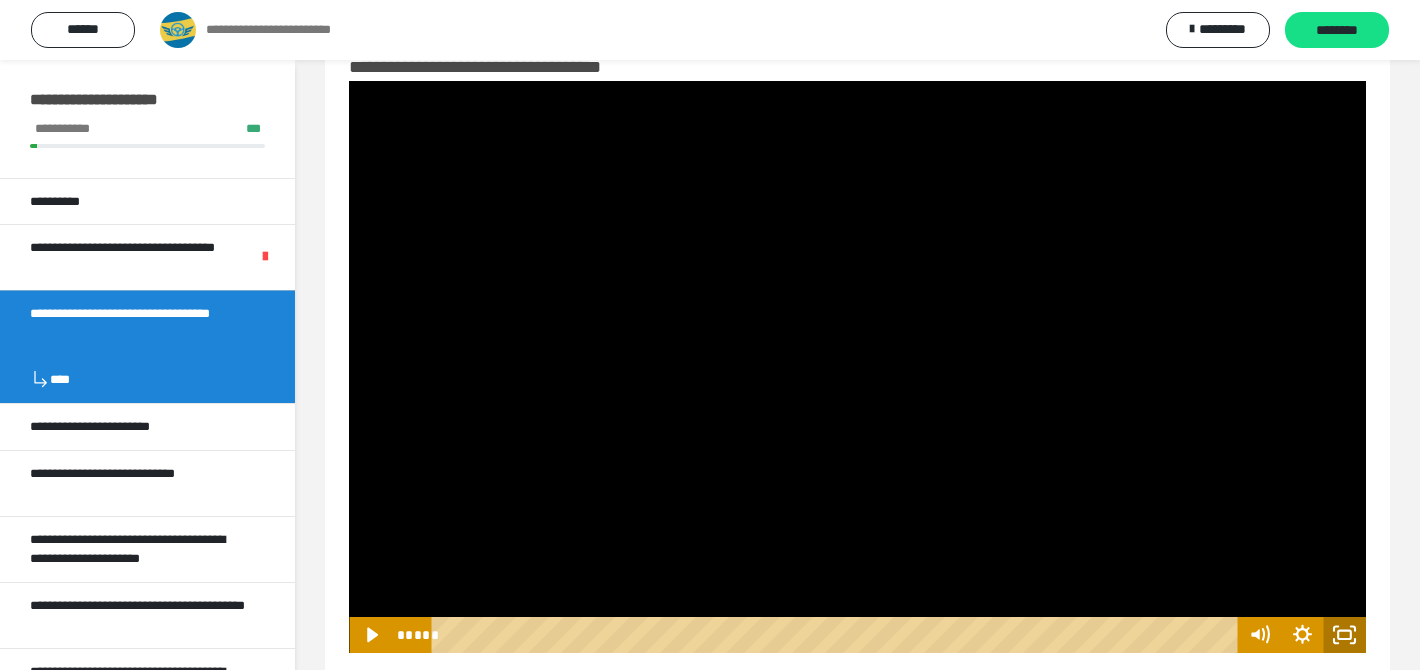 click 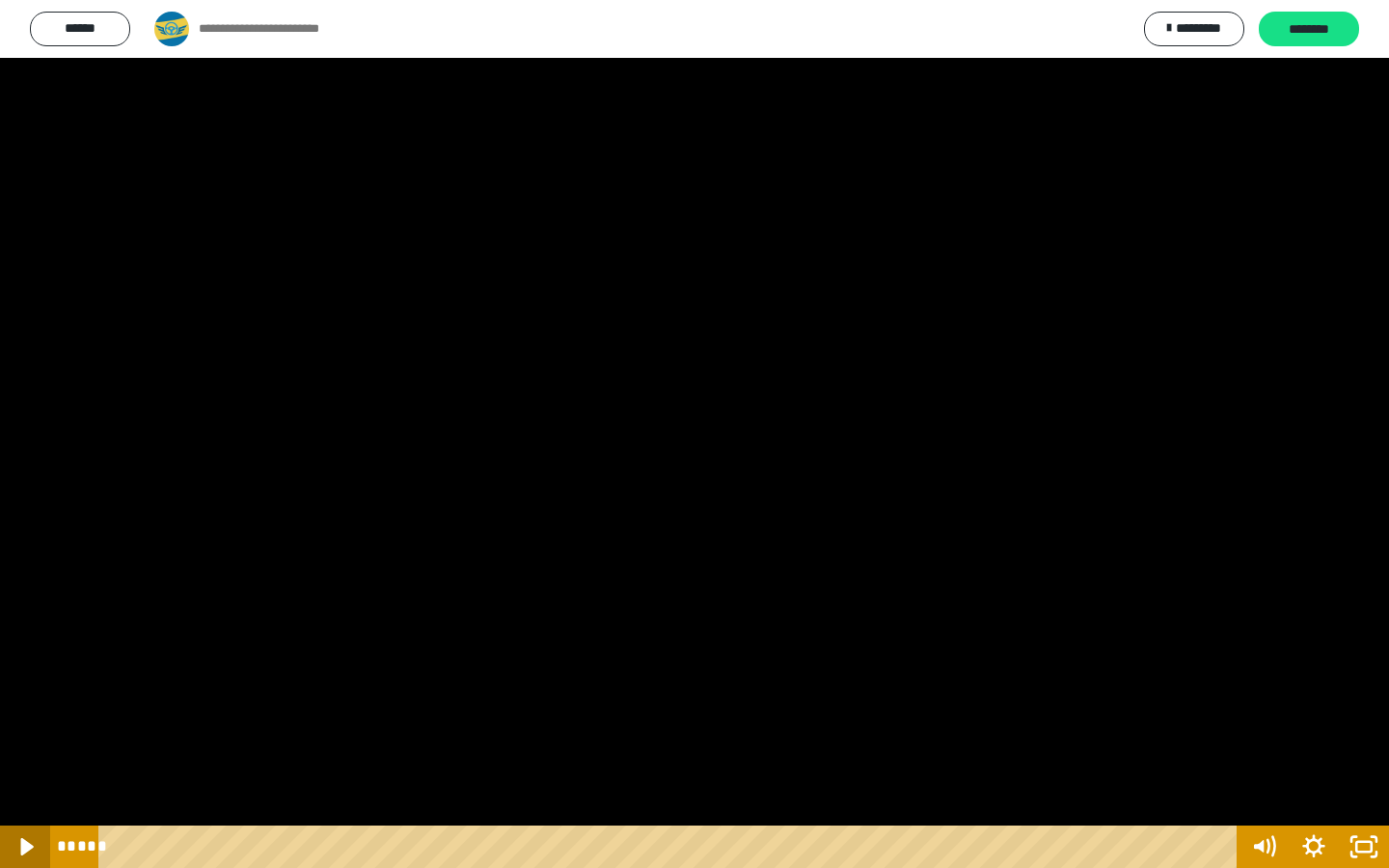 click 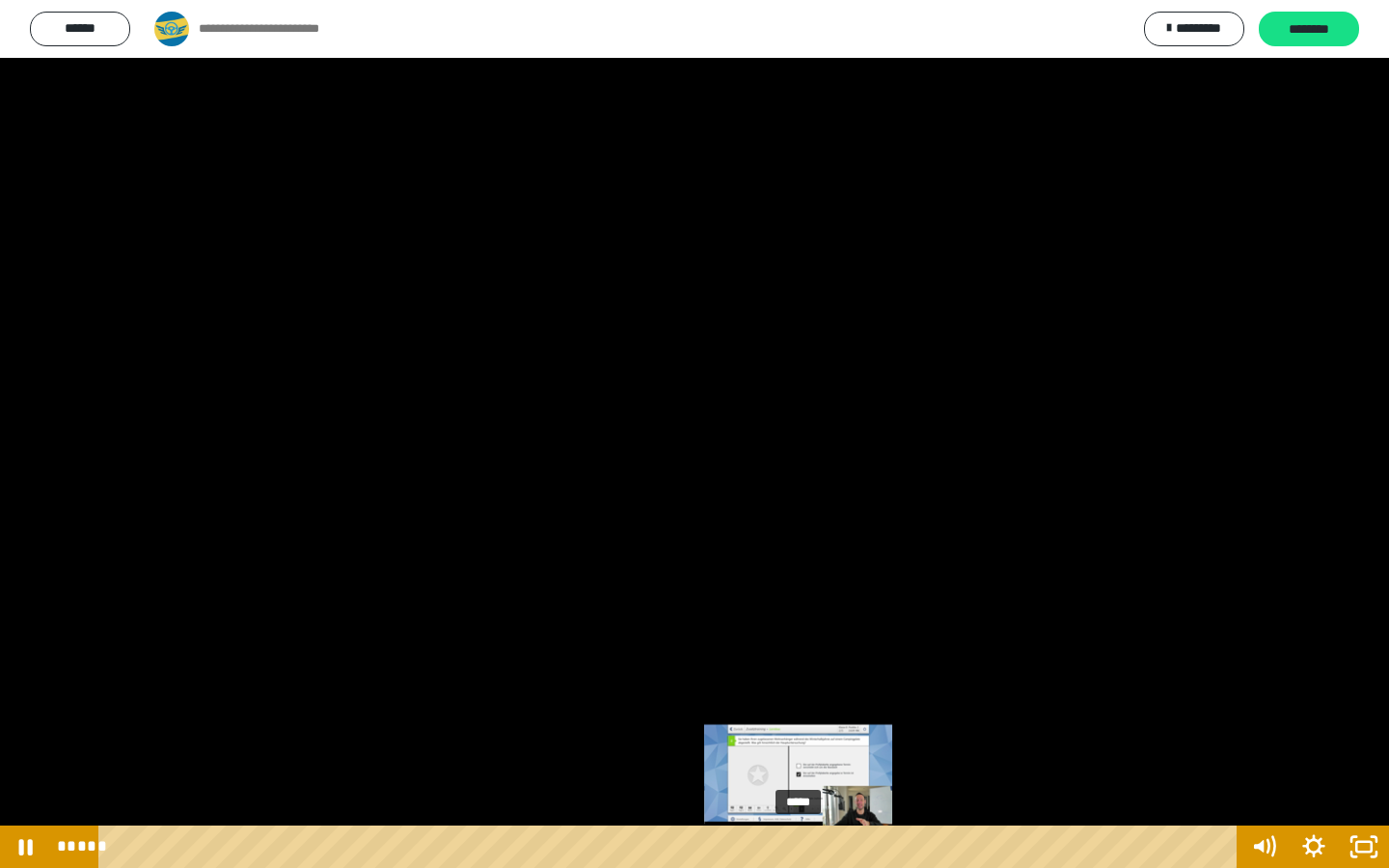 click on "*****" at bounding box center [671, 847] 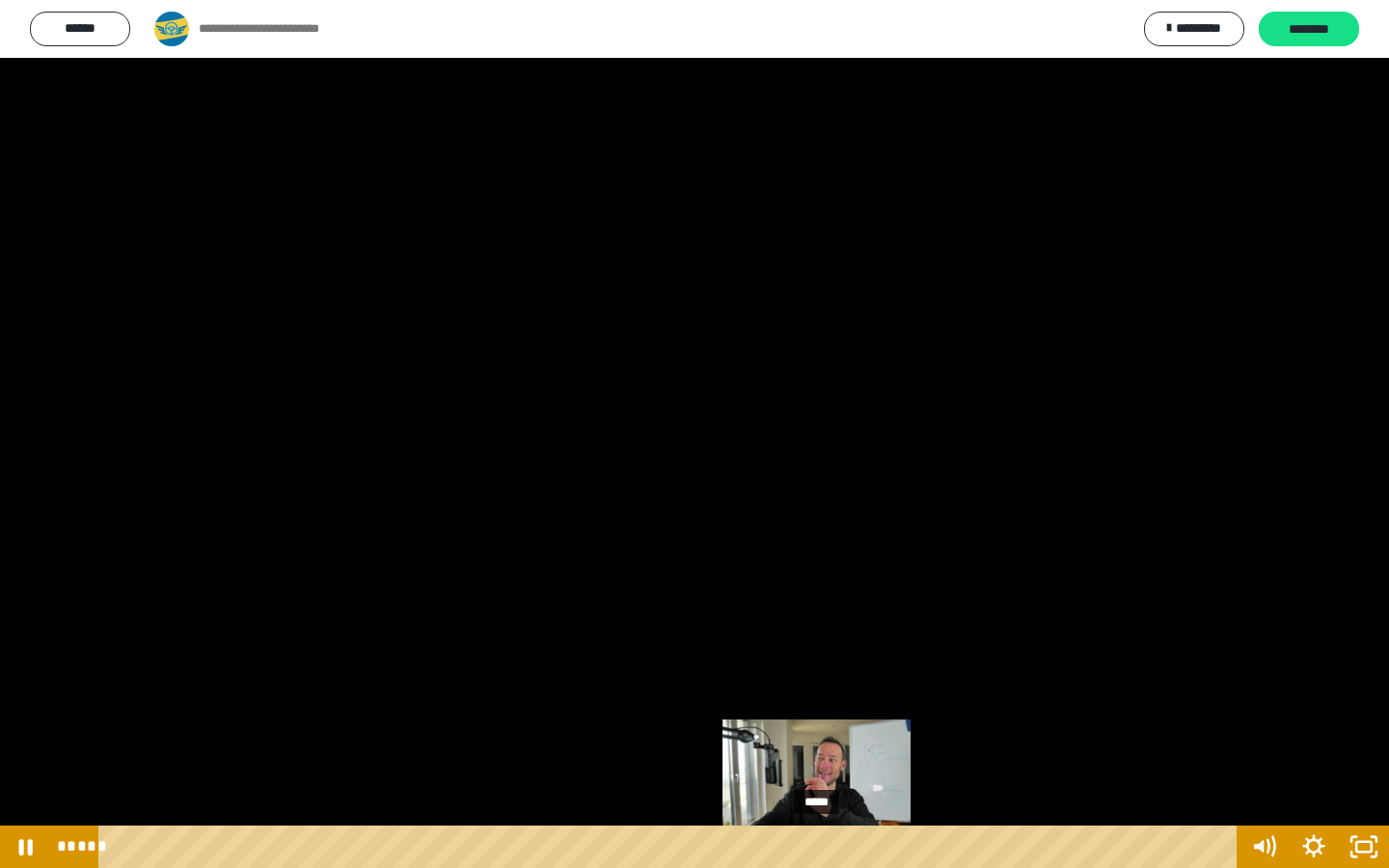 click on "*****" at bounding box center (671, 847) 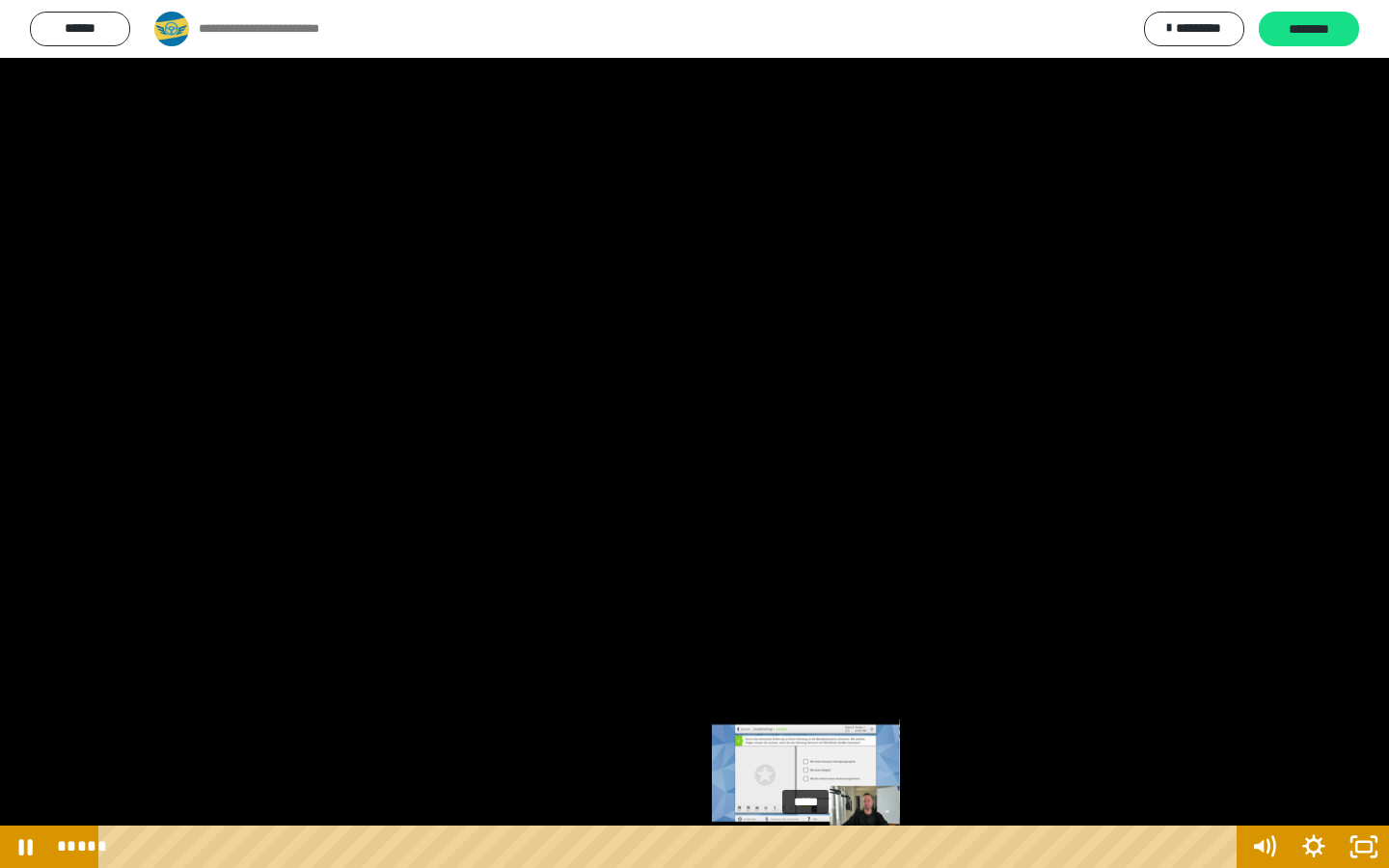 click on "*****" at bounding box center [671, 847] 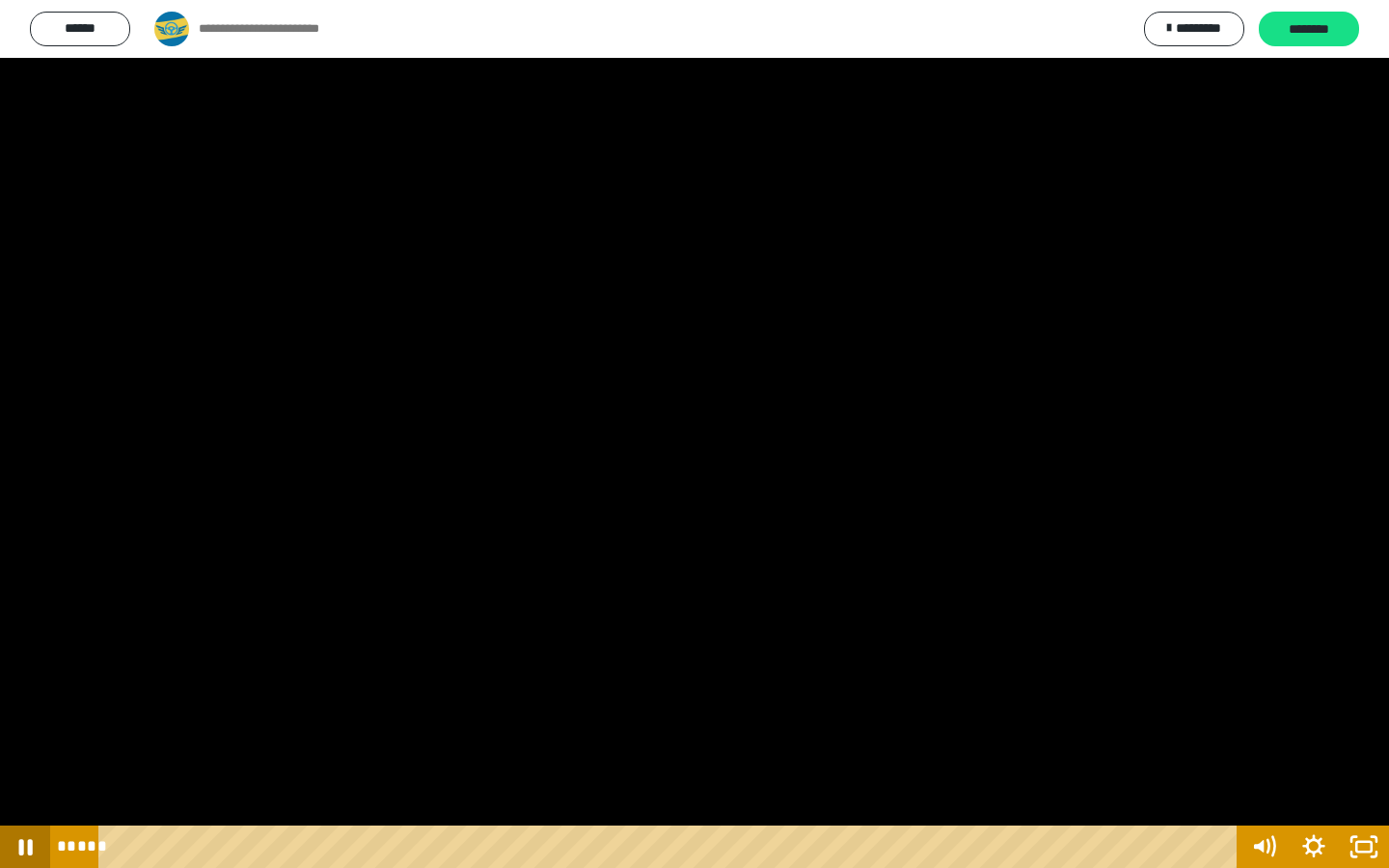 click 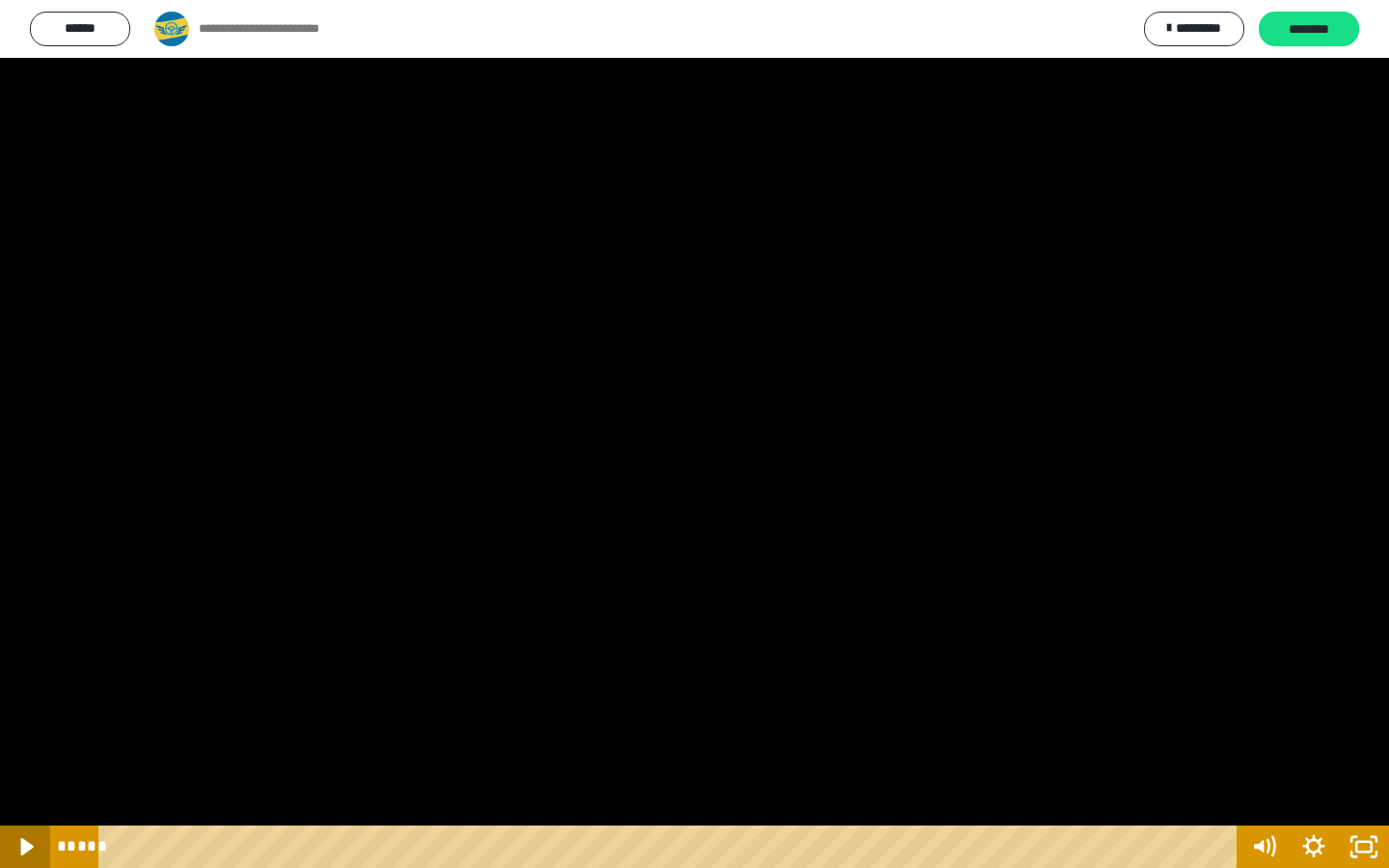 click 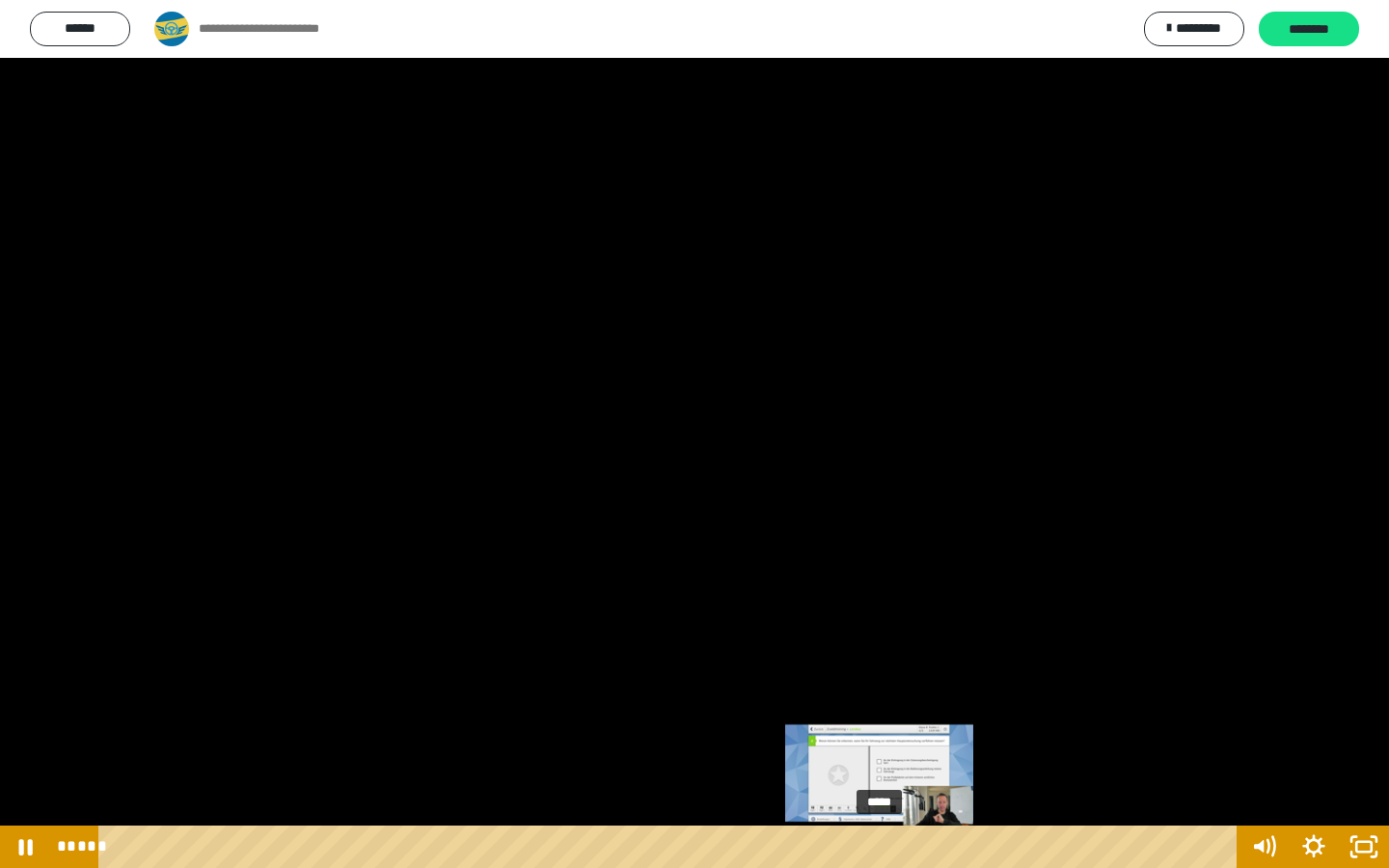 click on "*****" at bounding box center (671, 847) 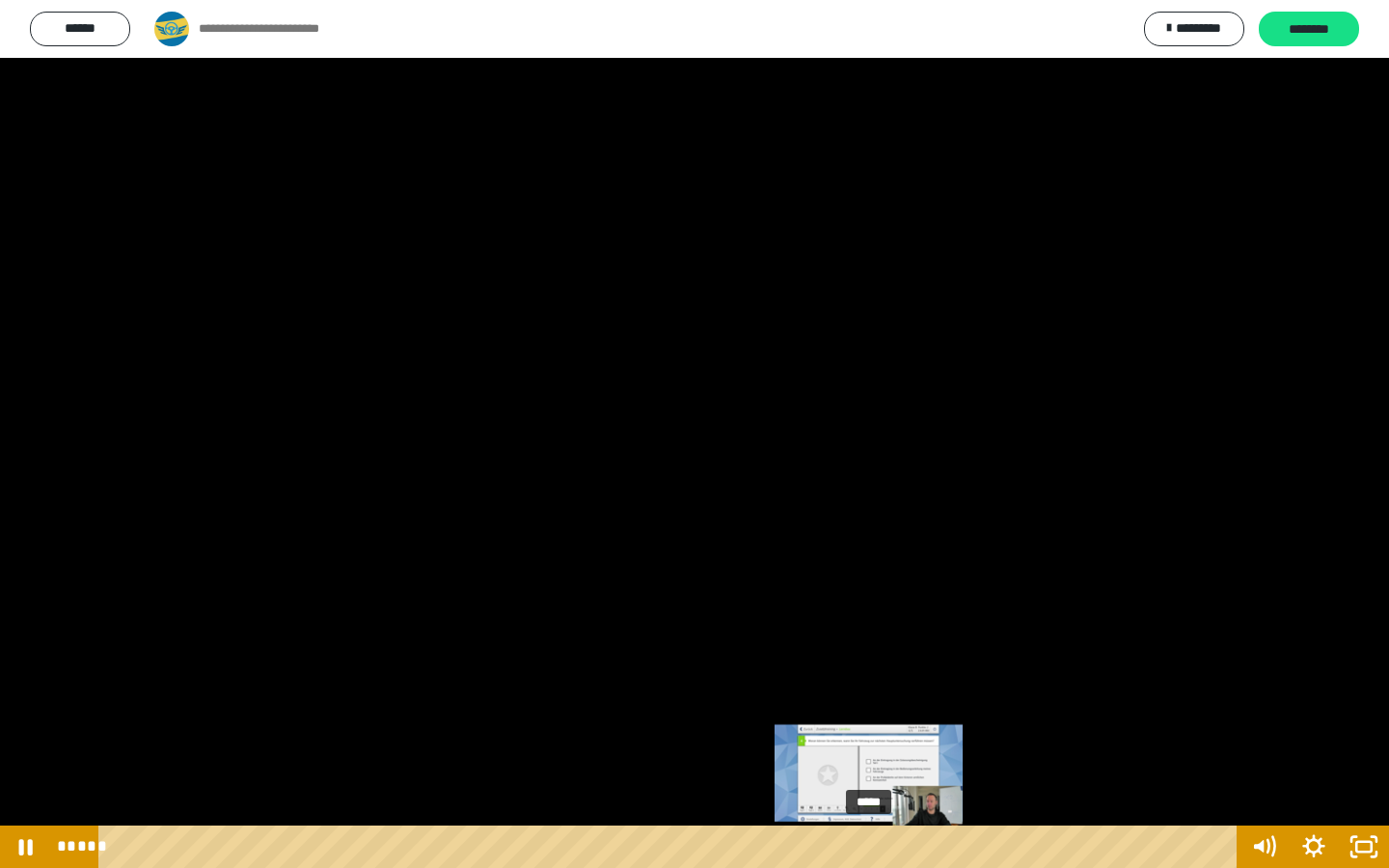 click on "*****" at bounding box center (671, 847) 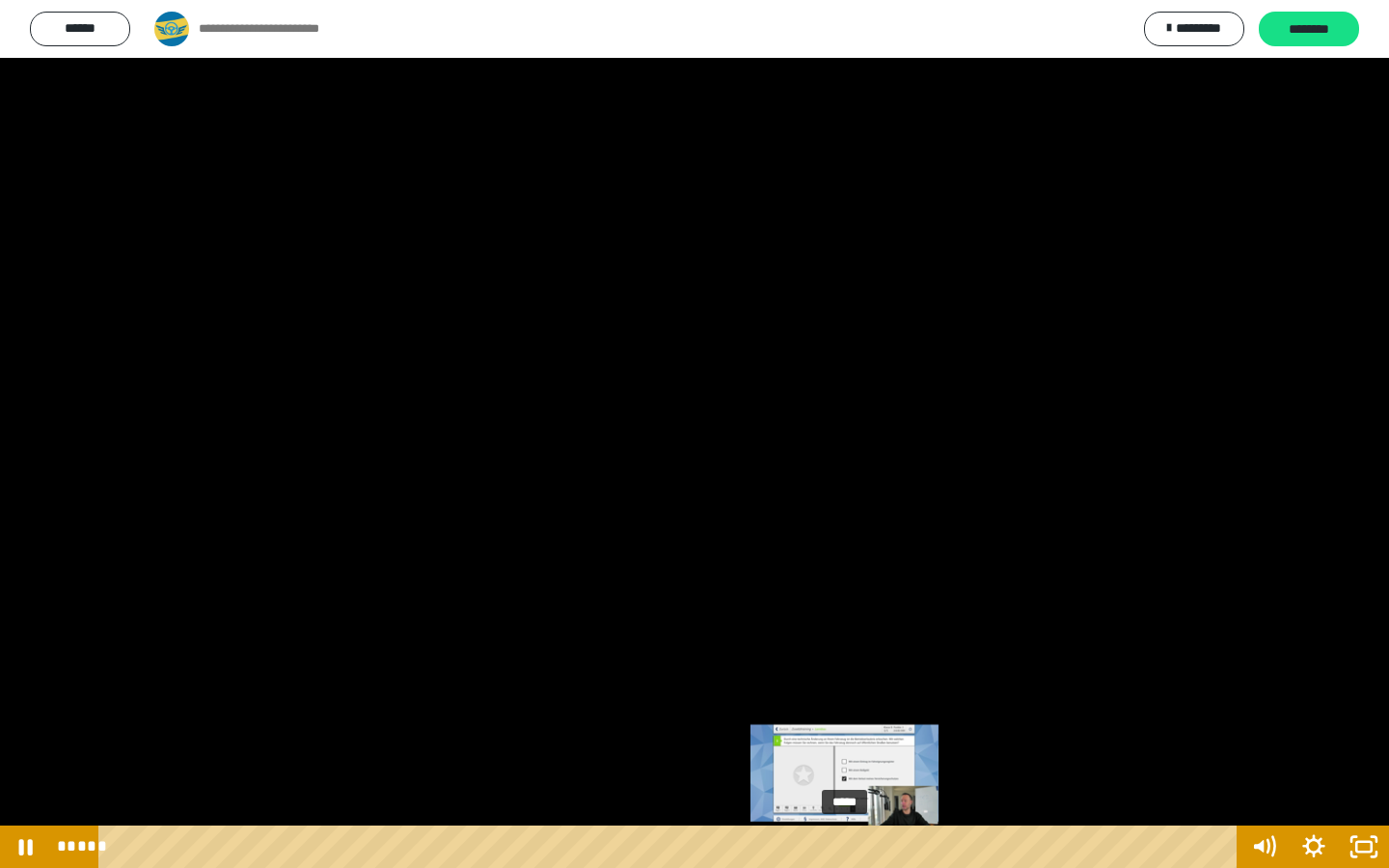 click on "*****" at bounding box center (671, 847) 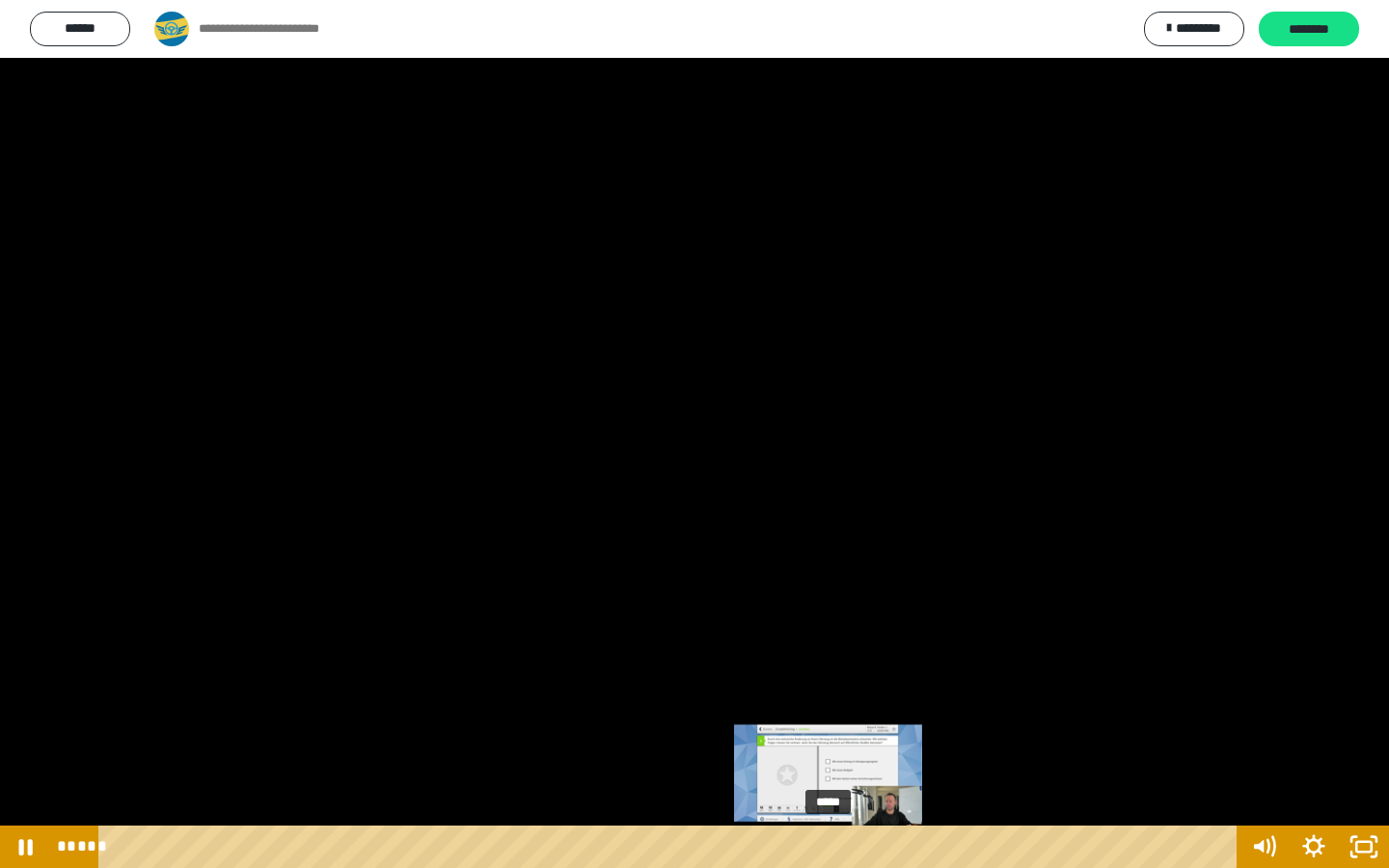 click on "*****" at bounding box center [671, 847] 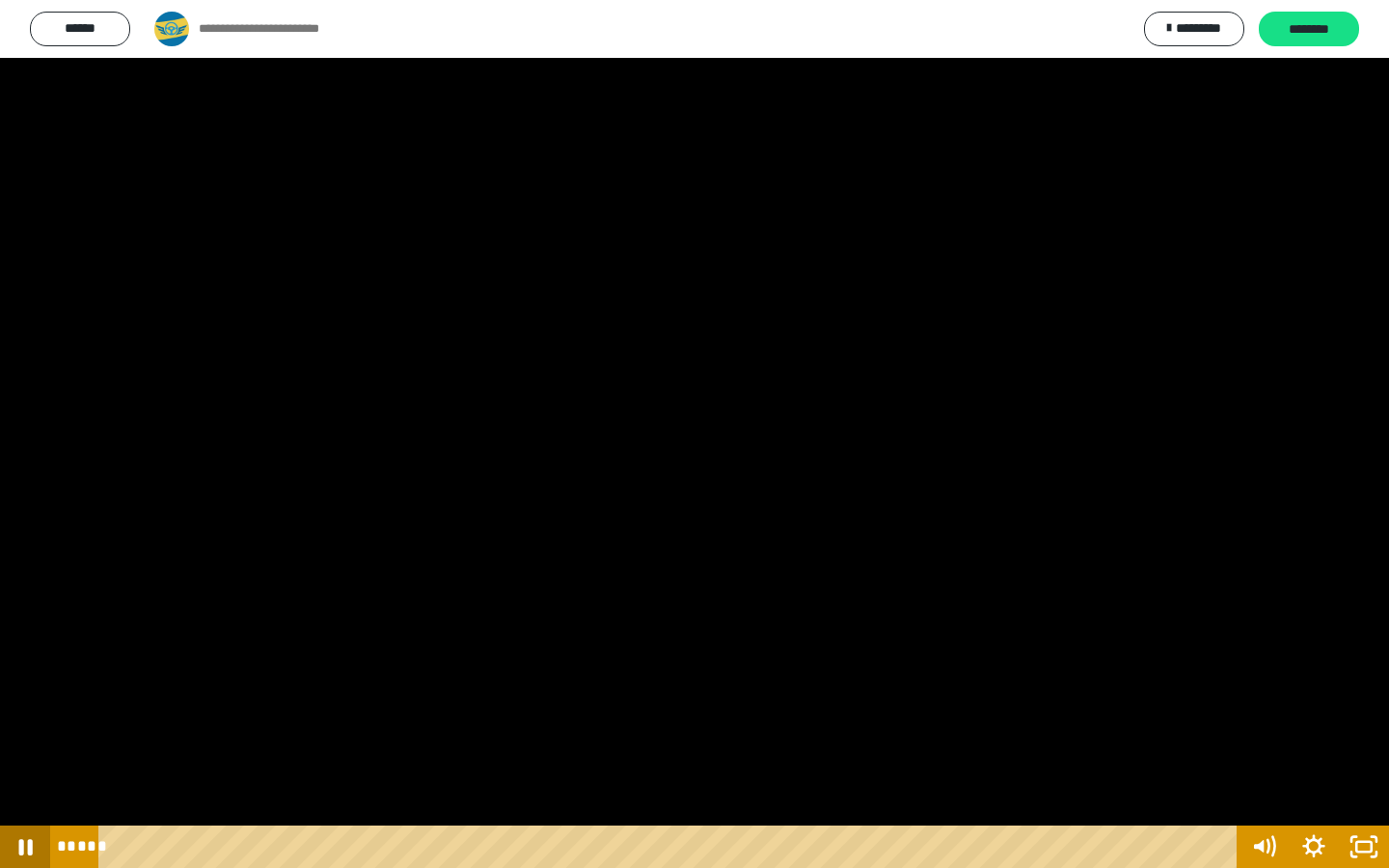 click 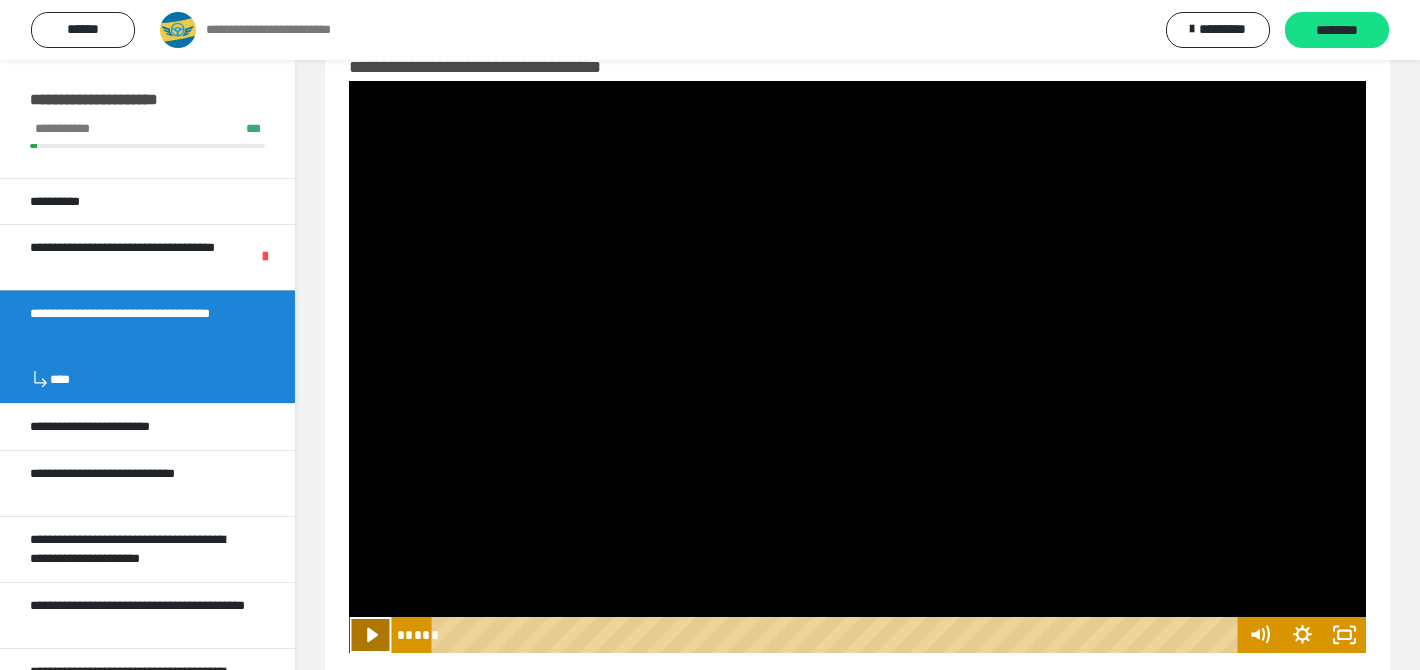 click 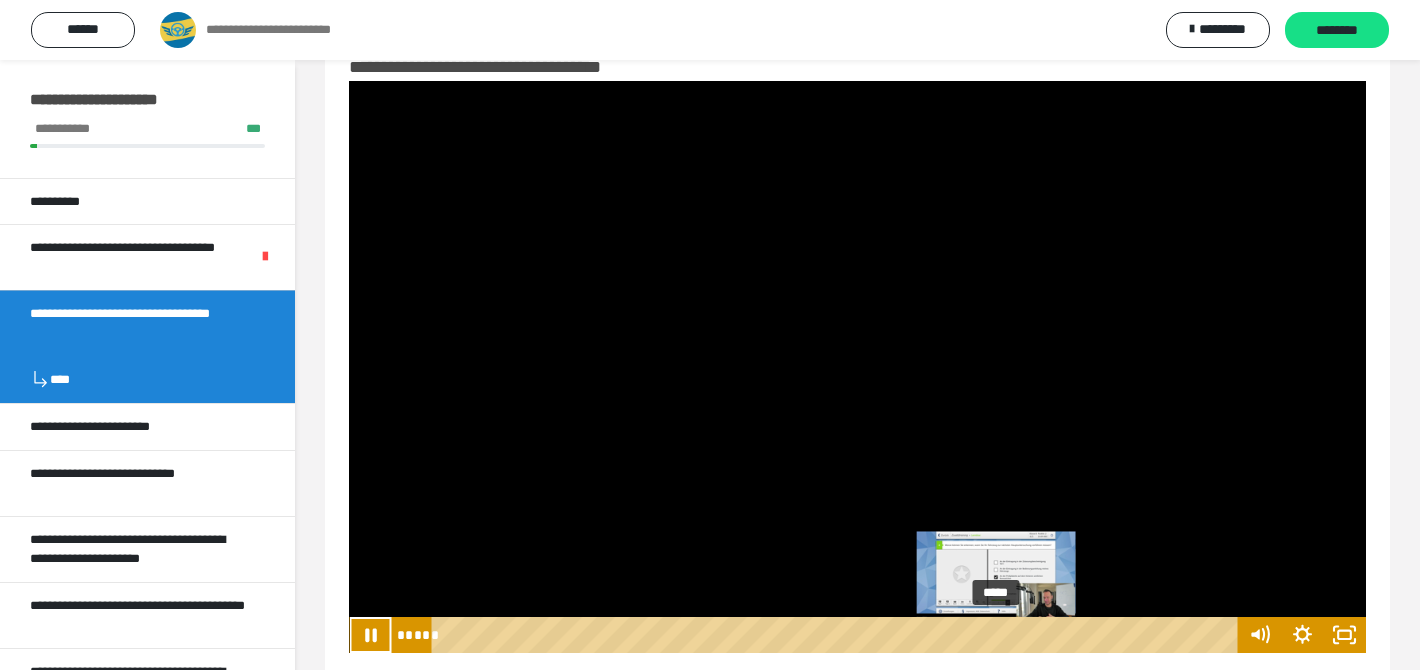 click at bounding box center (1002, 635) 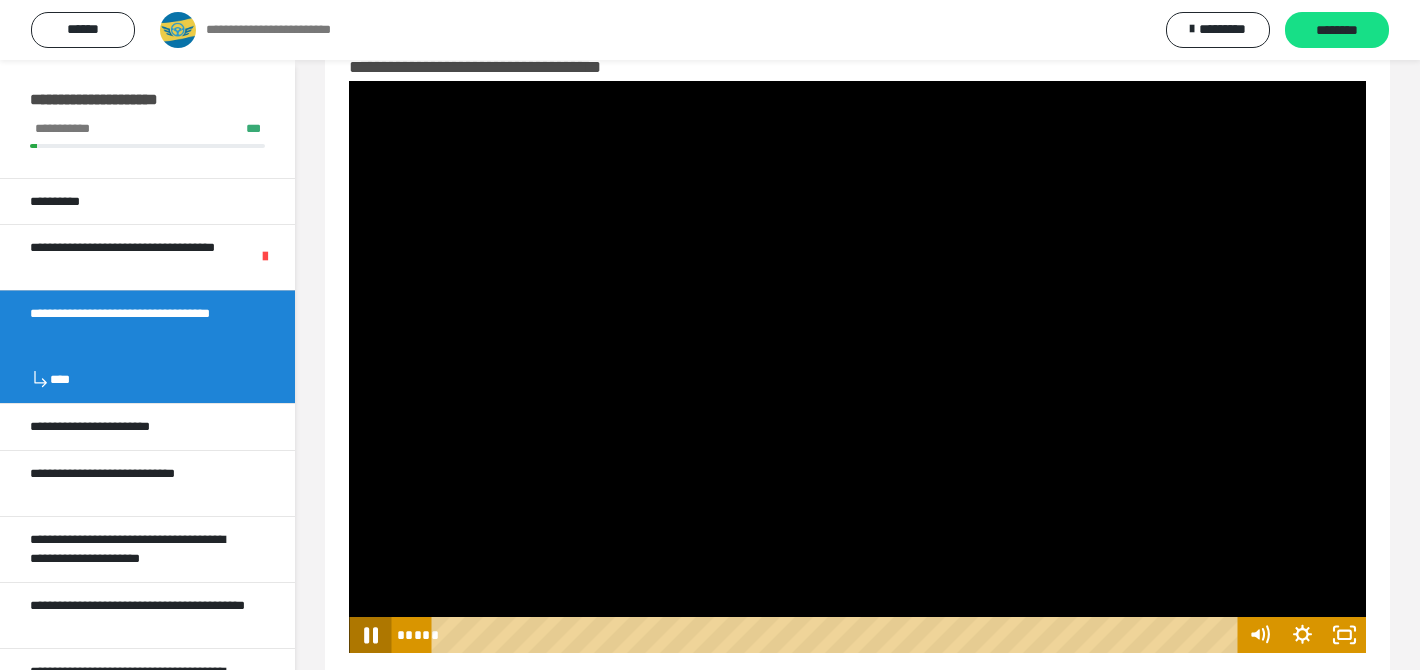 click 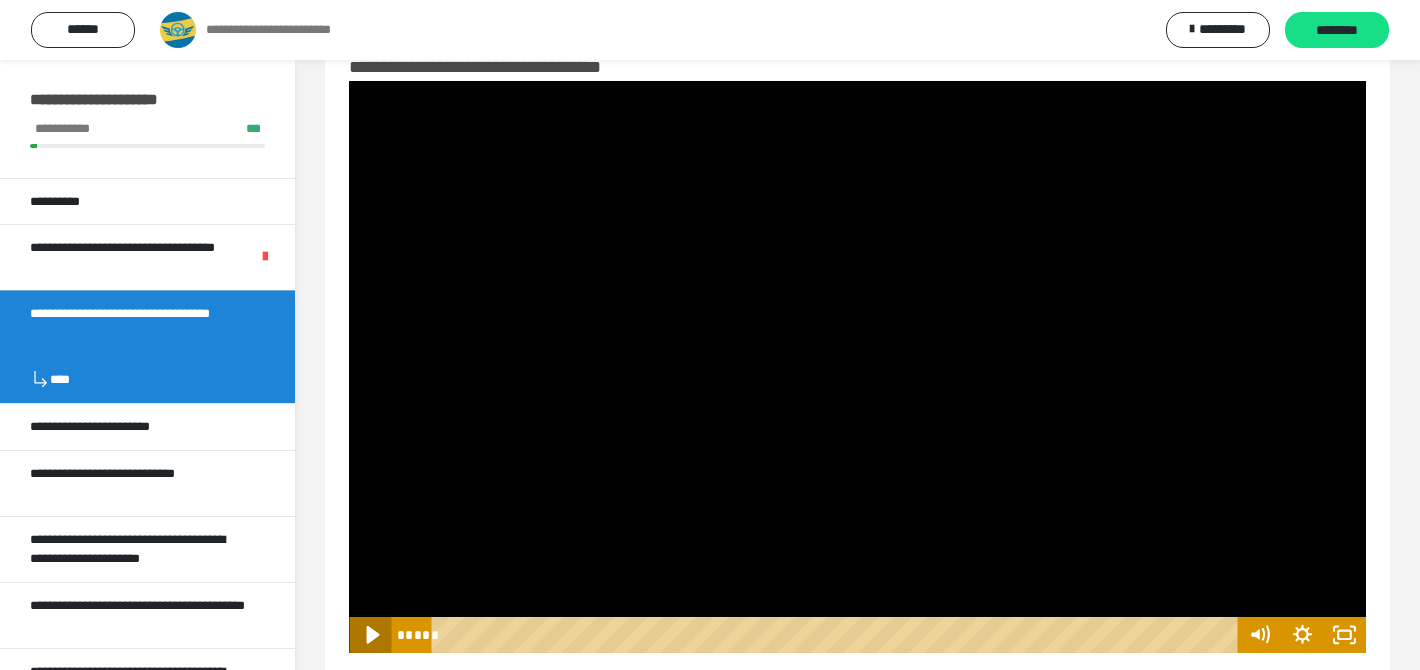 click 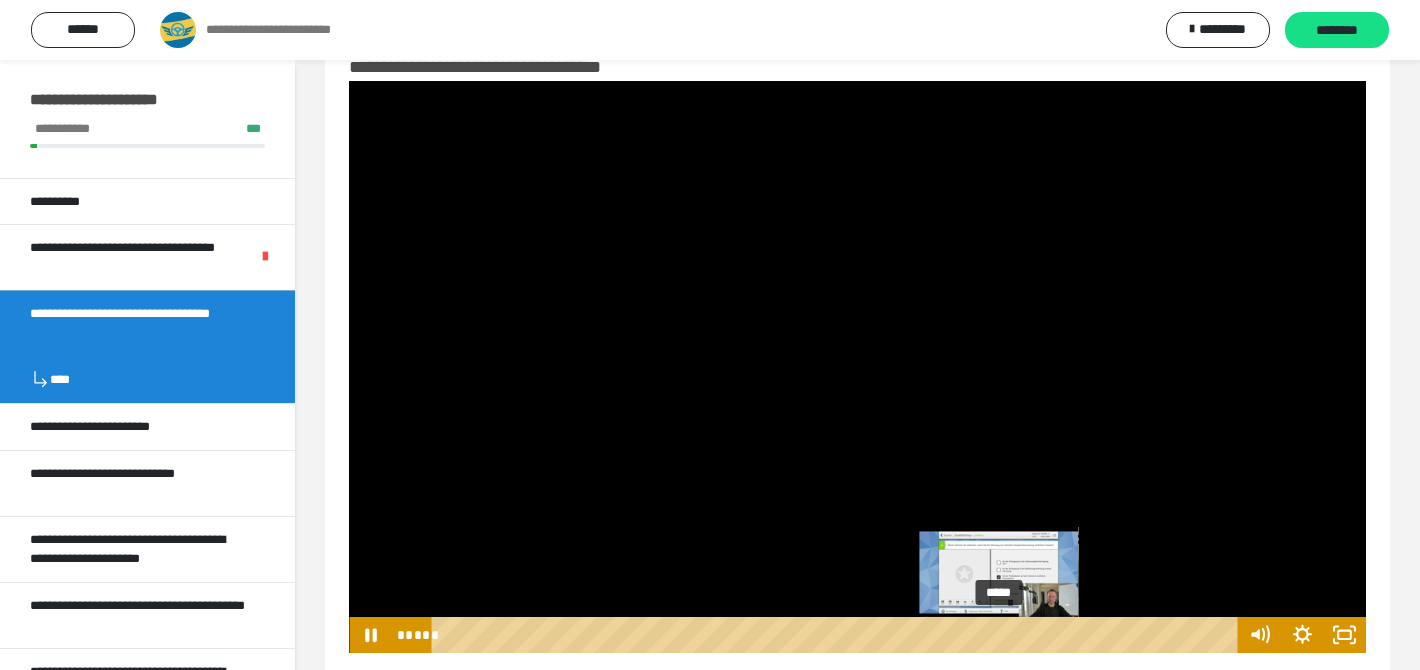click at bounding box center (999, 635) 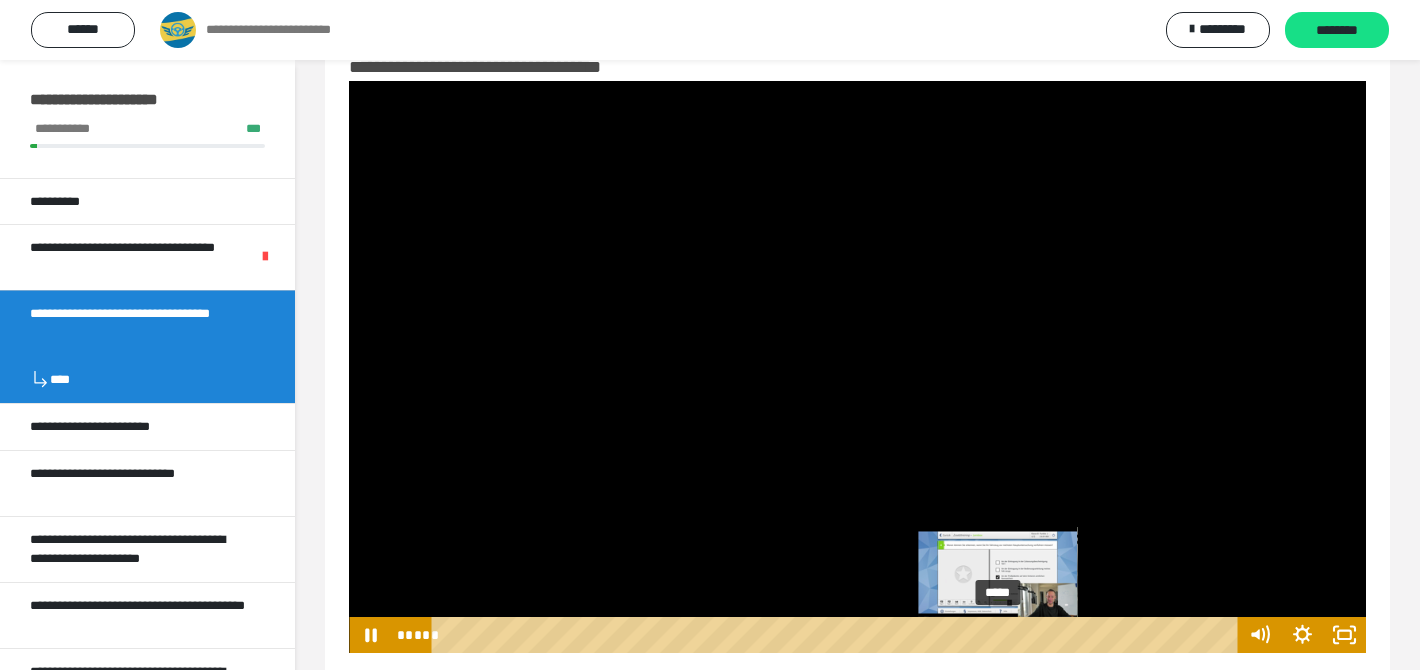 click at bounding box center [998, 635] 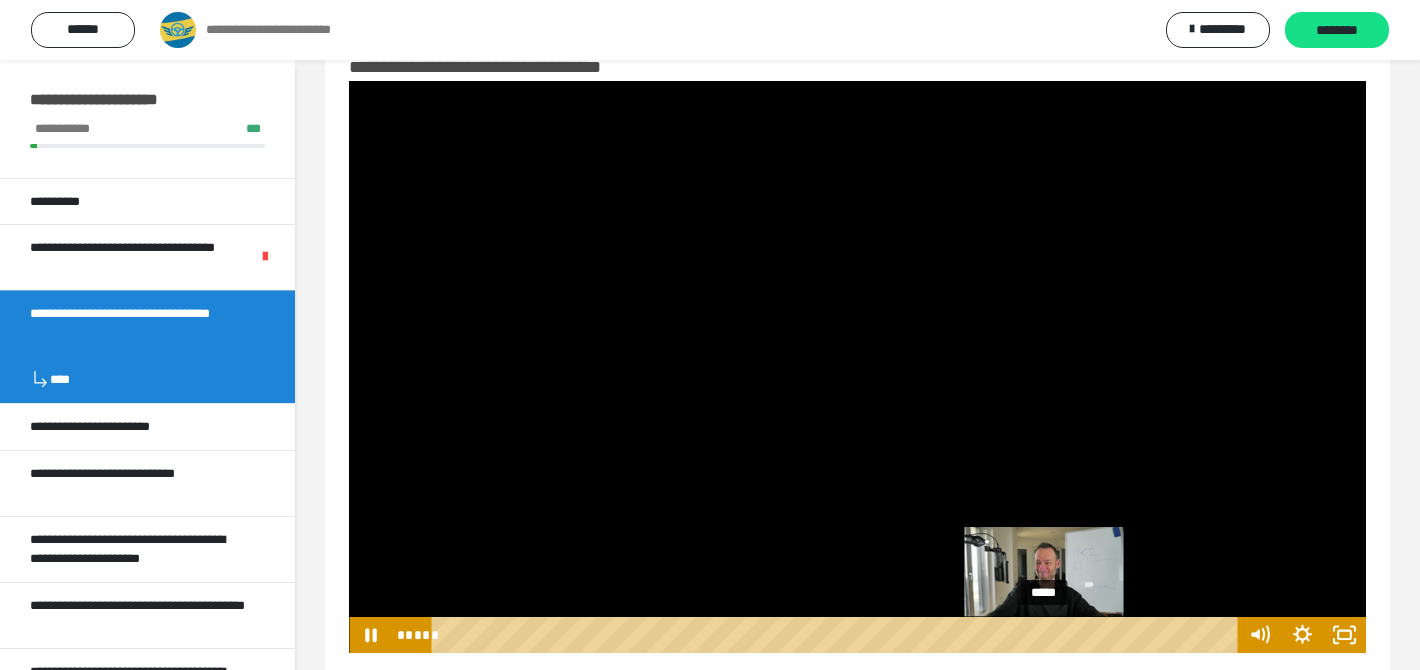 click at bounding box center (1044, 635) 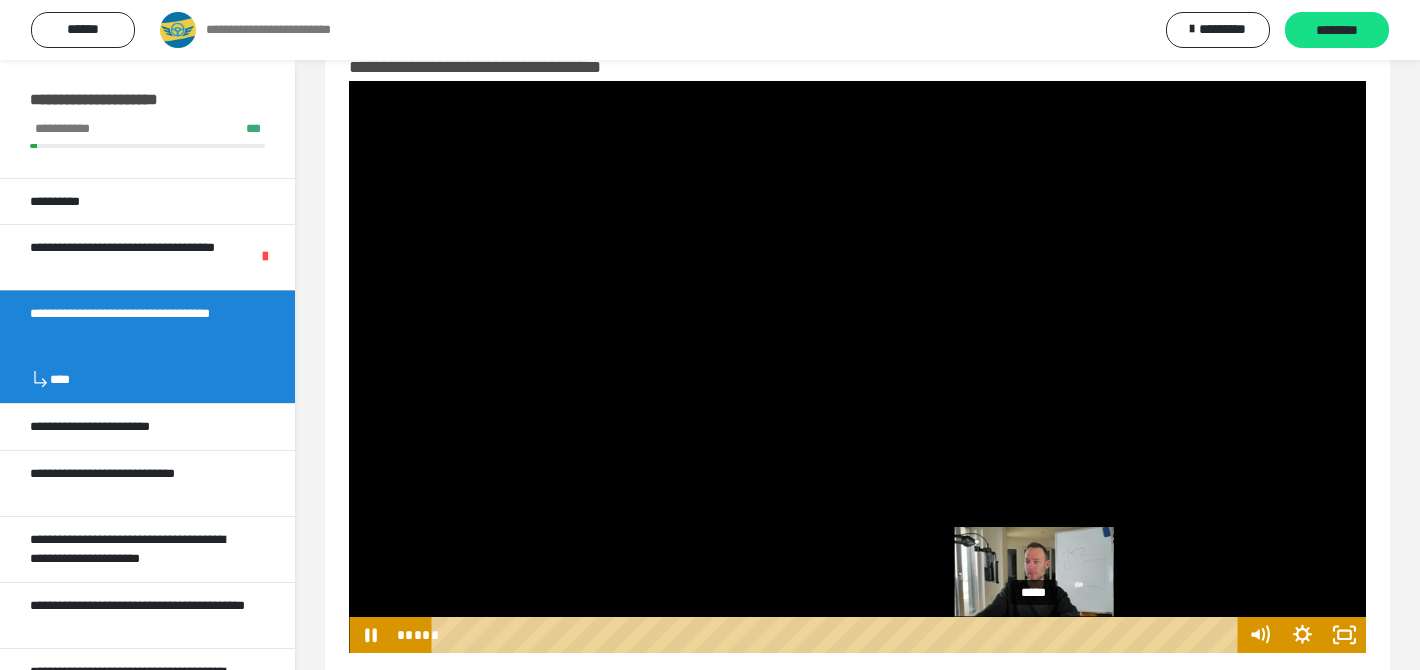 click on "*****" at bounding box center [838, 635] 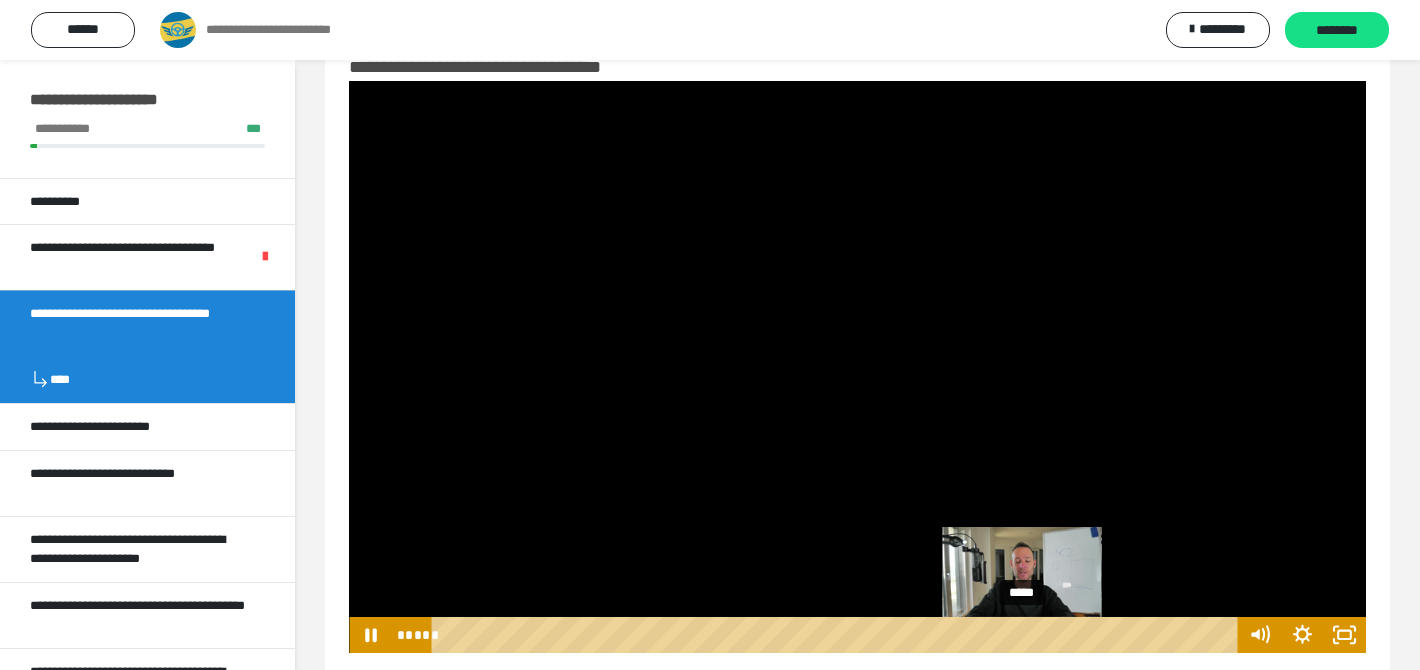 click on "*****" at bounding box center (838, 635) 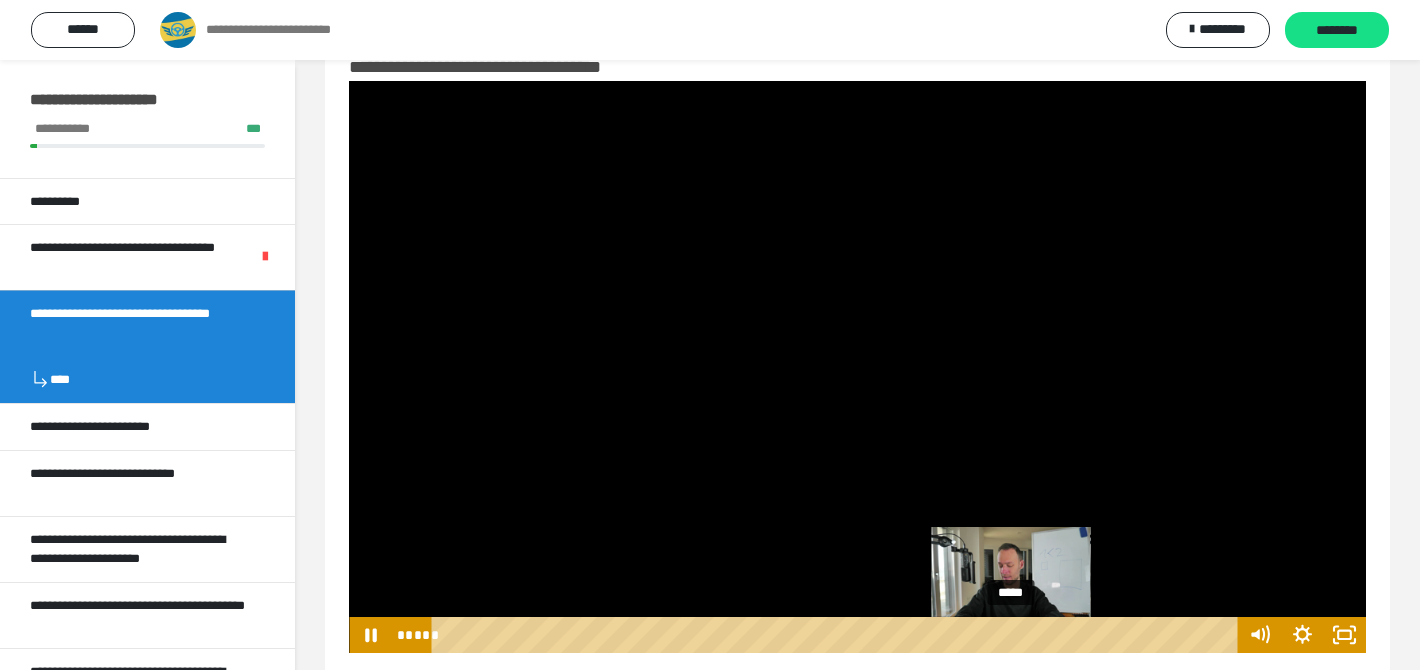 click on "*****" at bounding box center [838, 635] 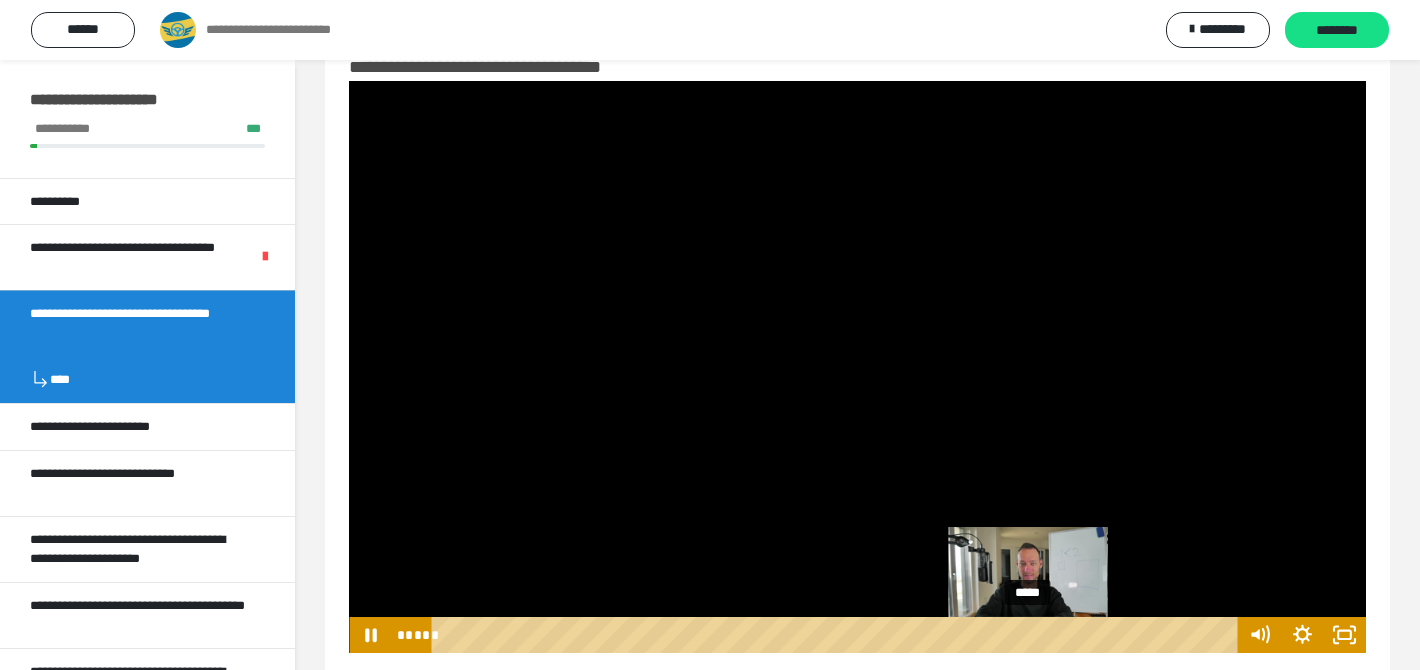 click on "*****" at bounding box center (838, 635) 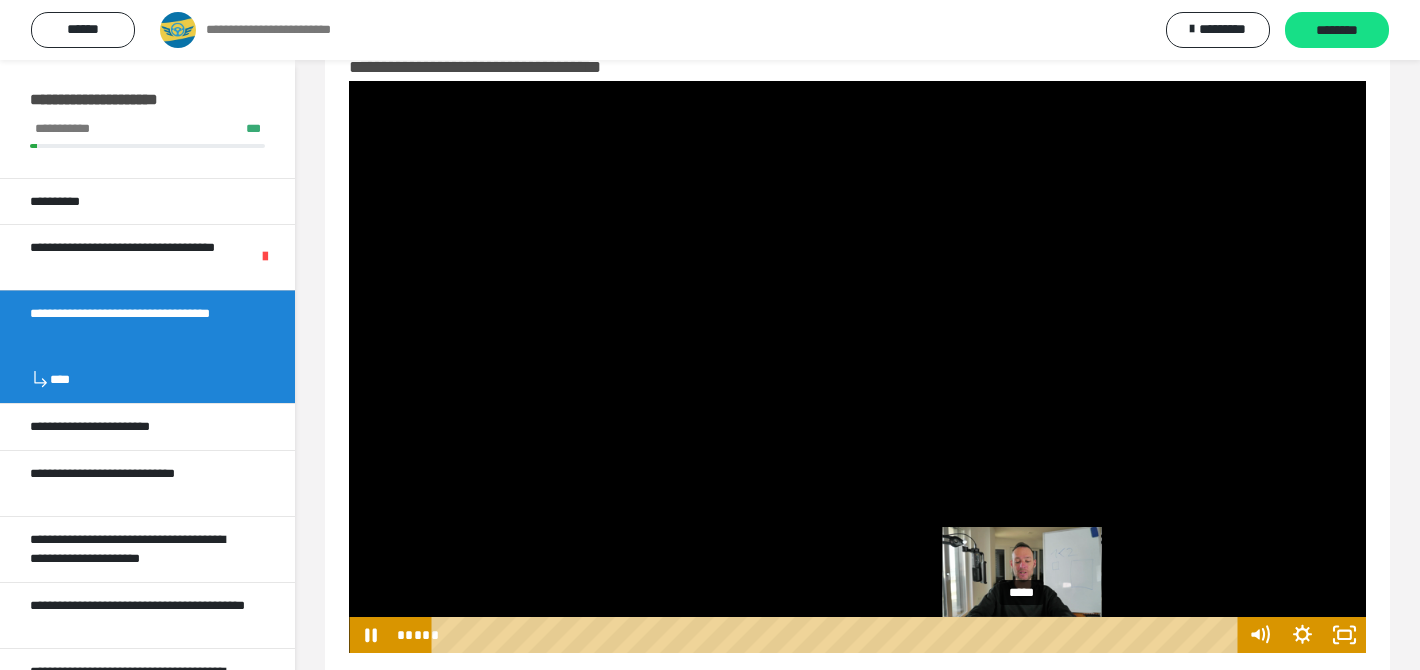 click on "*****" at bounding box center [838, 635] 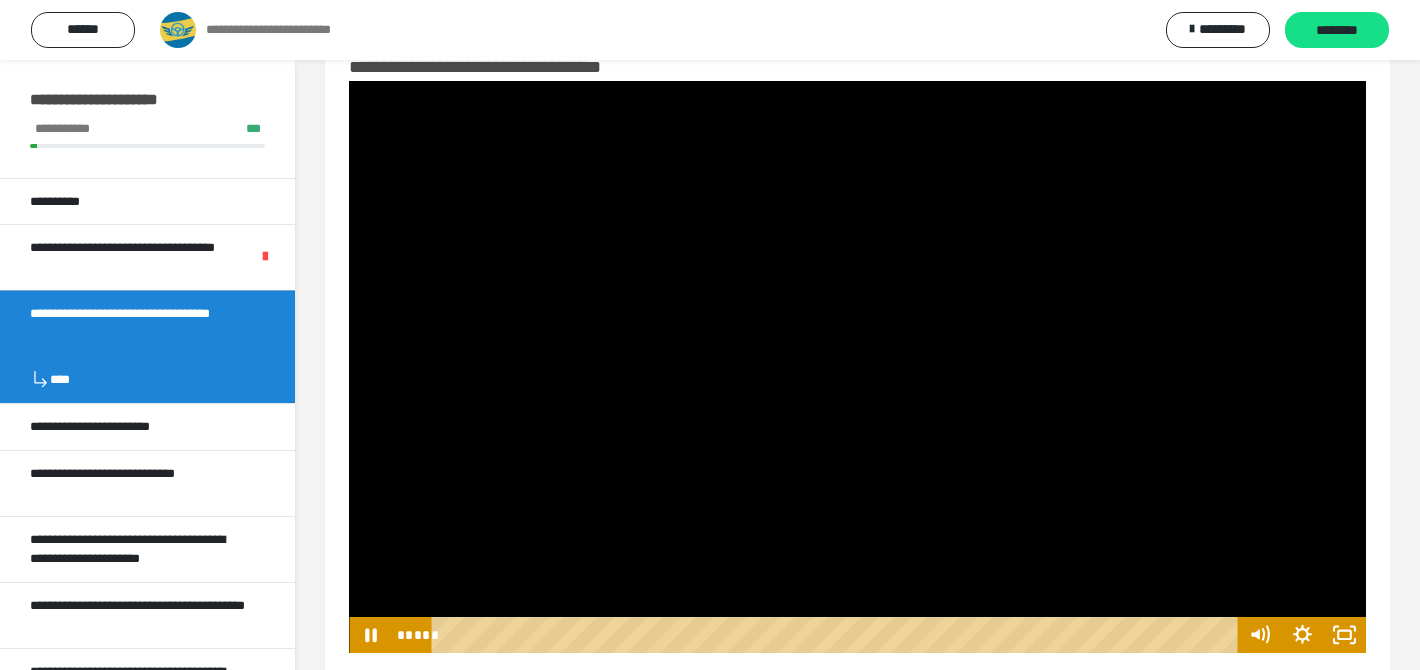 click at bounding box center [857, 367] 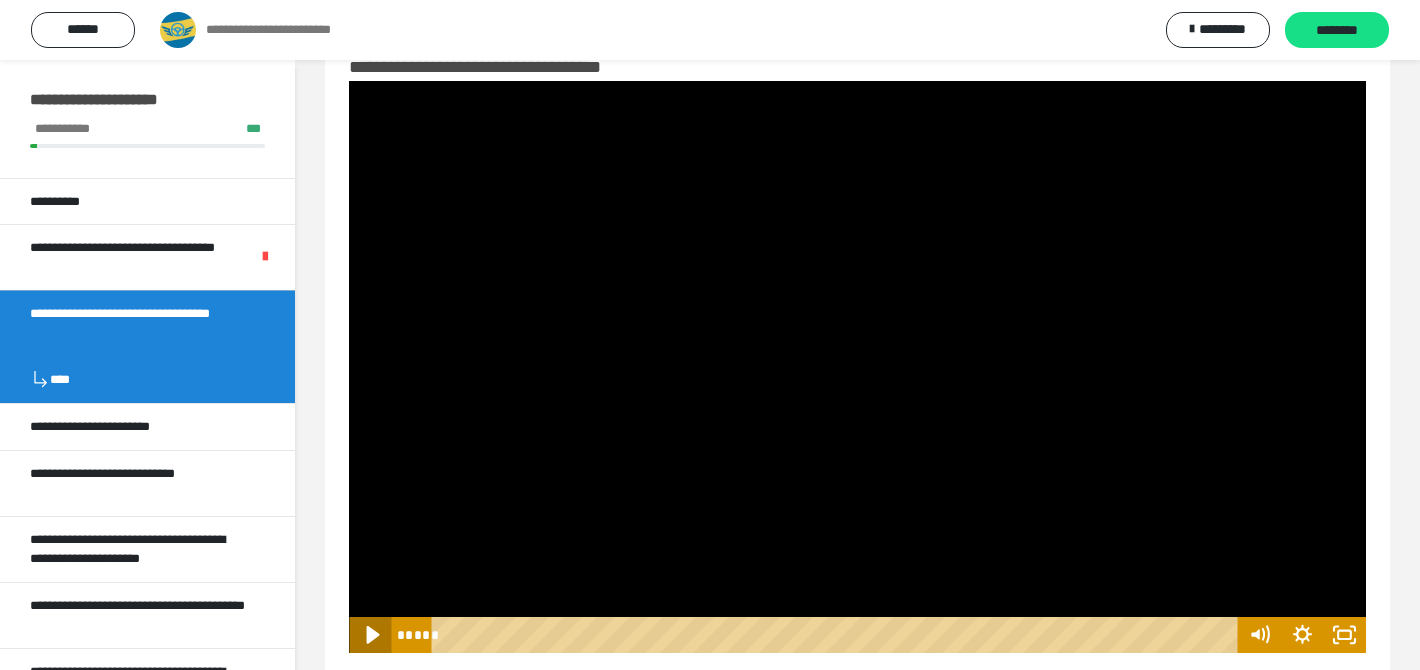 click 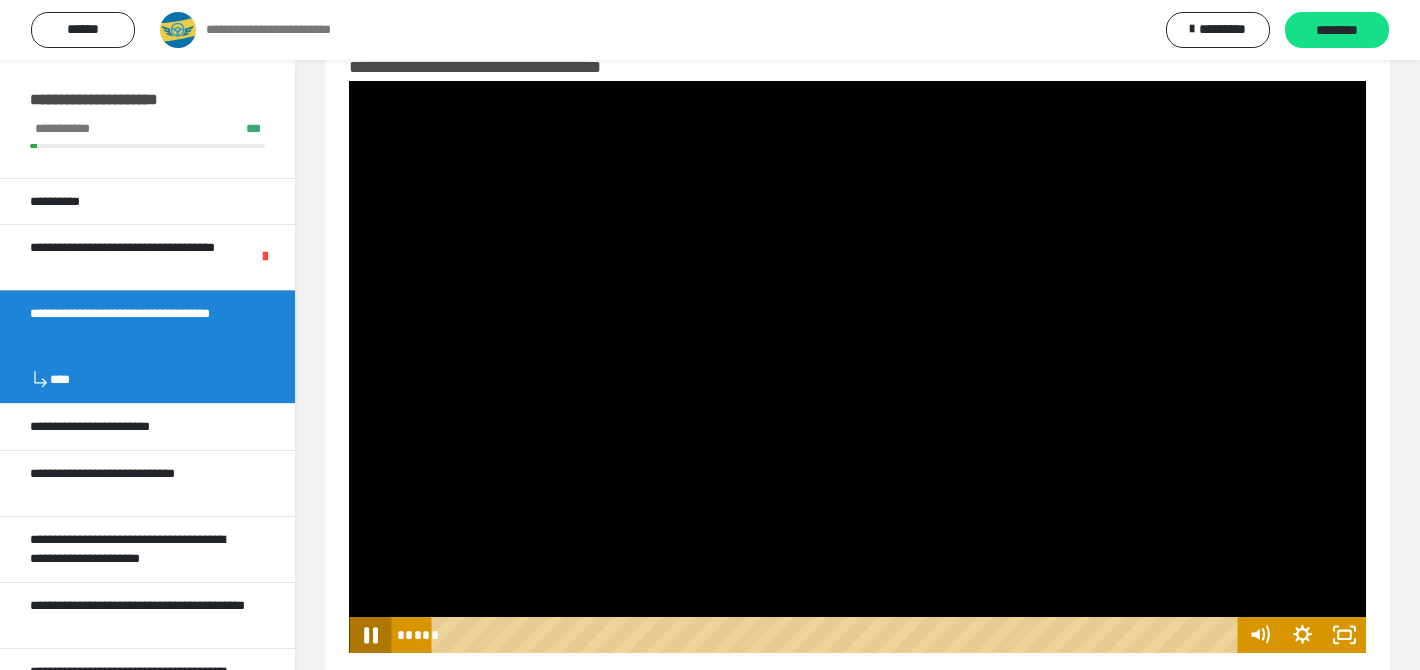 click 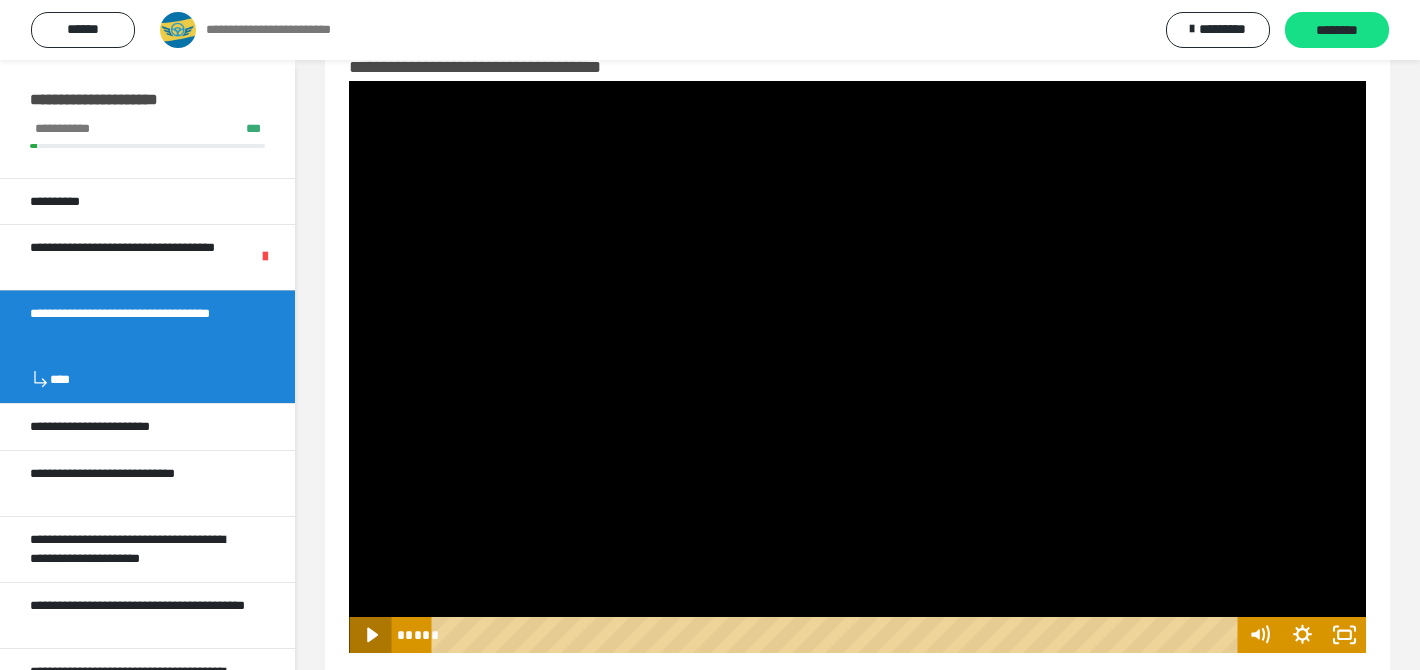 click 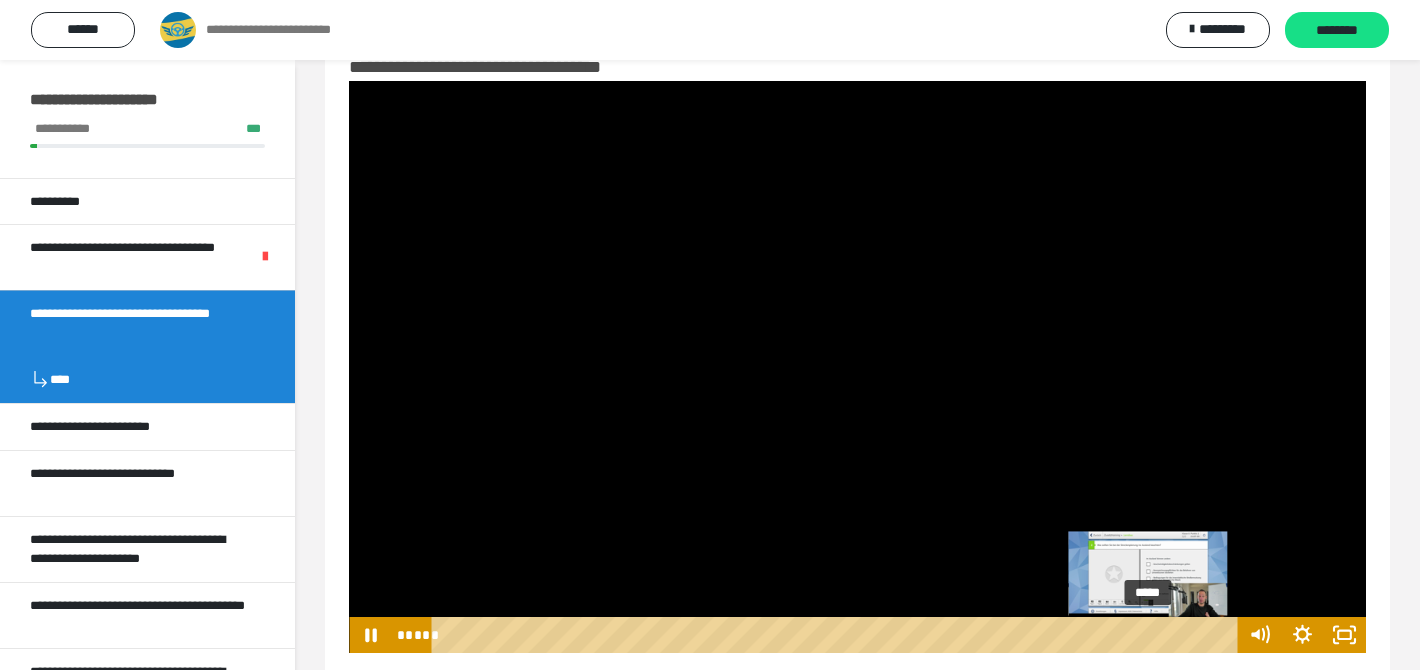 click at bounding box center [1155, 635] 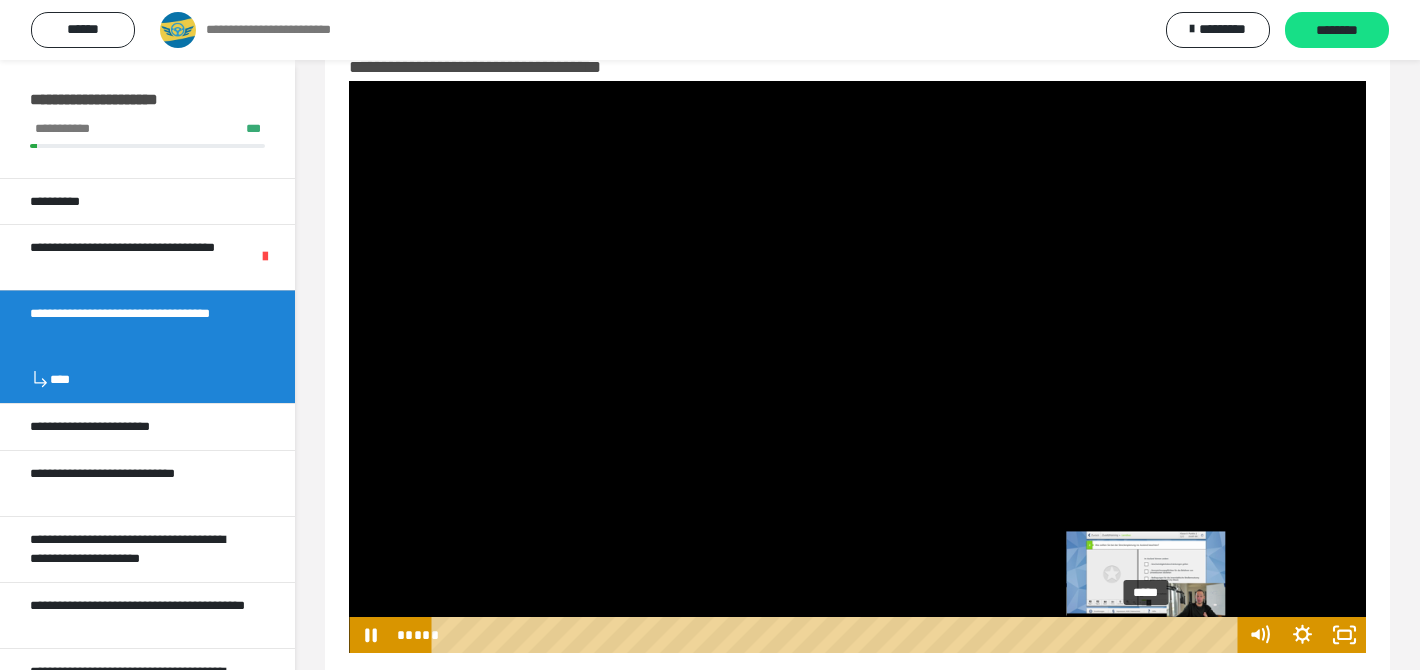 click on "*****" at bounding box center (838, 635) 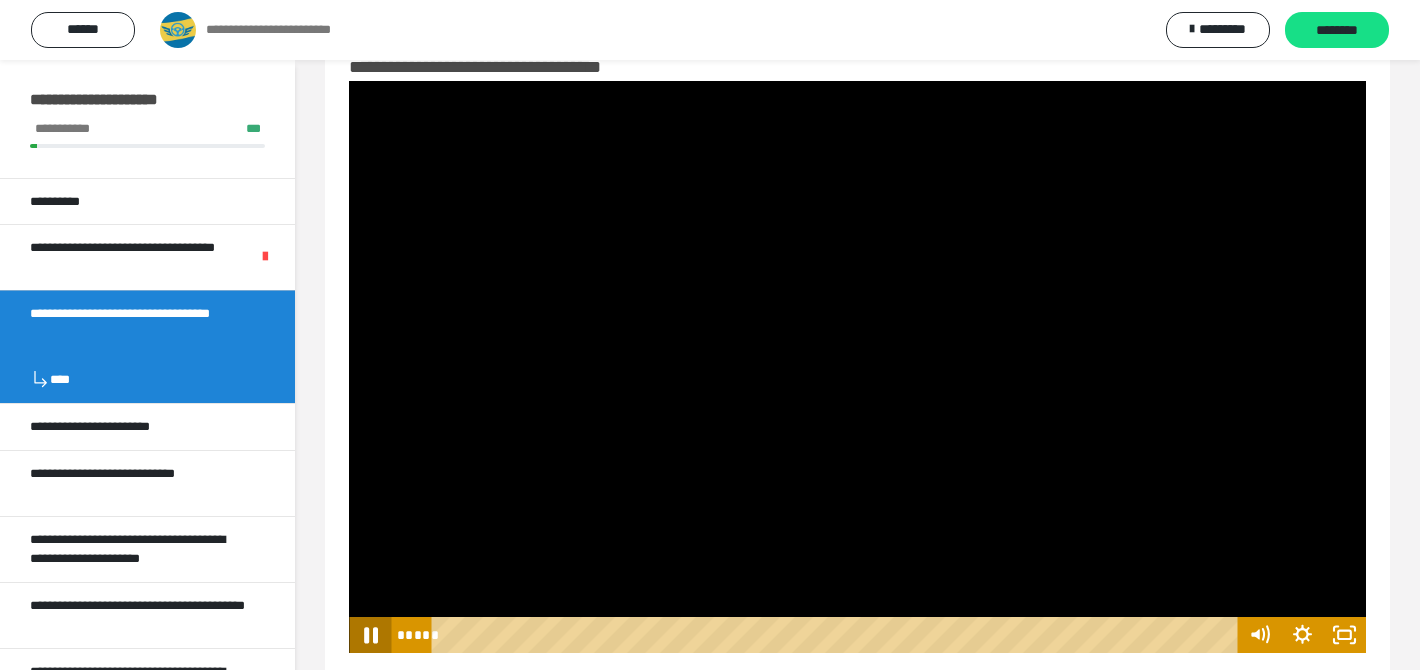 click 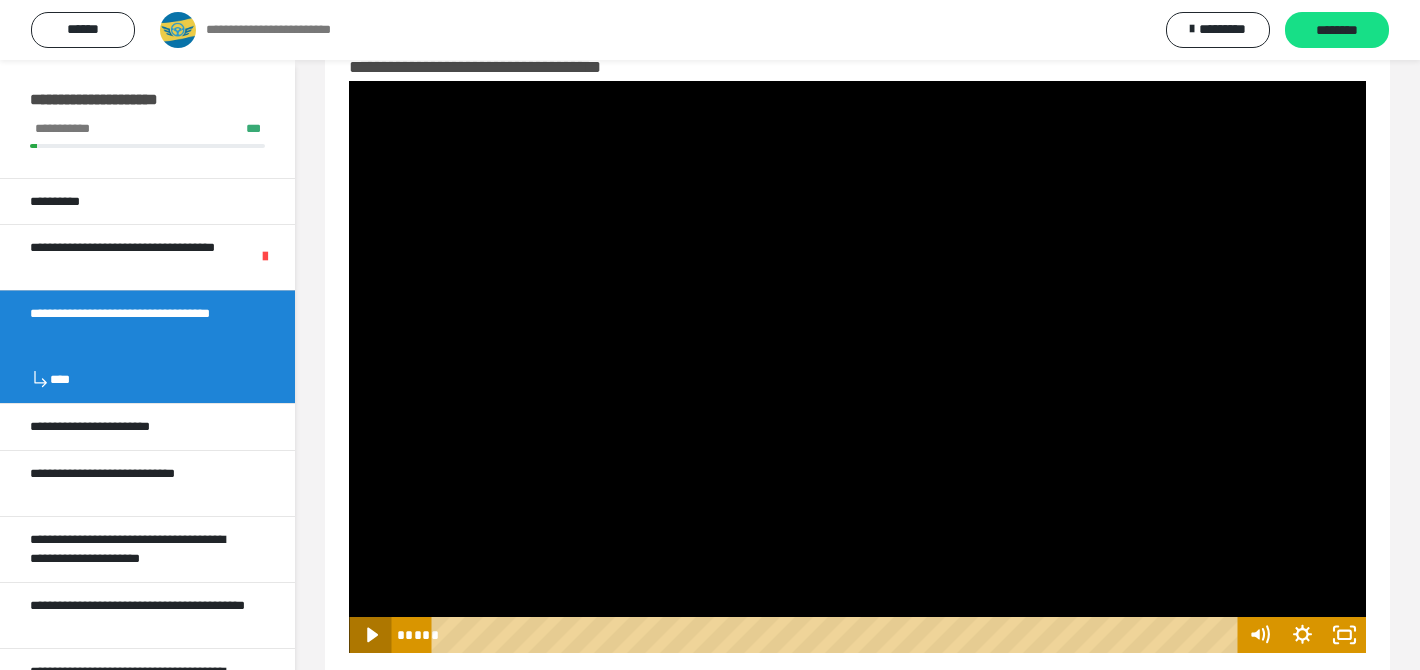 click 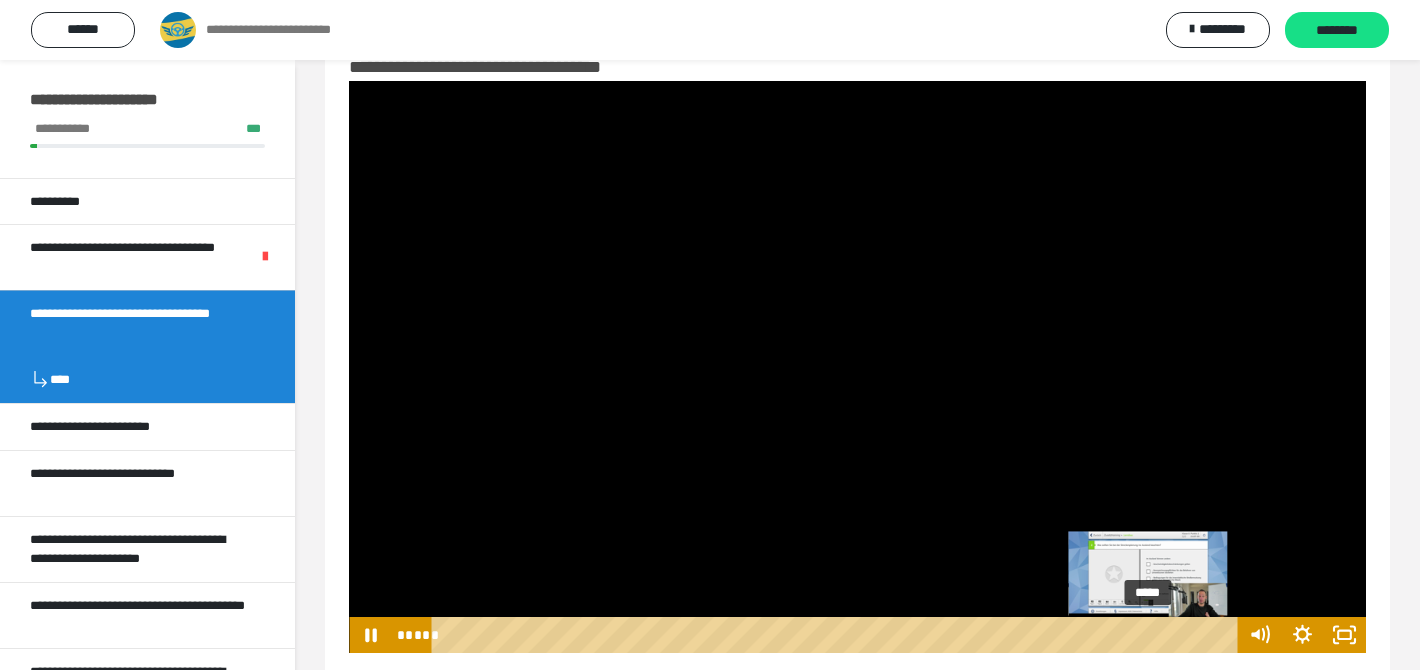 click on "*****" at bounding box center (838, 635) 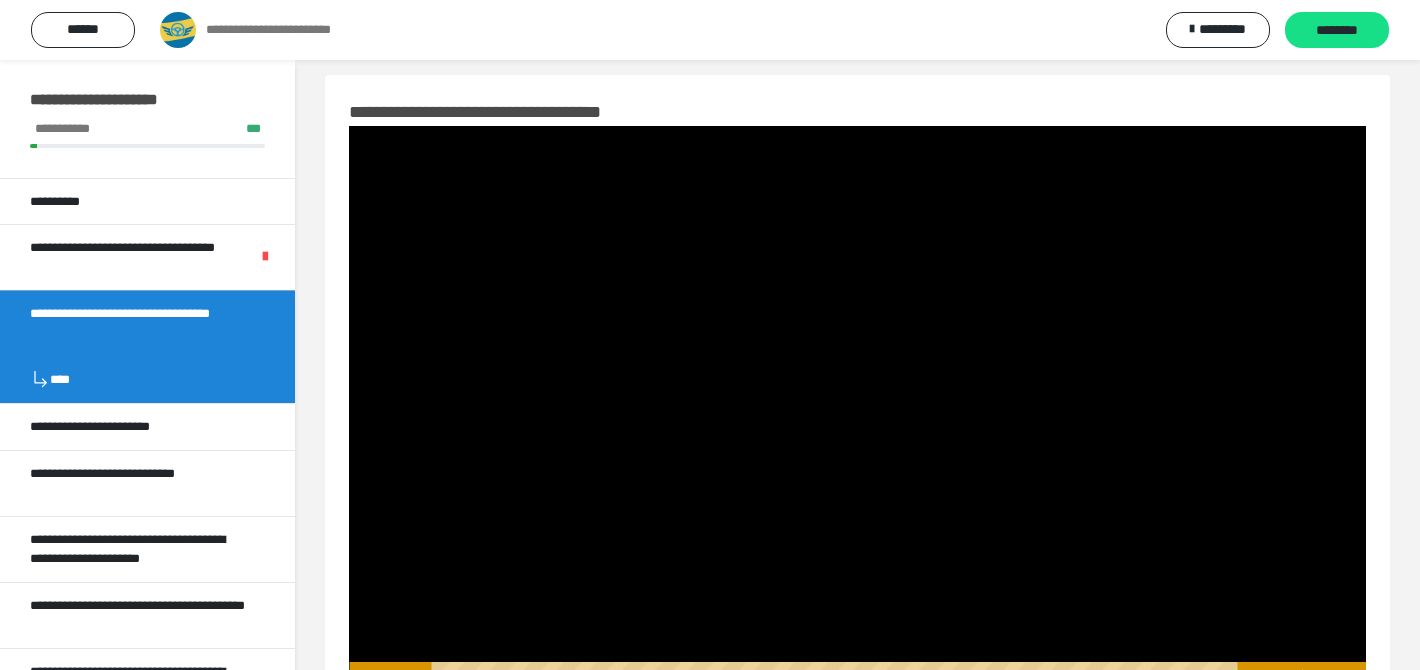 scroll, scrollTop: 0, scrollLeft: 0, axis: both 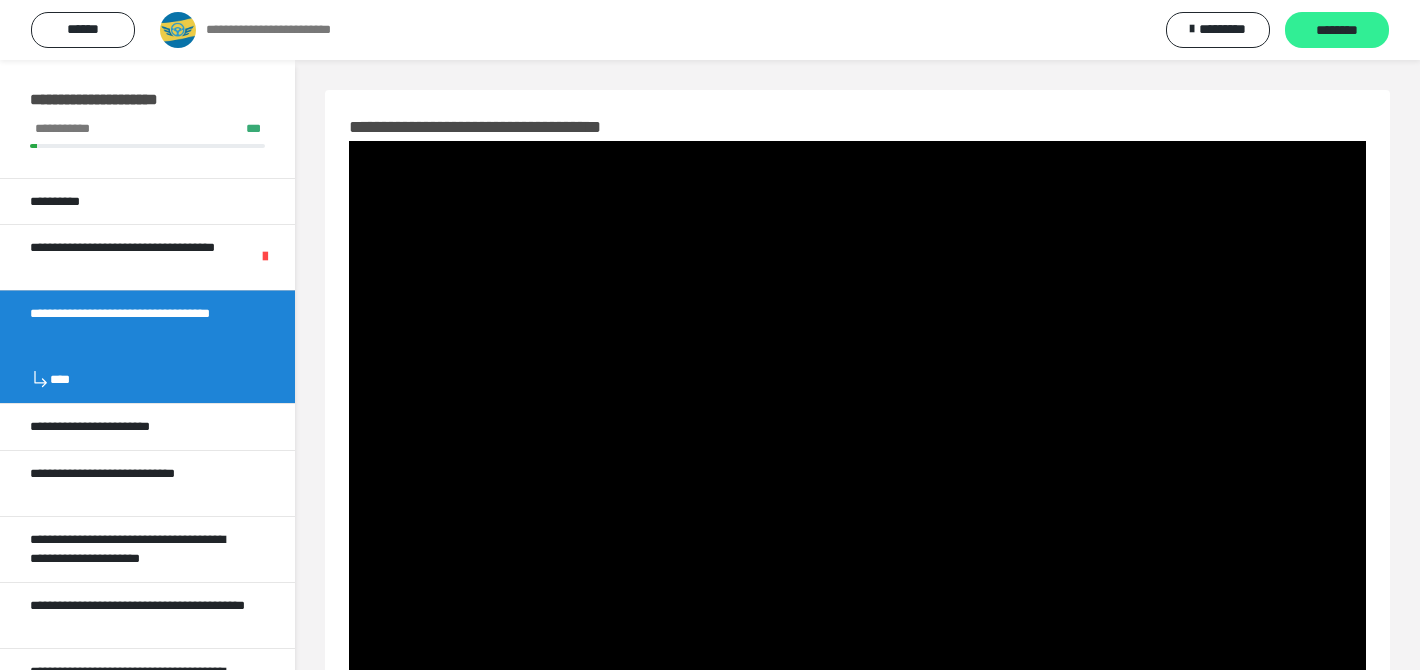 click on "********" at bounding box center [1337, 31] 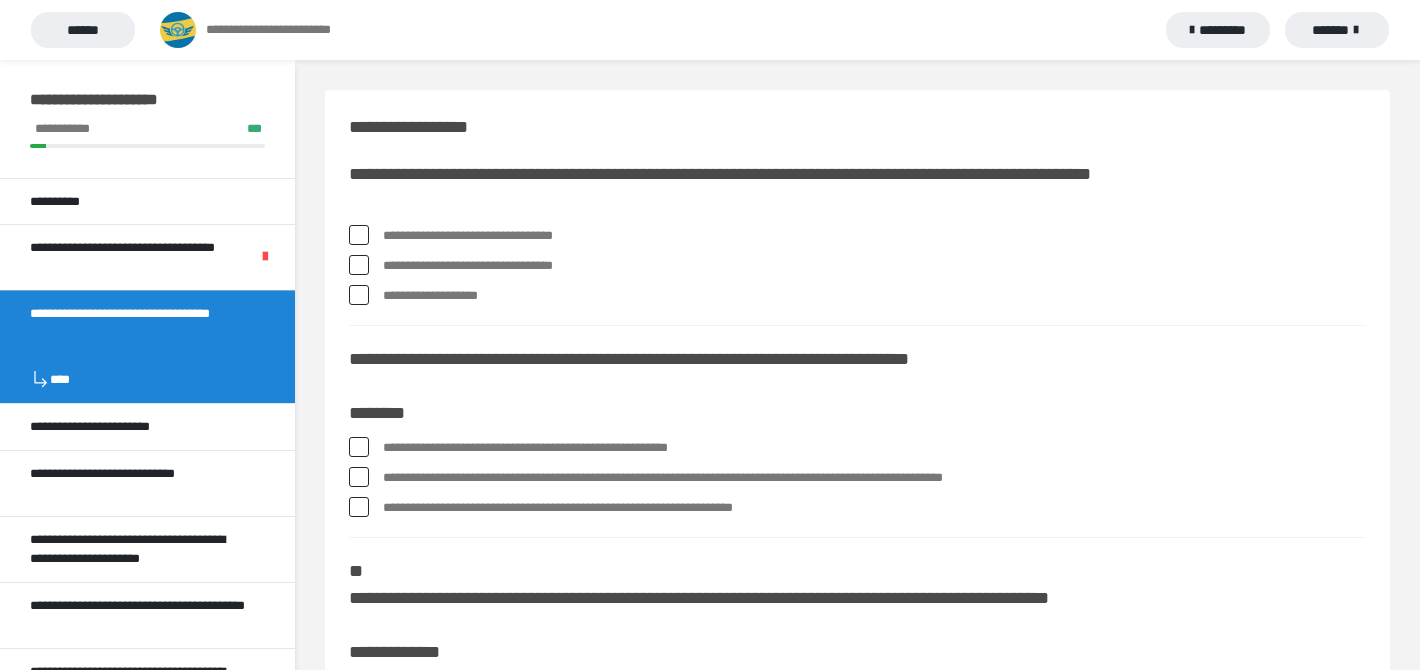 click on "**********" at bounding box center [857, 236] 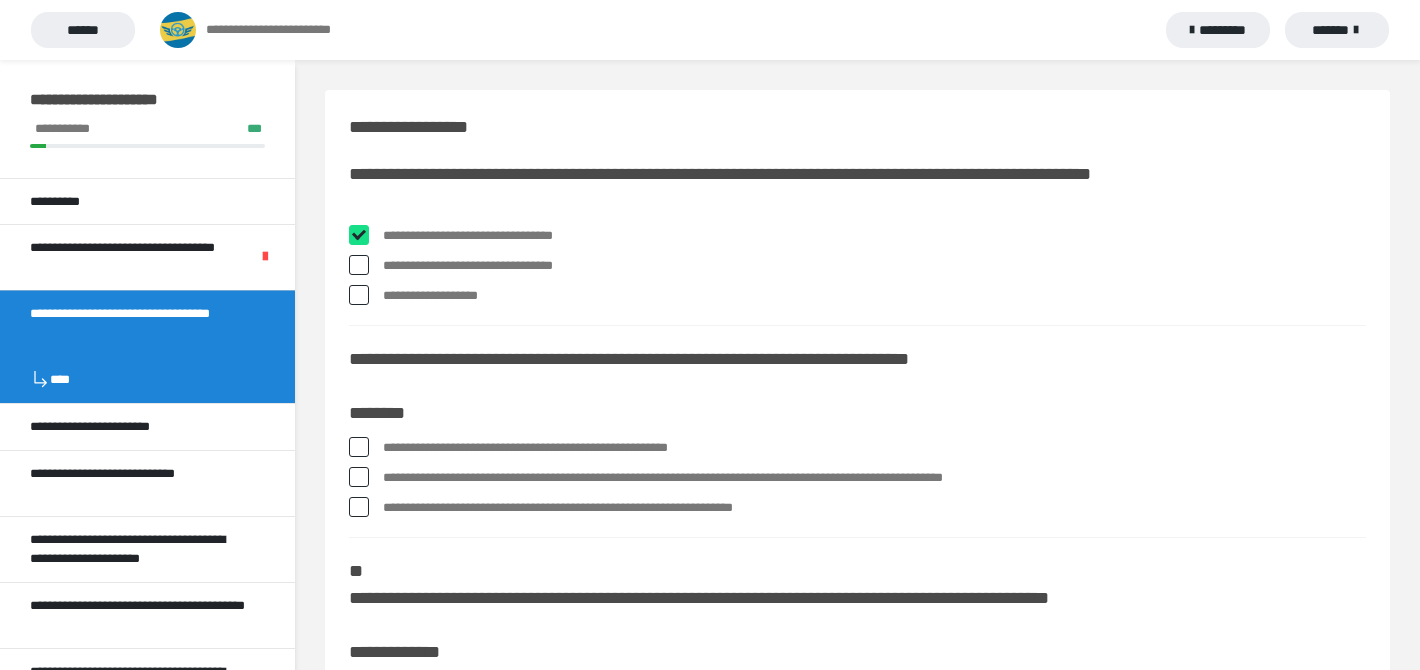checkbox on "****" 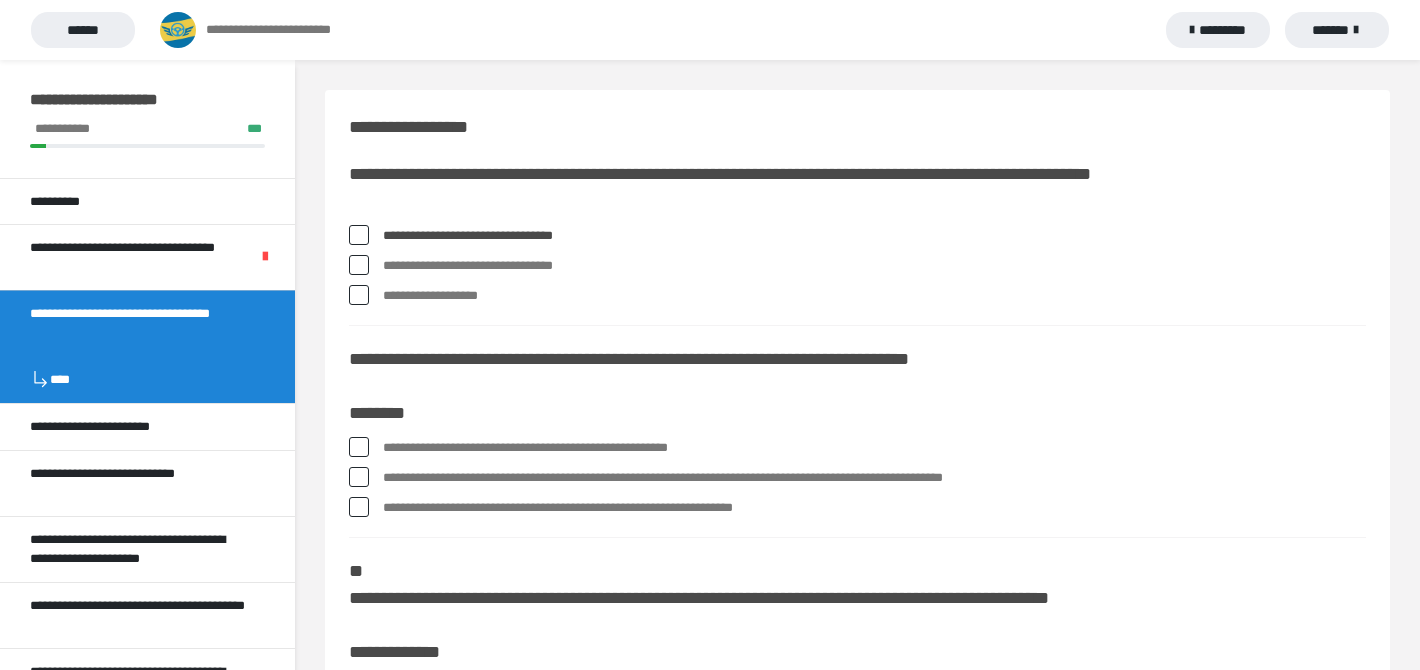 click at bounding box center [359, 295] 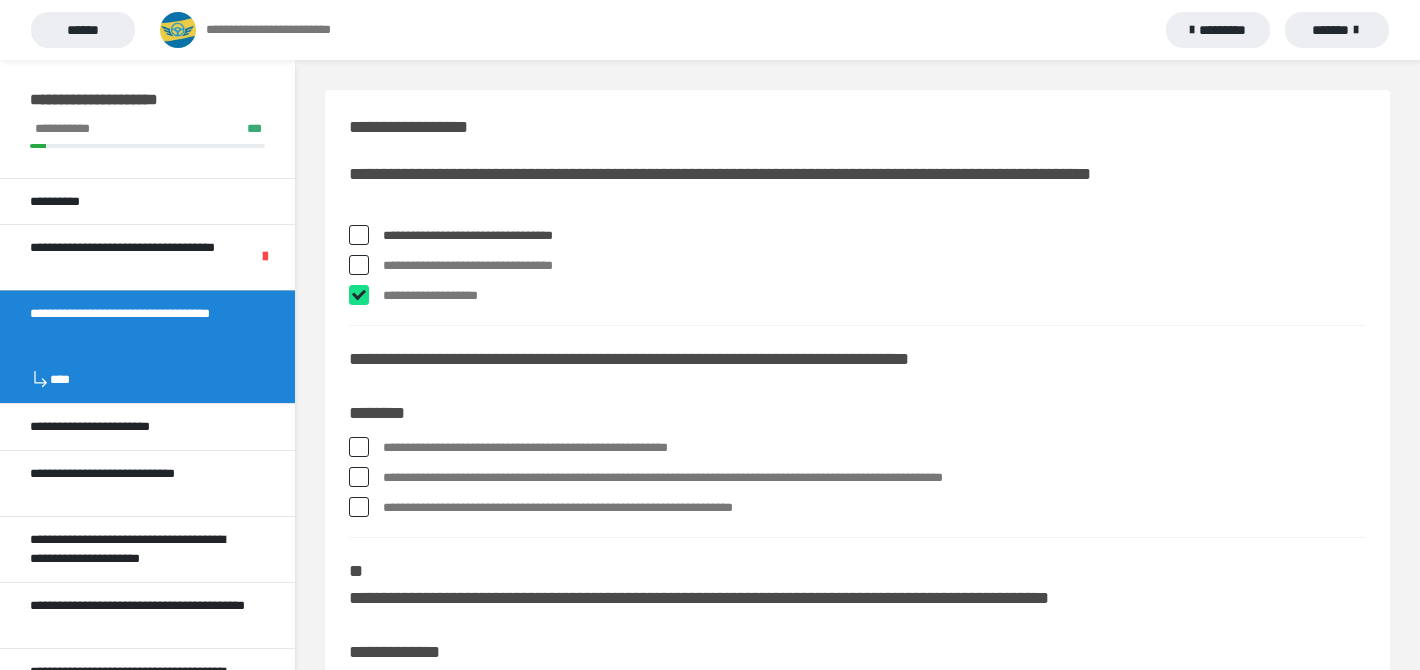 checkbox on "****" 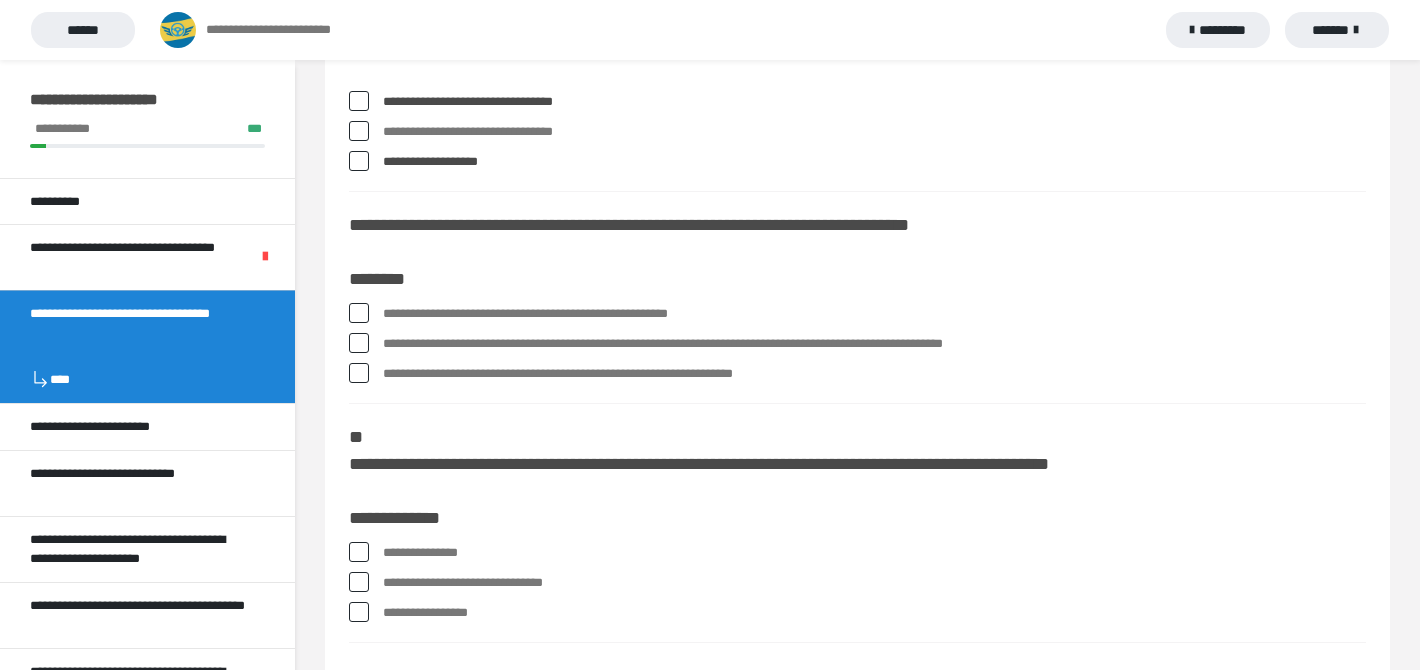 scroll, scrollTop: 142, scrollLeft: 0, axis: vertical 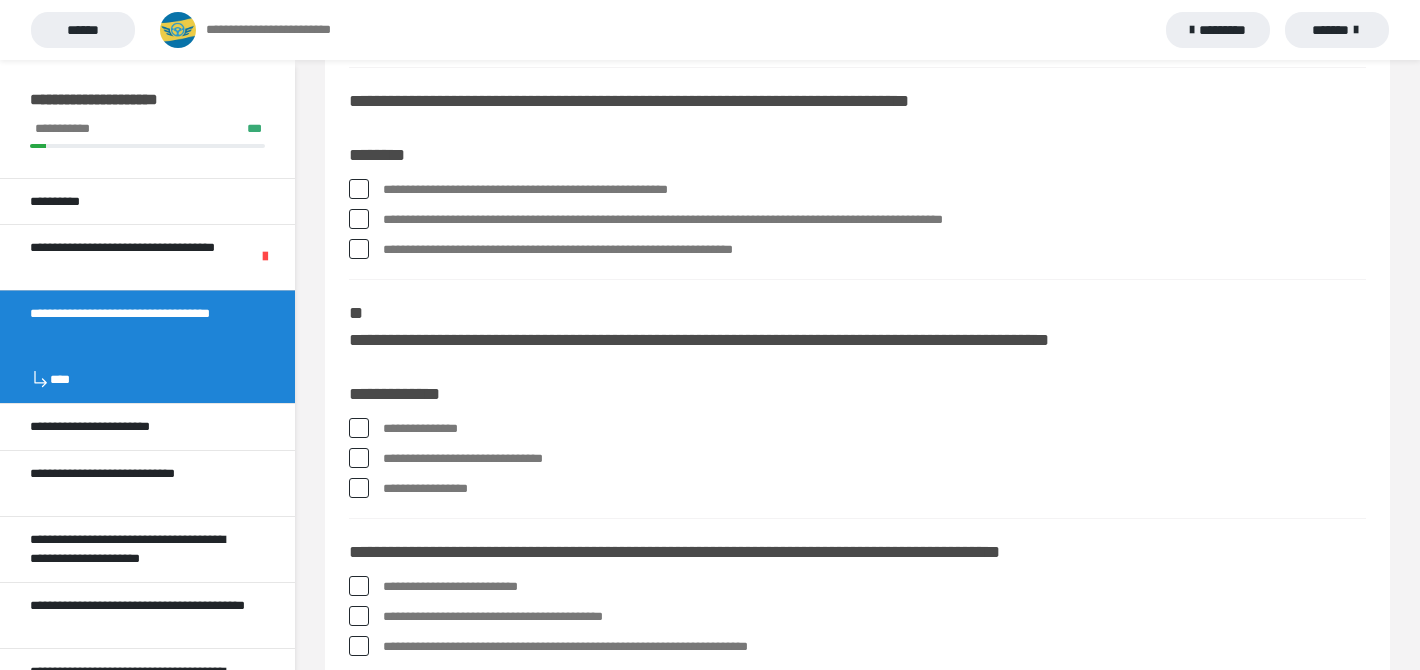 click at bounding box center [359, 428] 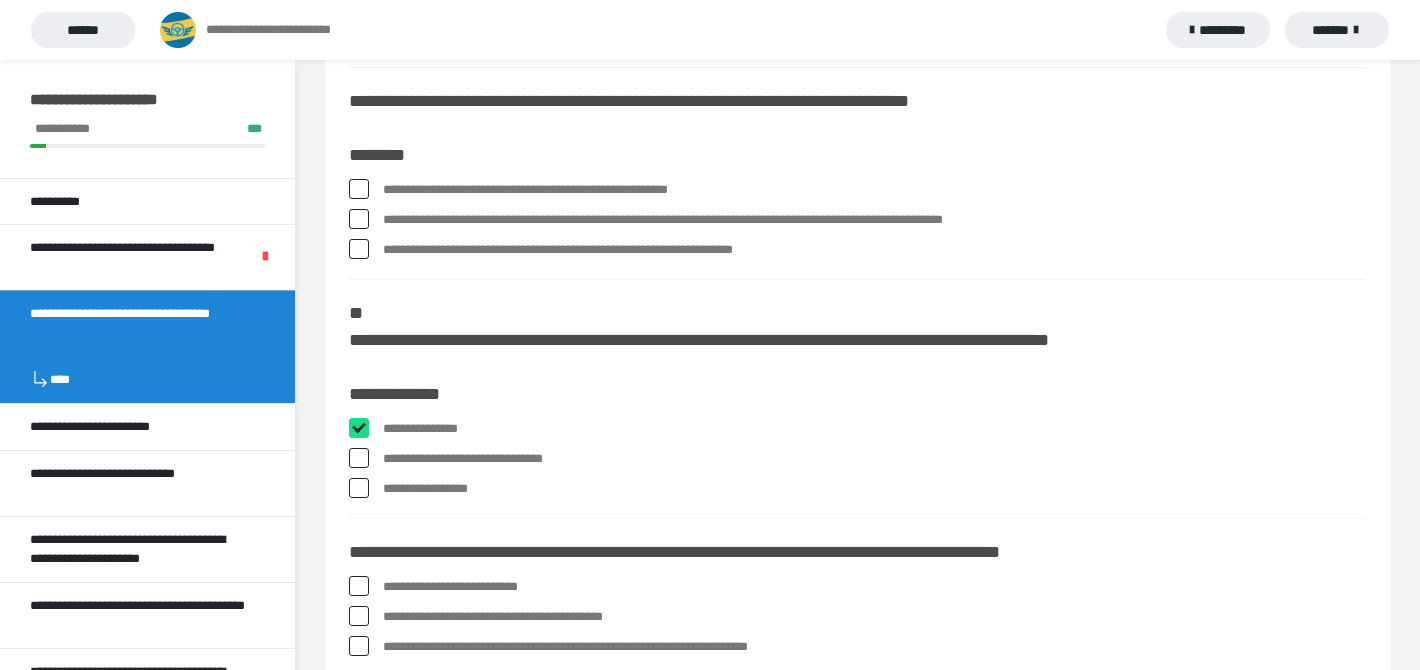 checkbox on "****" 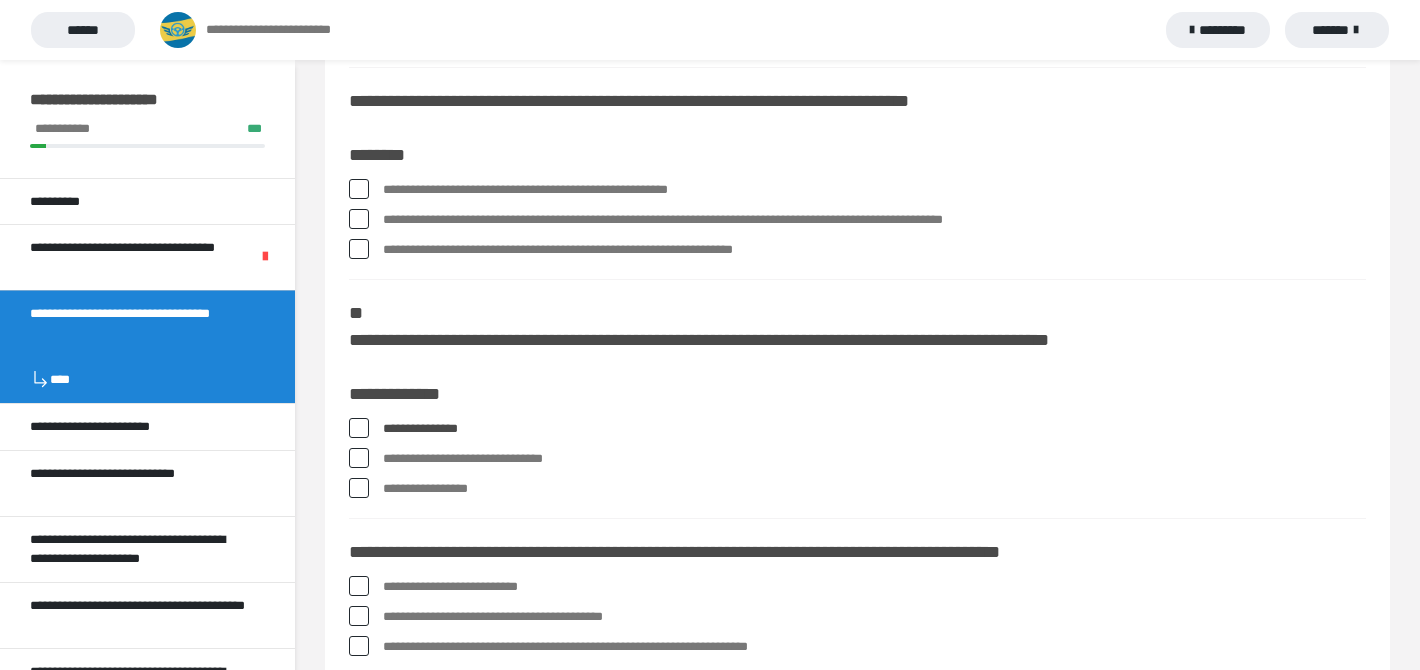 click at bounding box center (359, 488) 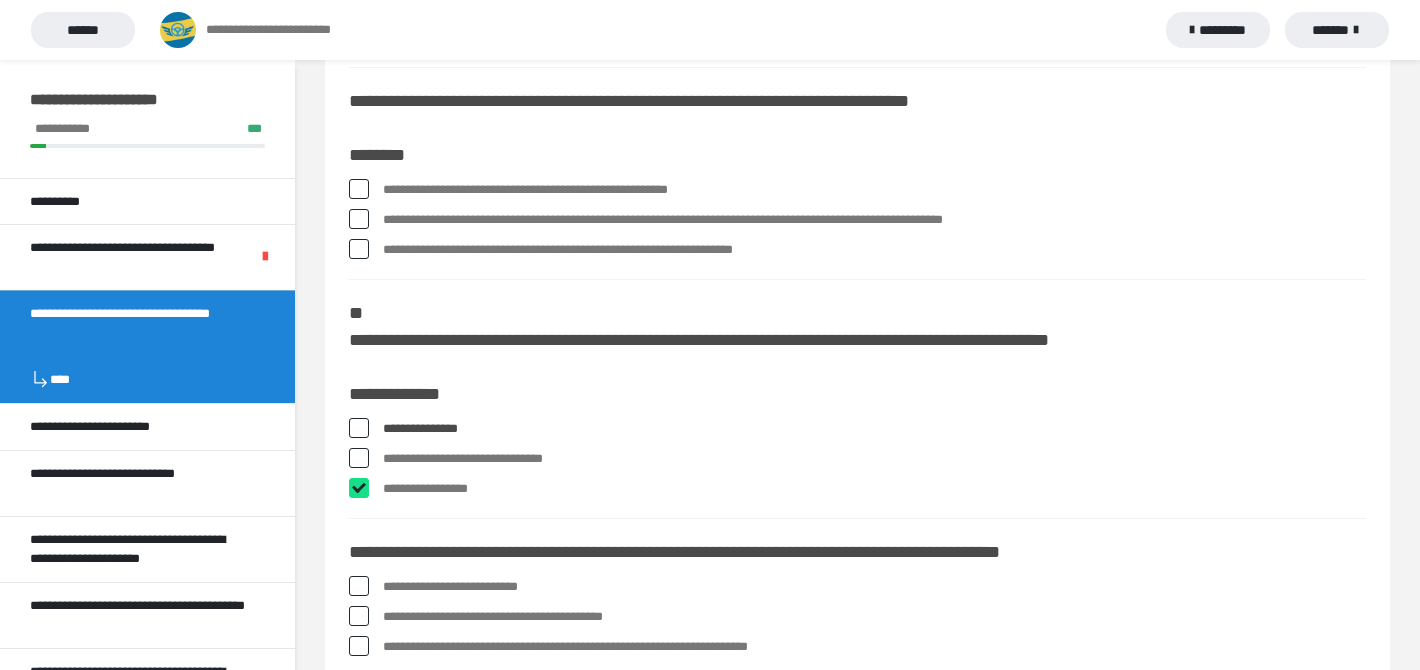 checkbox on "****" 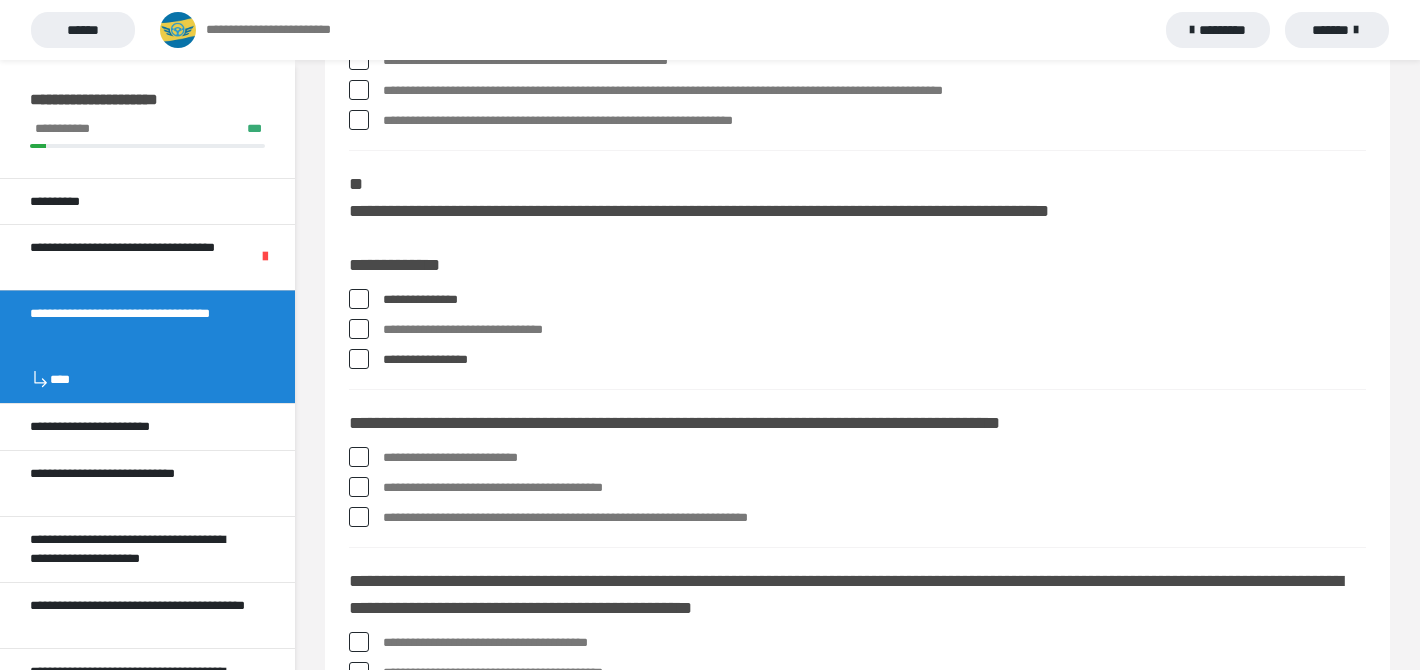 scroll, scrollTop: 395, scrollLeft: 0, axis: vertical 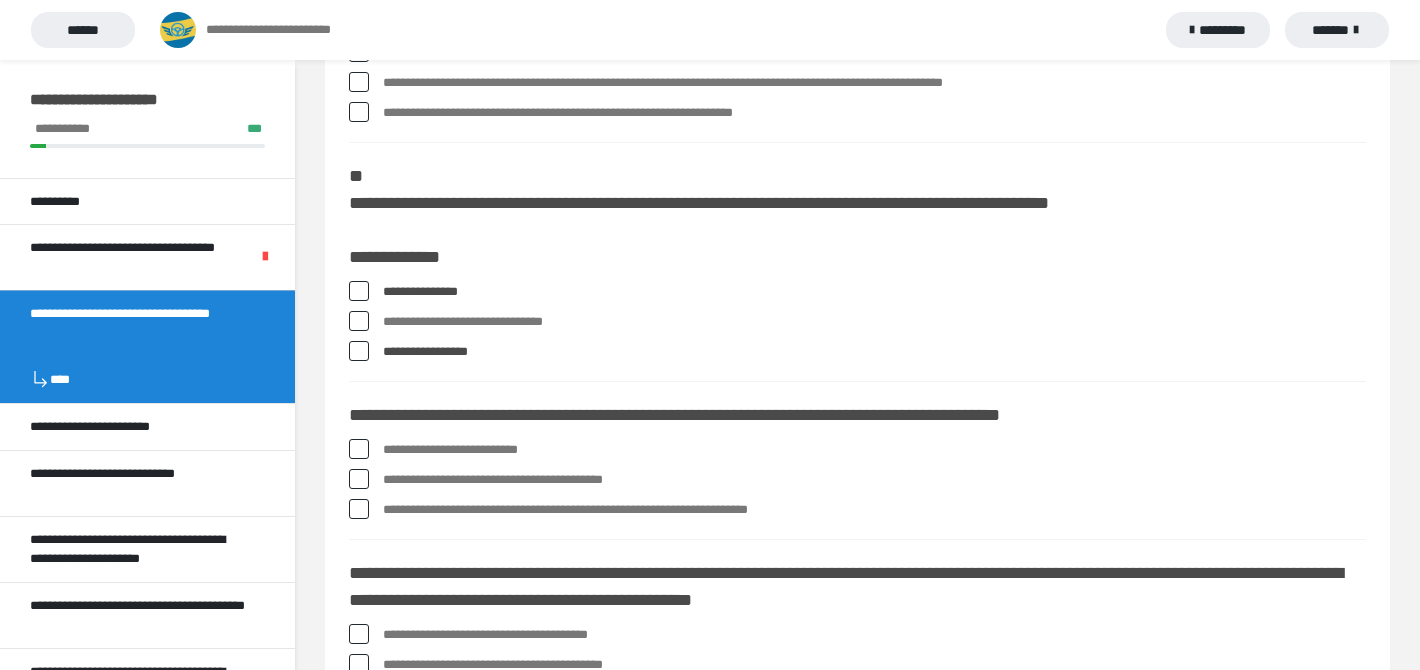 click at bounding box center [359, 449] 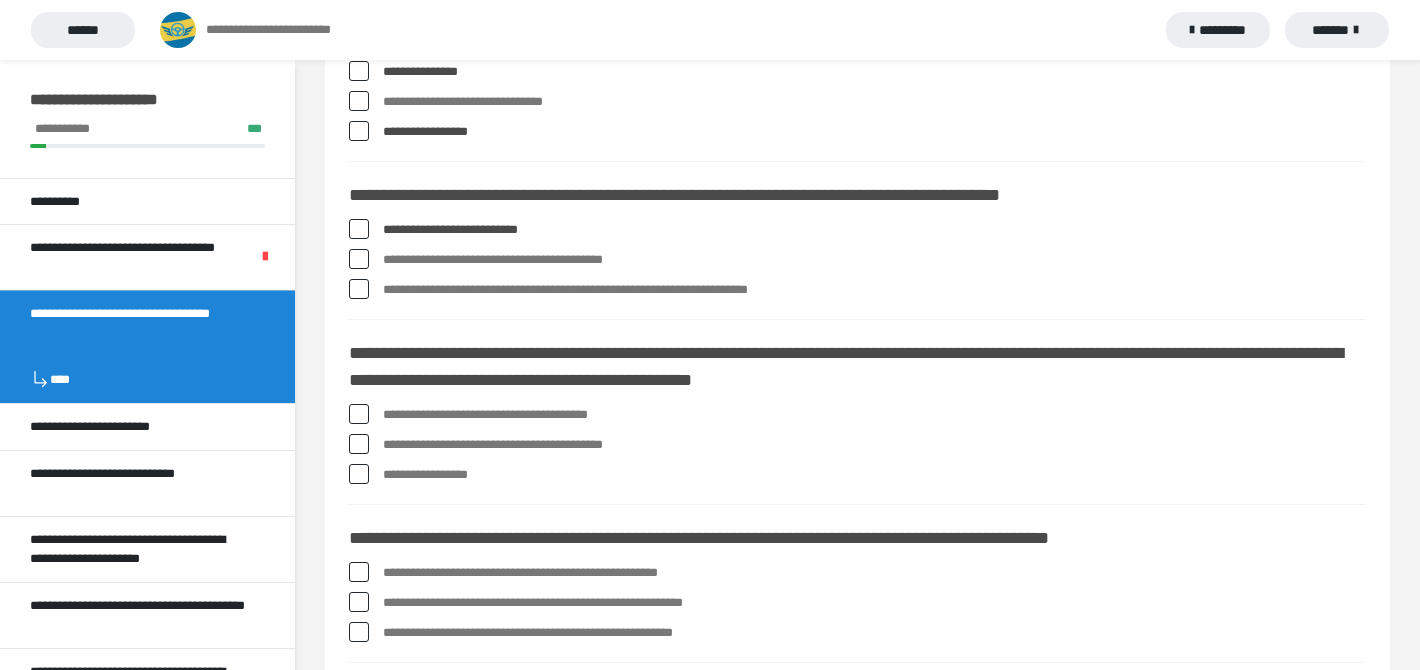 scroll, scrollTop: 624, scrollLeft: 0, axis: vertical 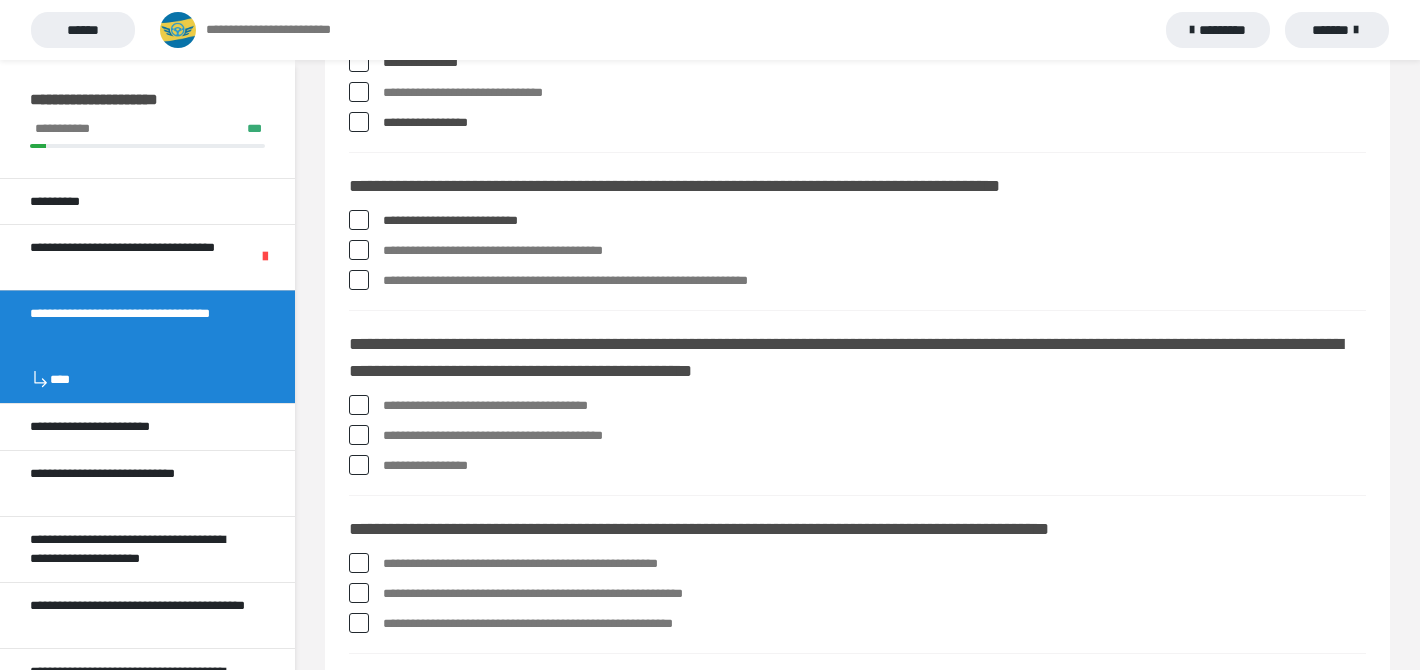 click at bounding box center (359, 465) 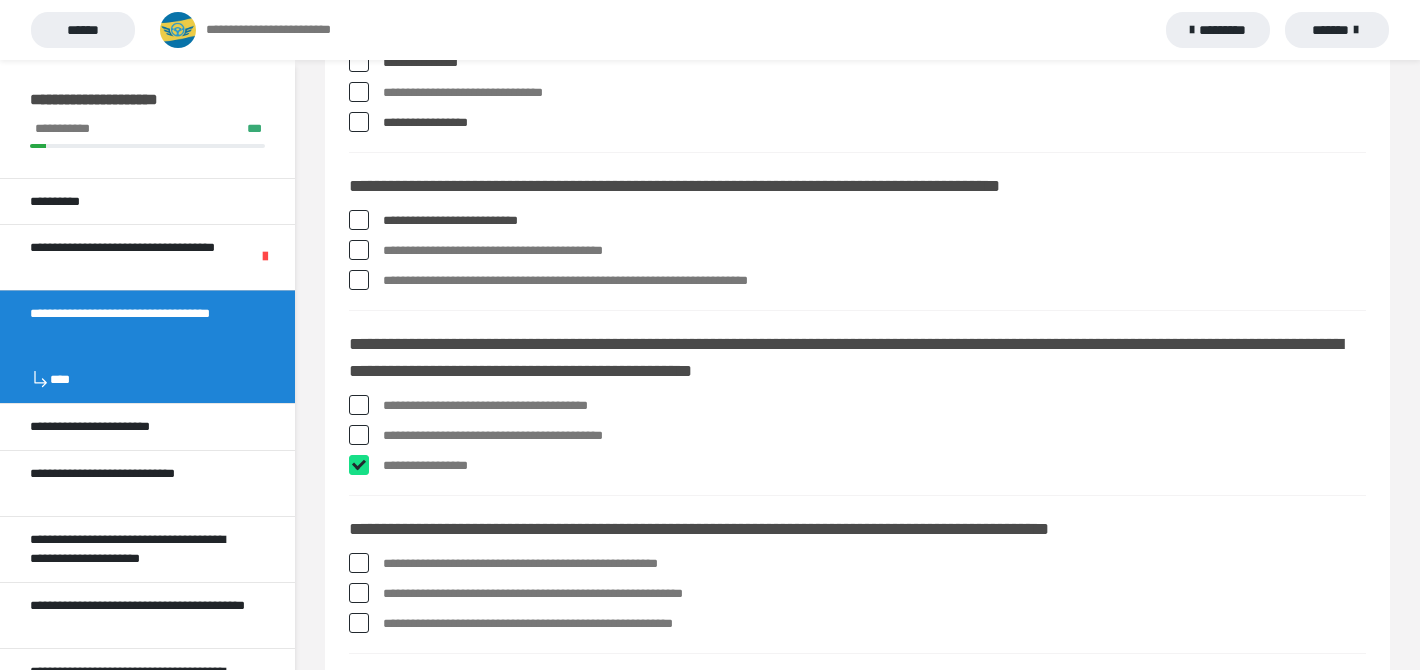 checkbox on "****" 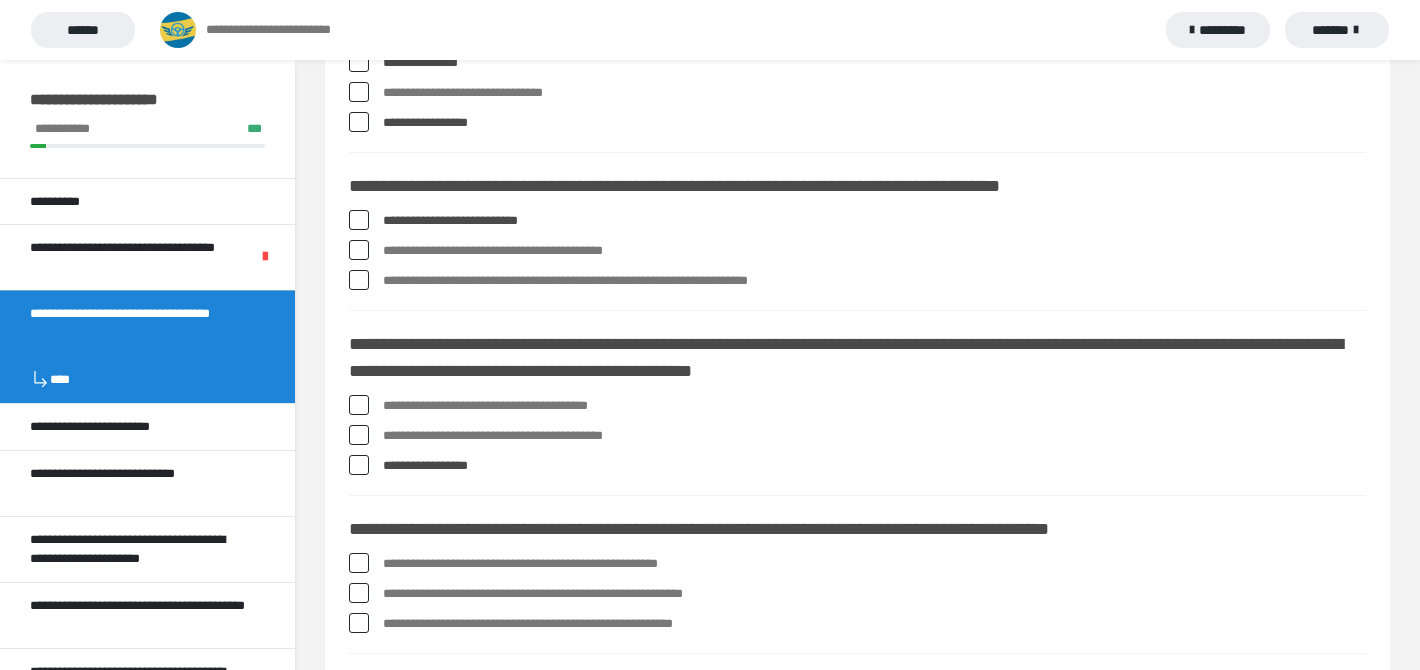 click at bounding box center [359, 435] 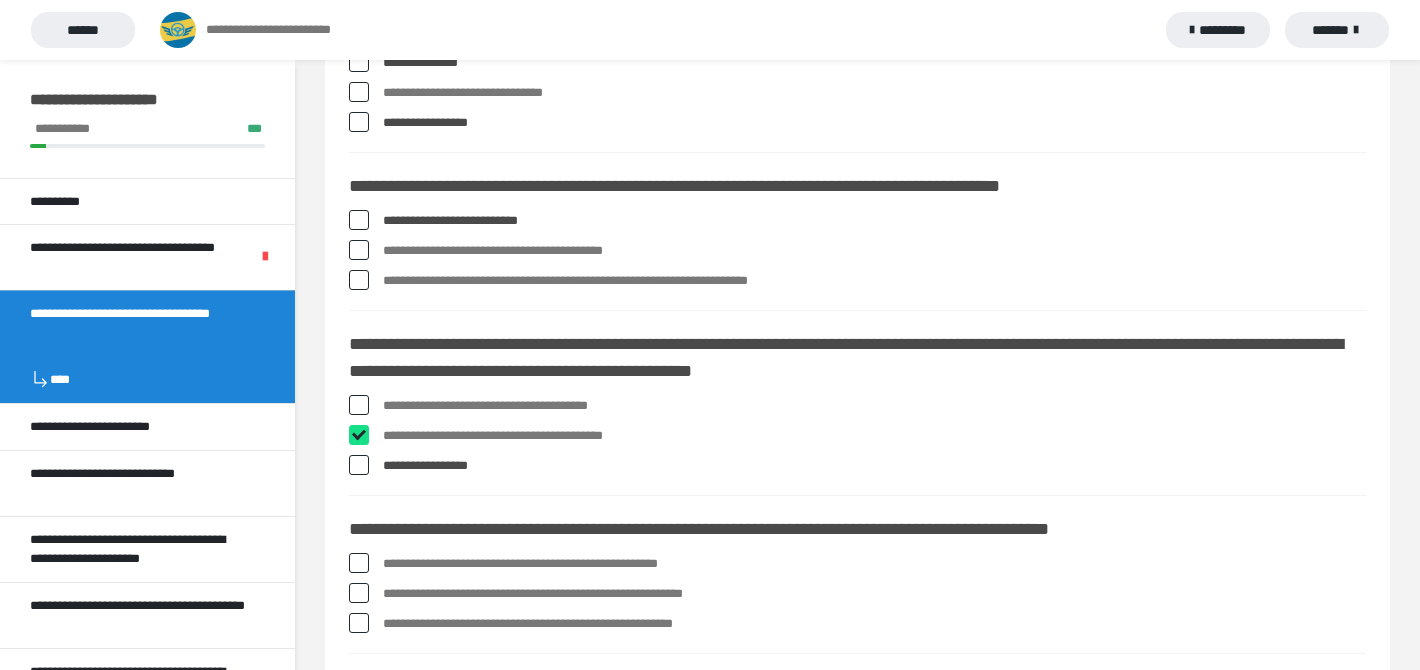 checkbox on "****" 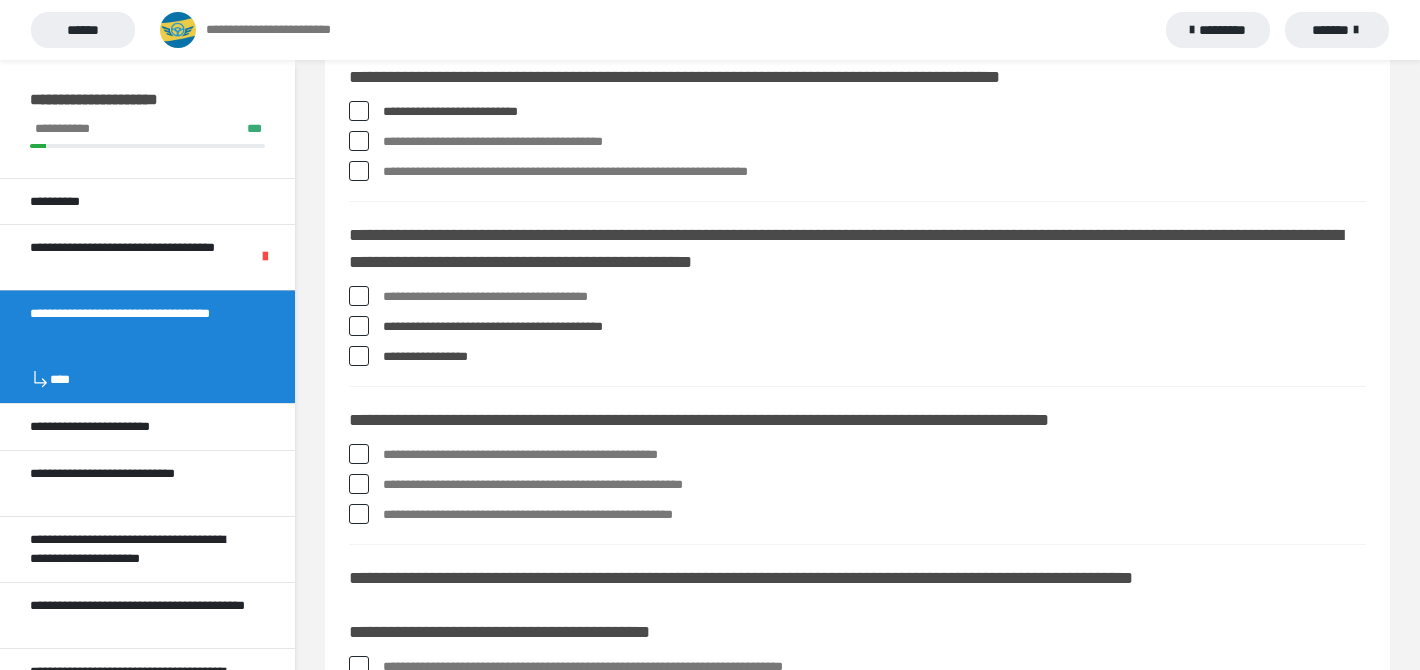 scroll, scrollTop: 751, scrollLeft: 0, axis: vertical 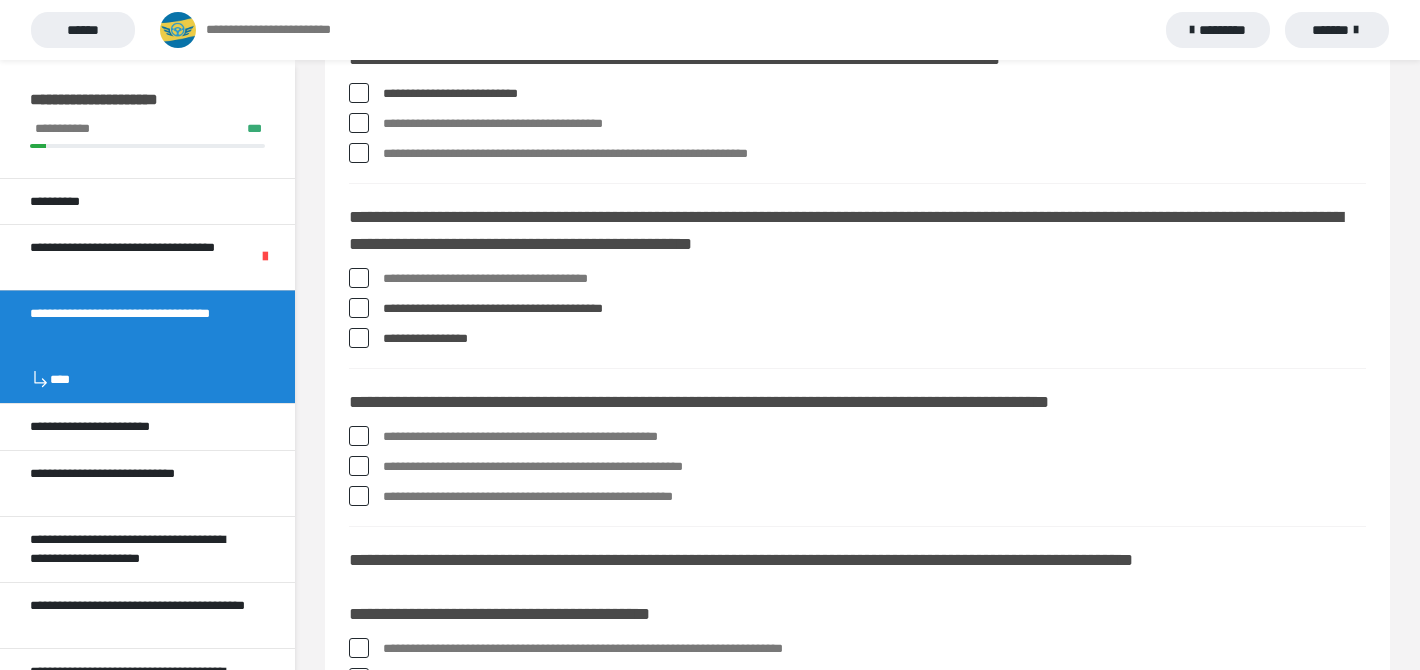 drag, startPoint x: 514, startPoint y: 347, endPoint x: 365, endPoint y: 216, distance: 198.39859 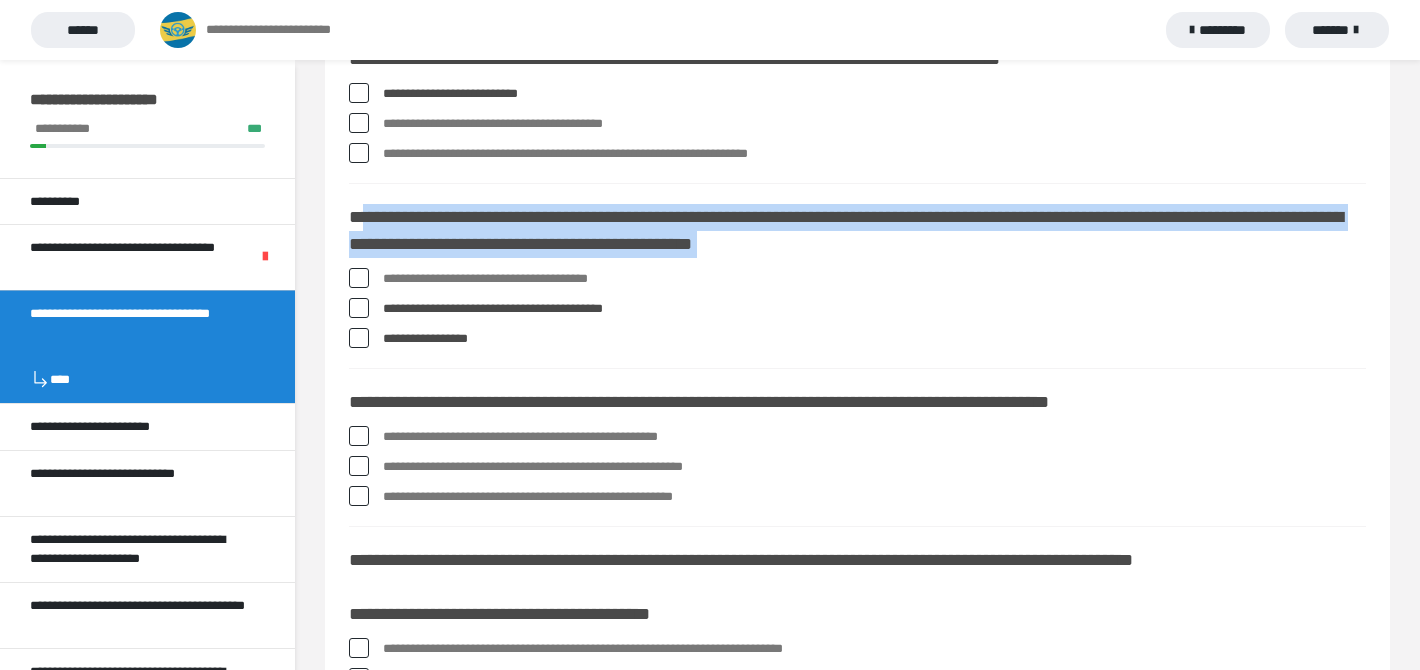 drag, startPoint x: 365, startPoint y: 216, endPoint x: 523, endPoint y: 365, distance: 217.17505 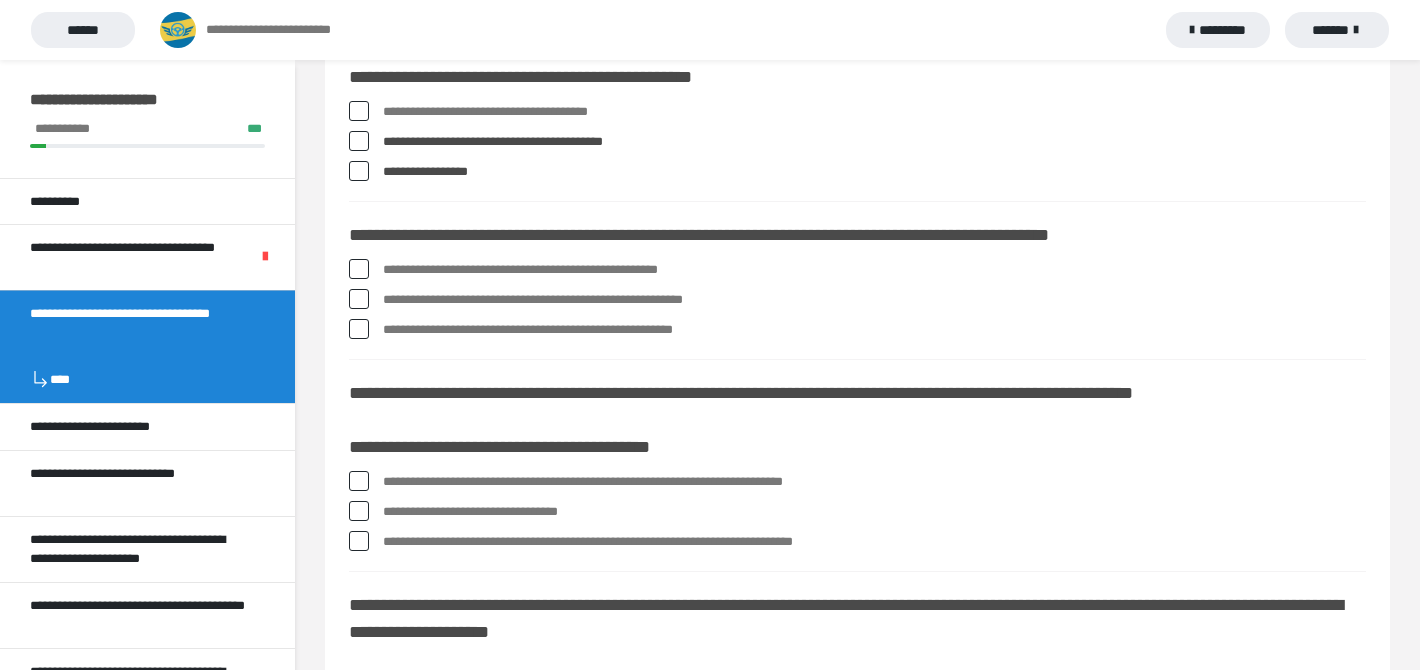 scroll, scrollTop: 919, scrollLeft: 0, axis: vertical 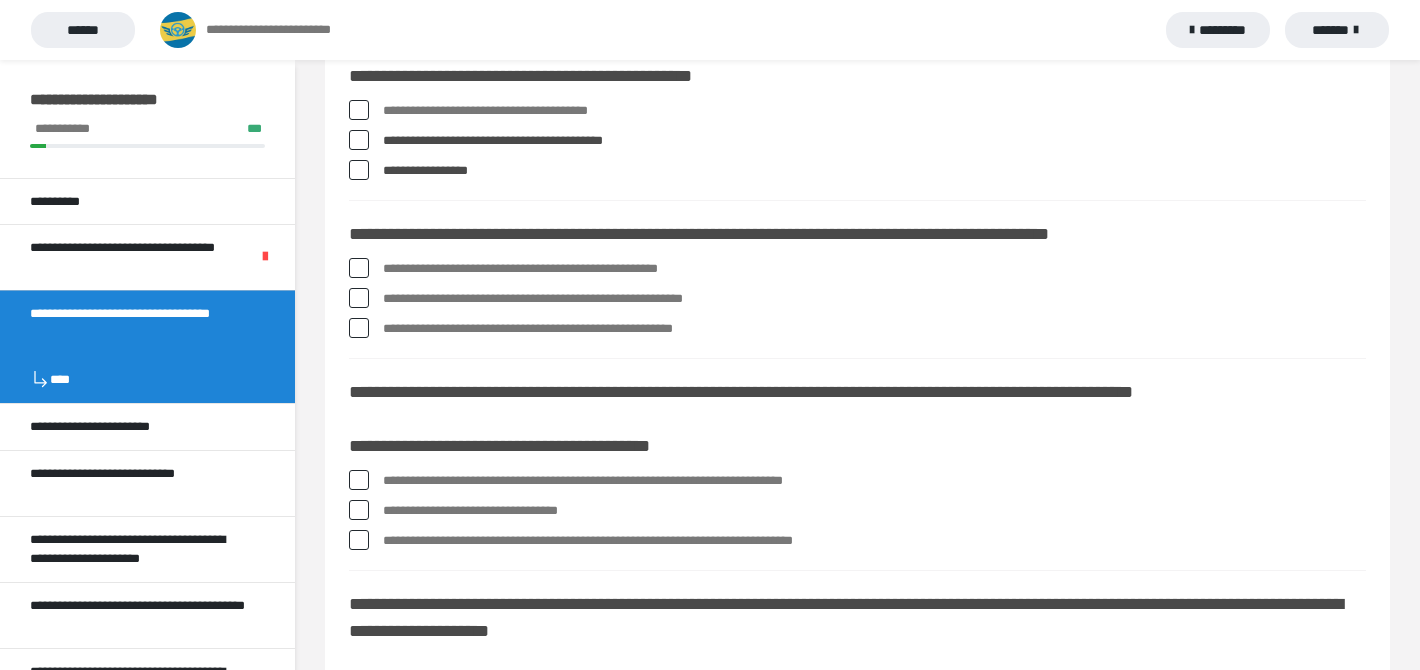 click on "**********" at bounding box center (874, 329) 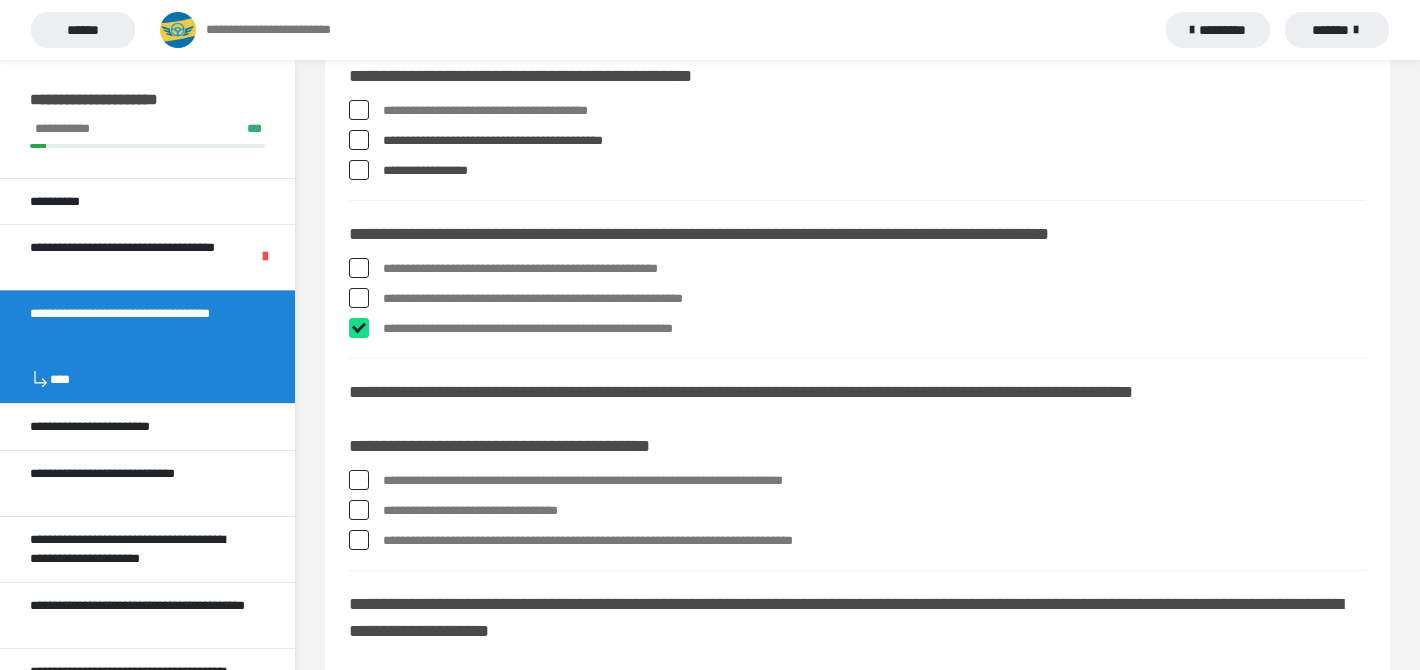 checkbox on "****" 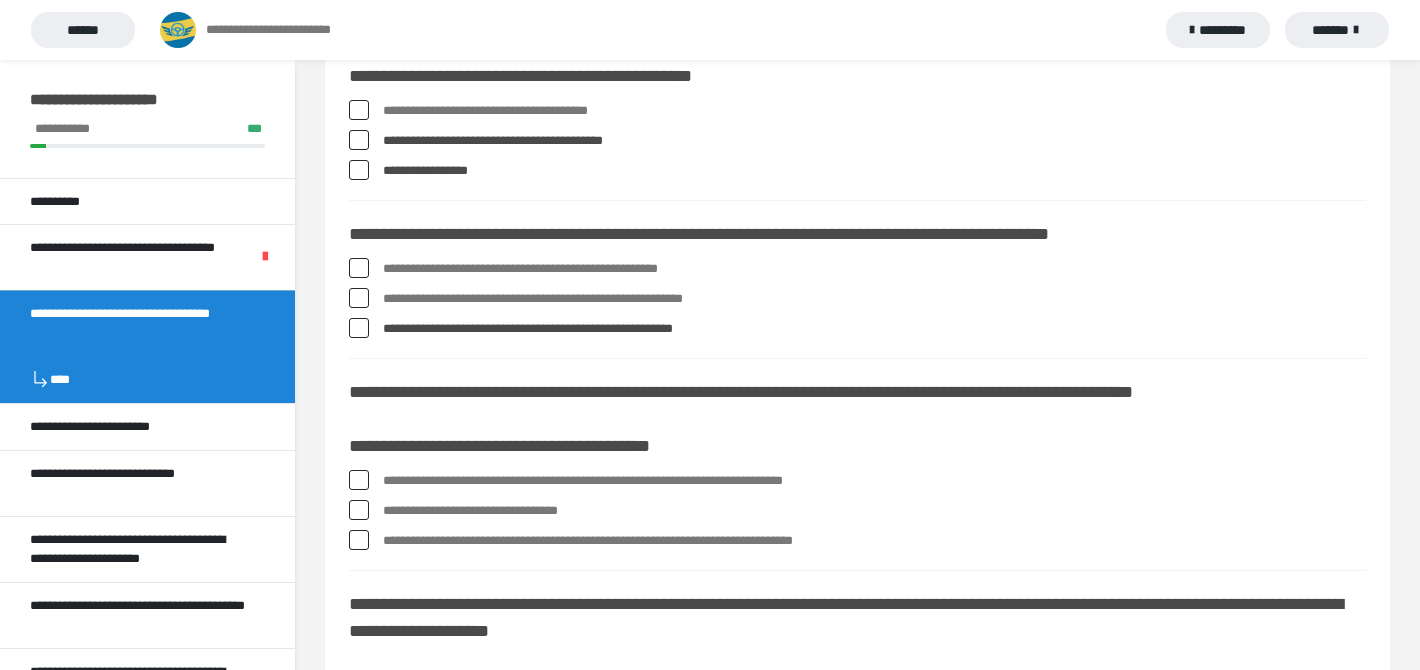 click on "**********" at bounding box center [874, 269] 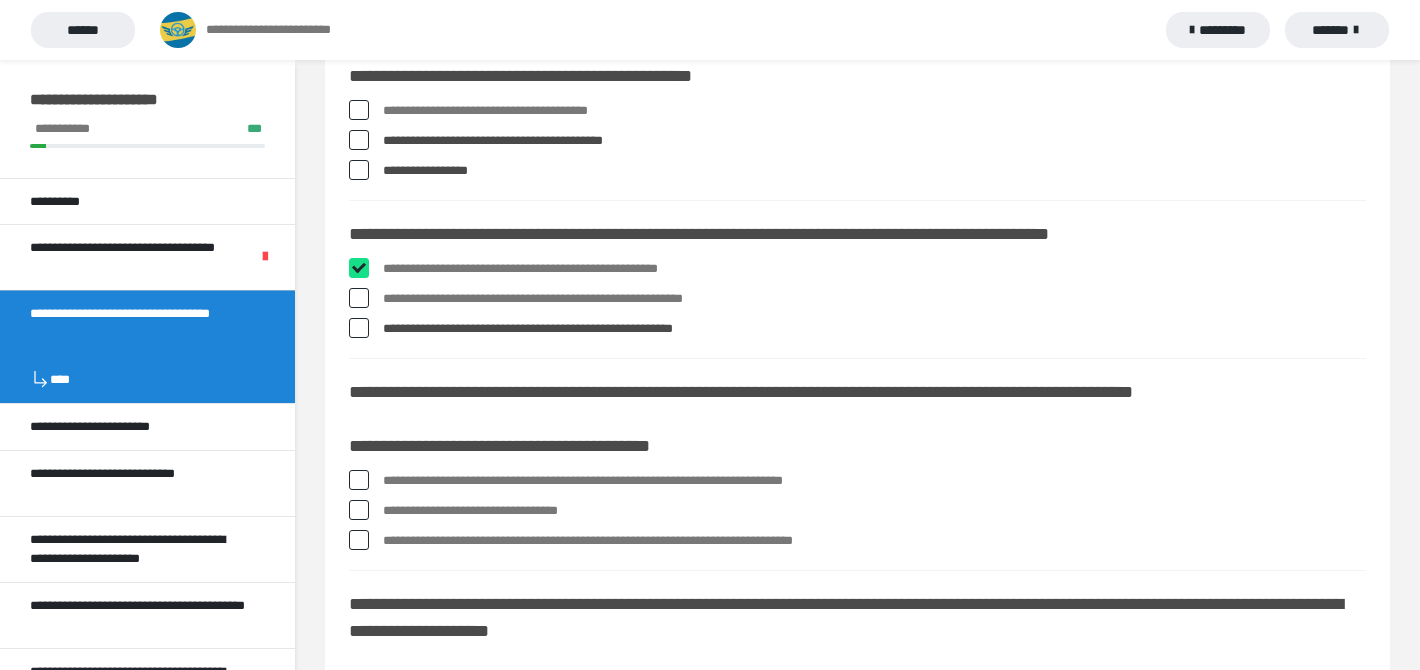 checkbox on "****" 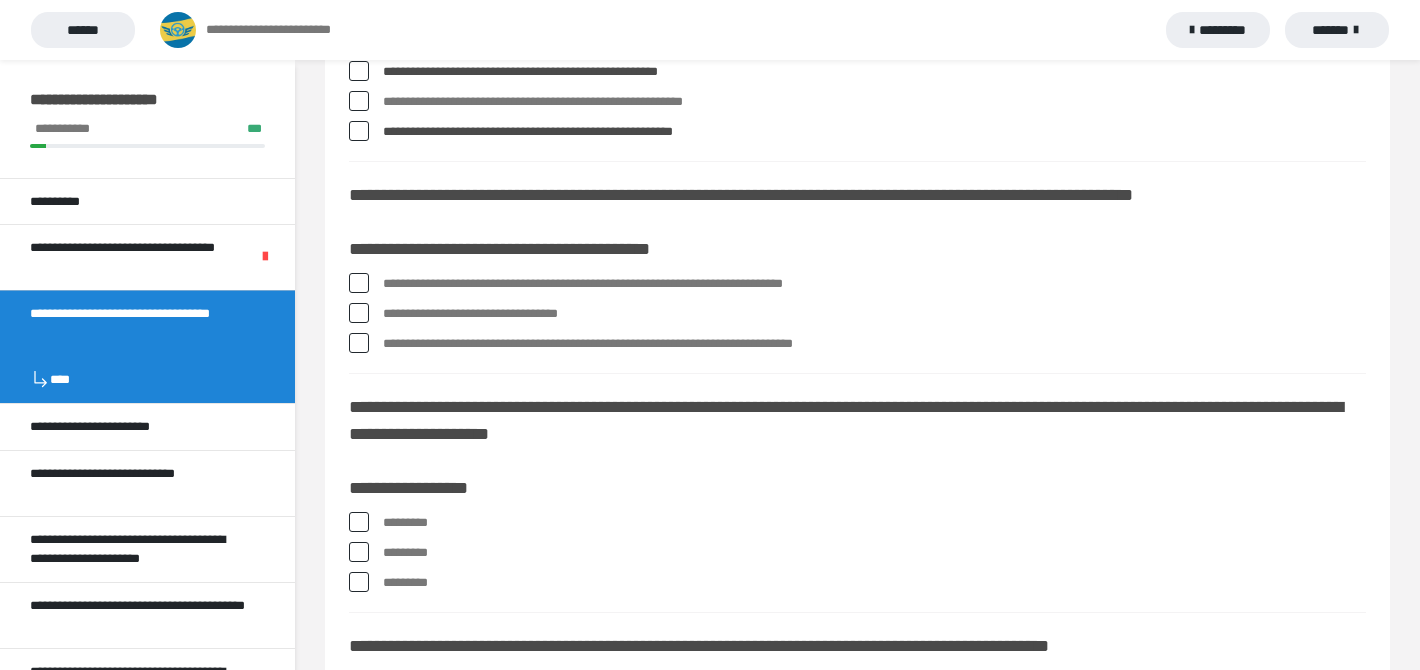 scroll, scrollTop: 1120, scrollLeft: 0, axis: vertical 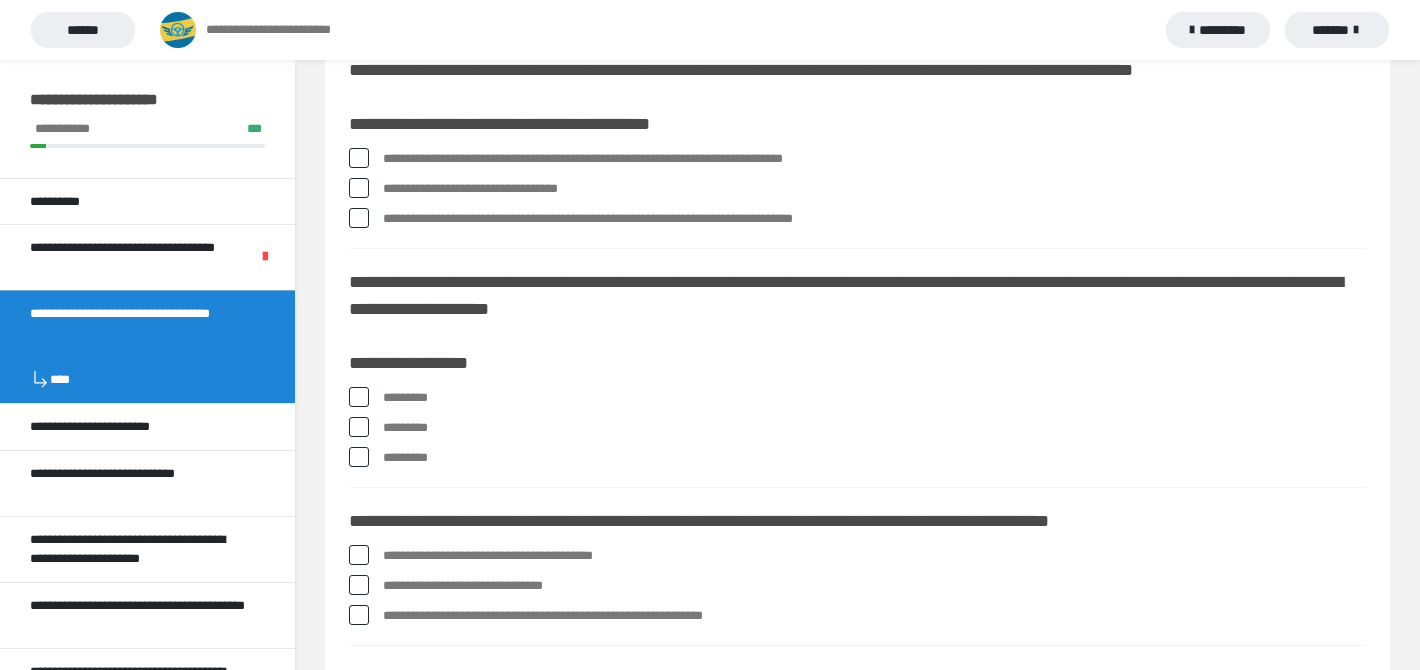 click on "*********" at bounding box center (874, 428) 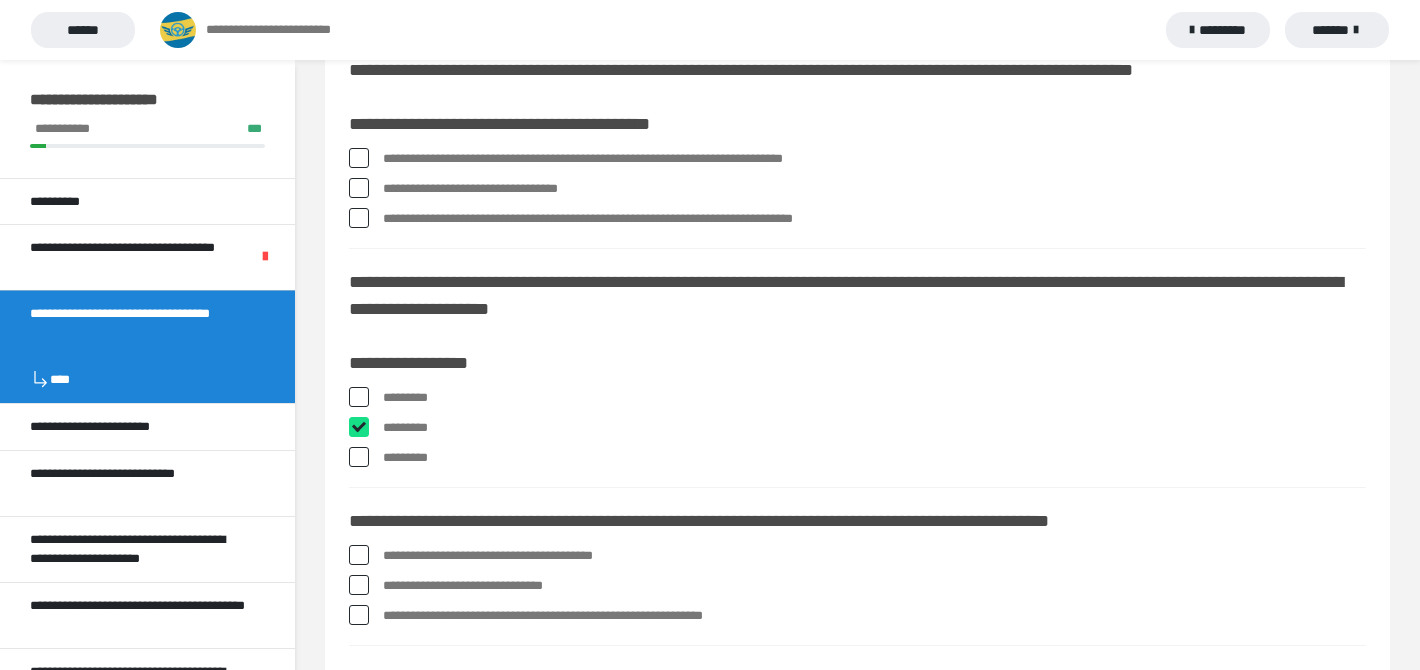 checkbox on "****" 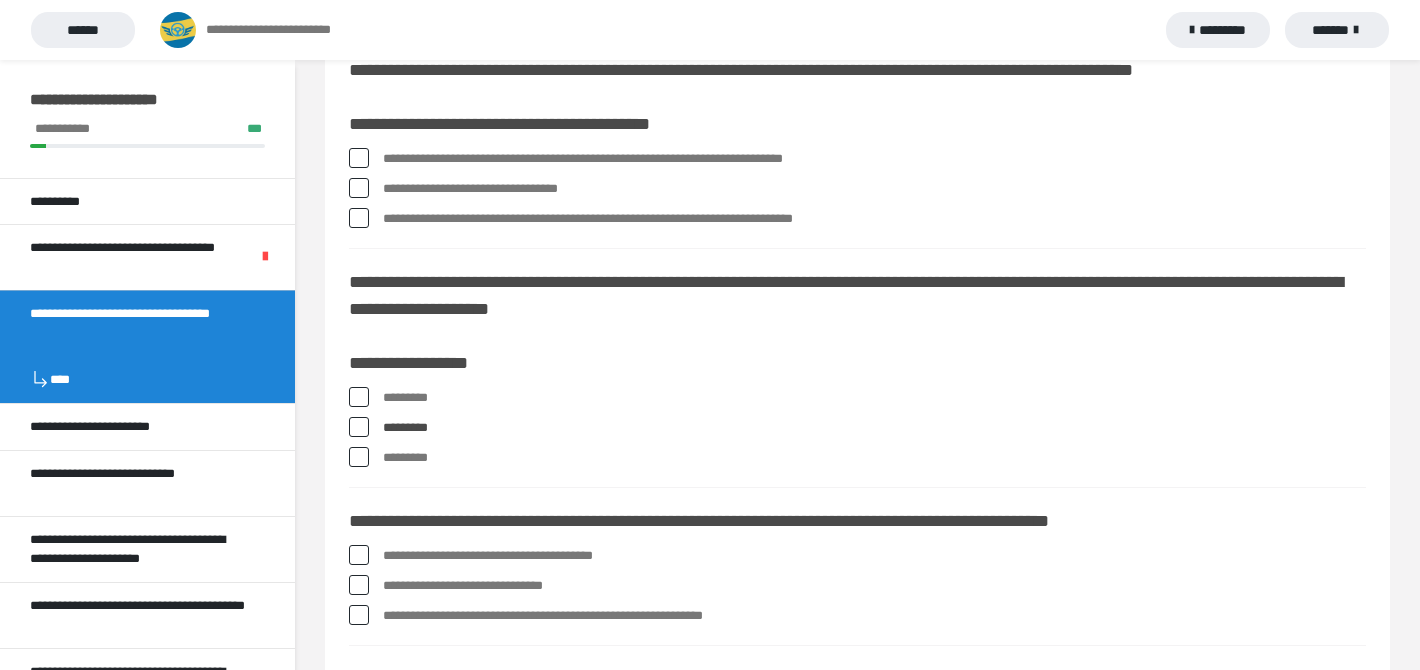 click on "*********" at bounding box center [874, 458] 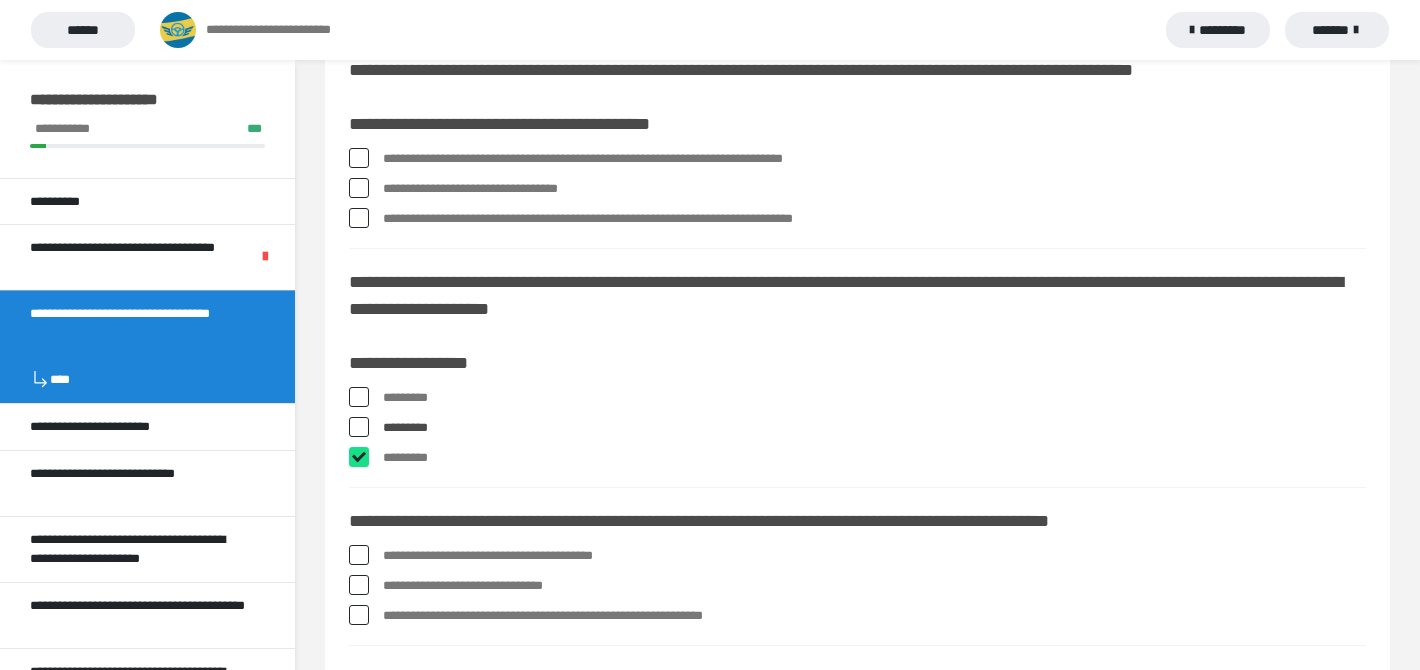 checkbox on "****" 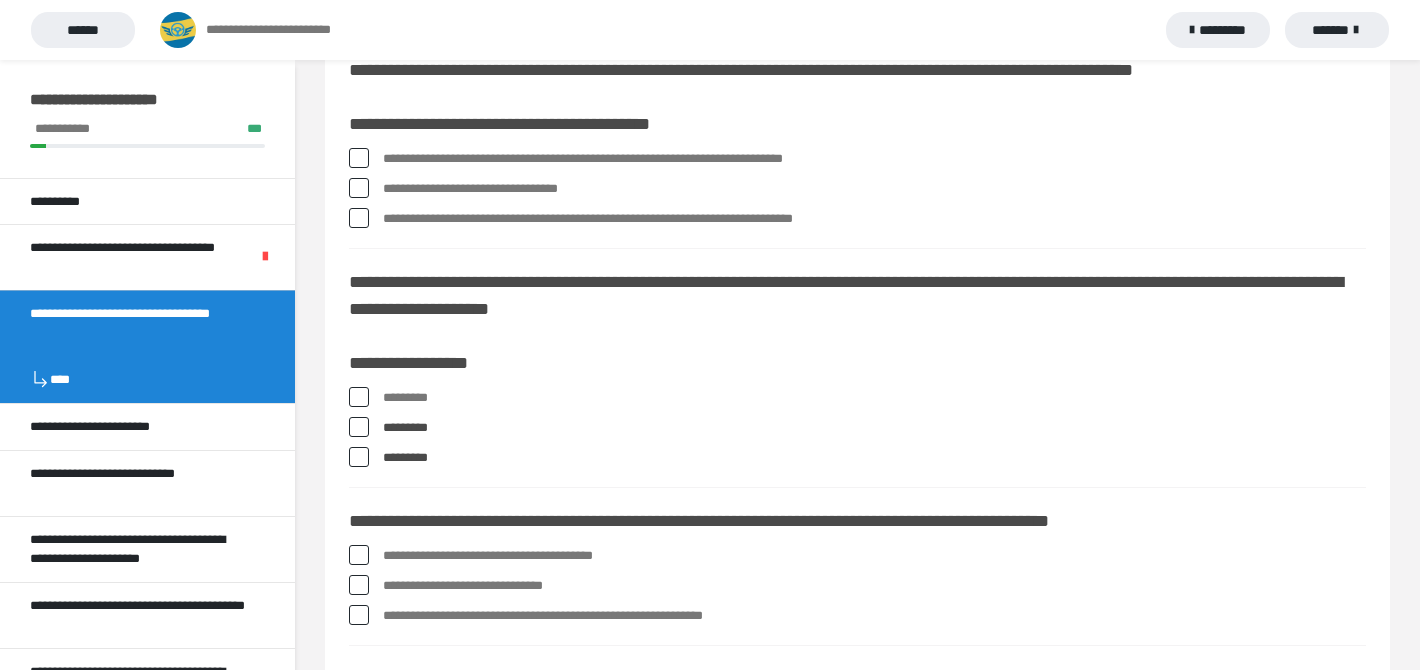 click on "*********" at bounding box center (874, 428) 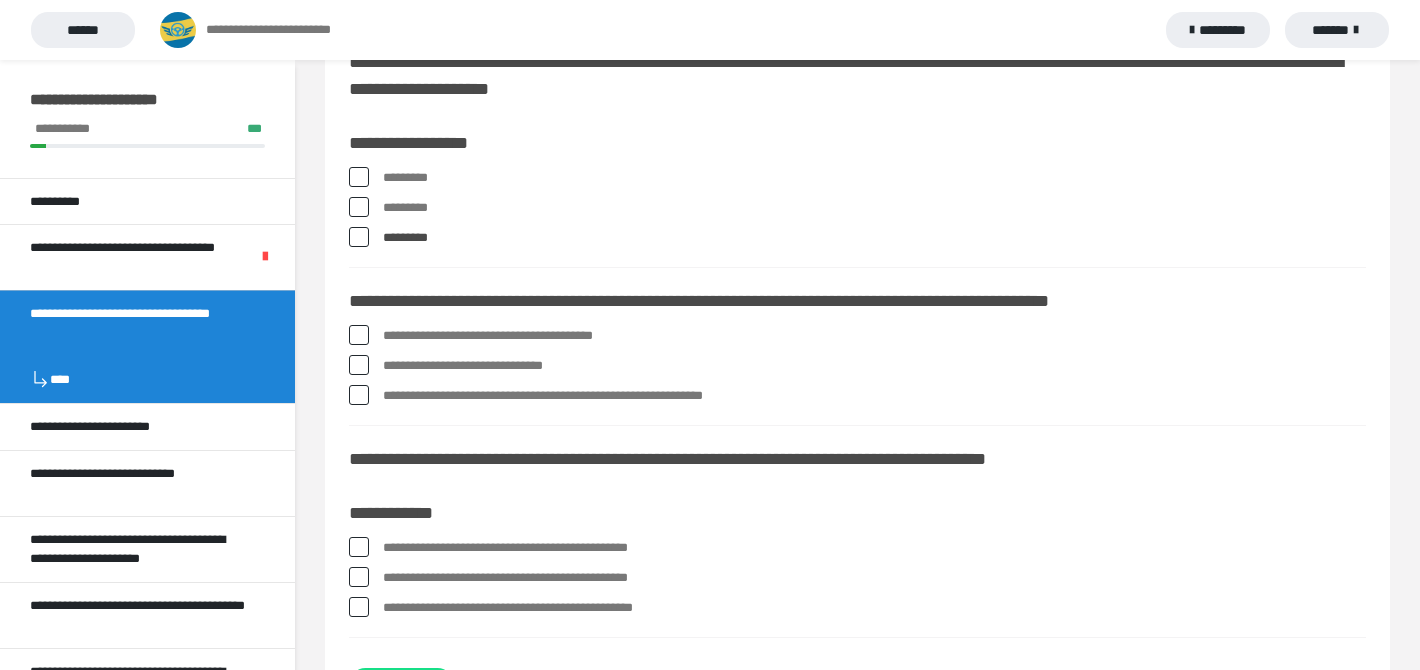 scroll, scrollTop: 1546, scrollLeft: 0, axis: vertical 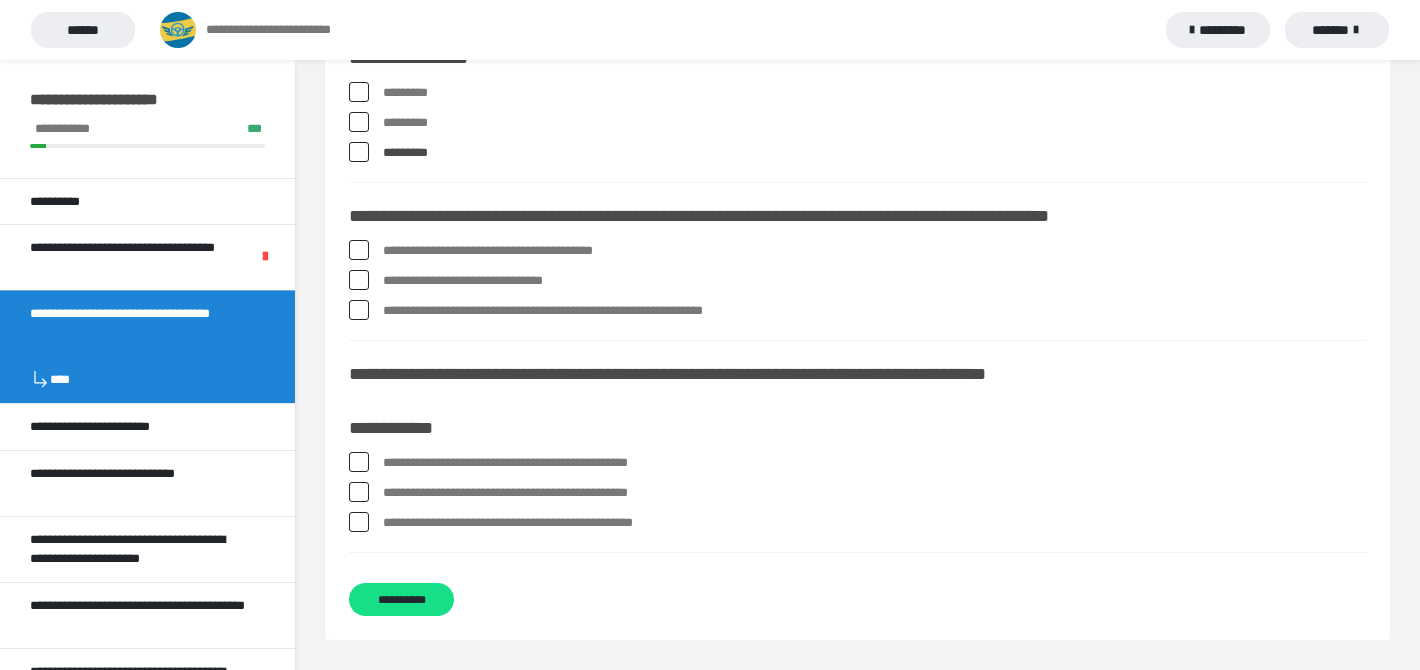 click on "**********" at bounding box center [874, 311] 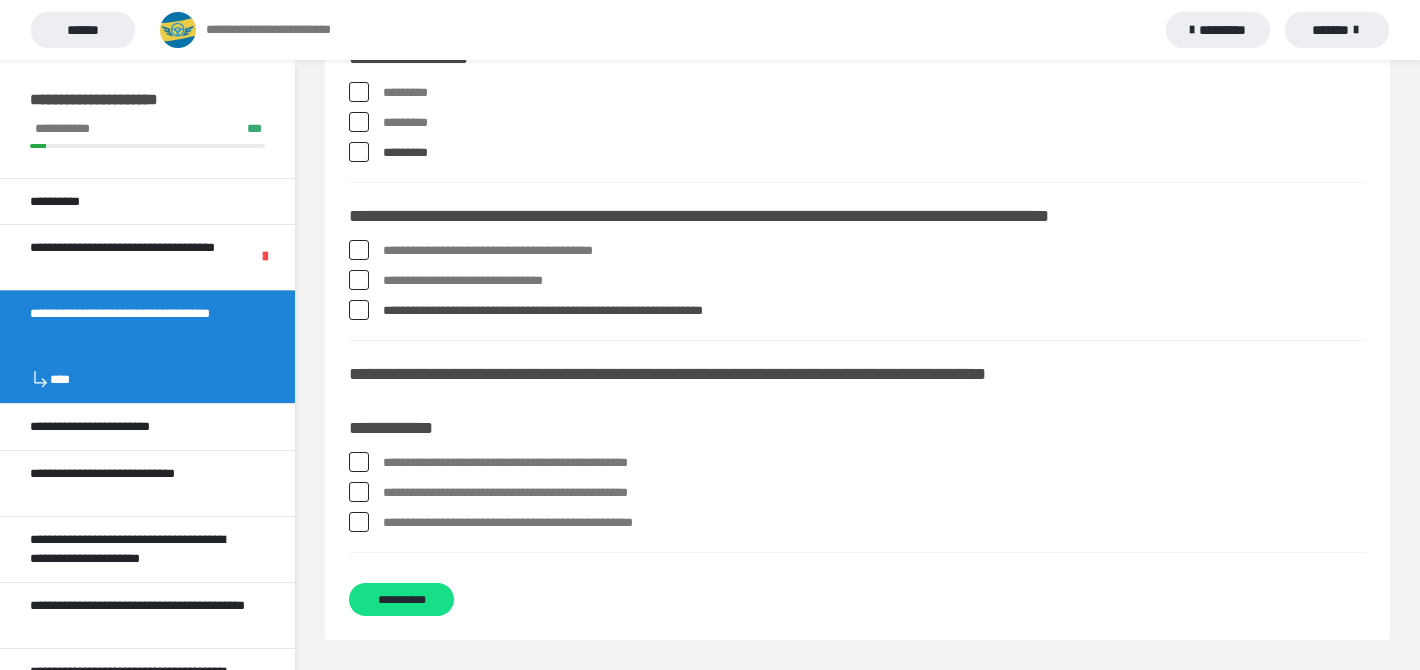 click on "**********" at bounding box center (874, 251) 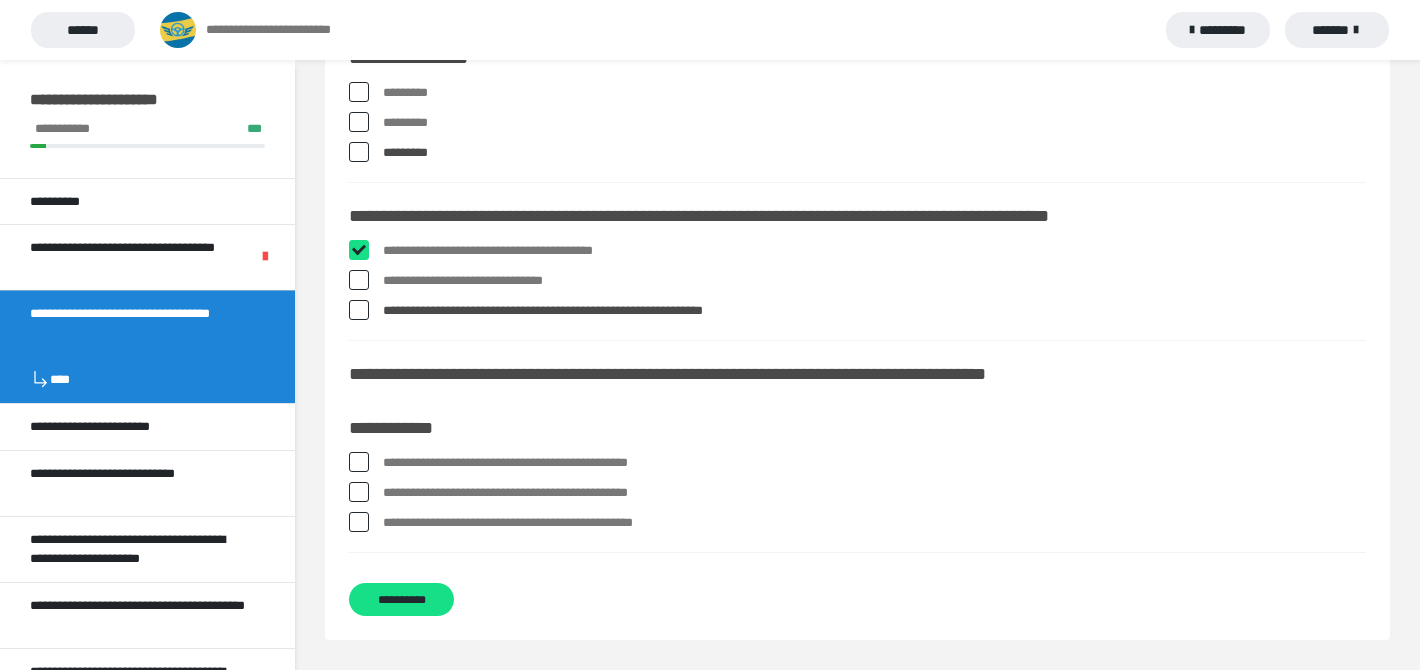 checkbox on "****" 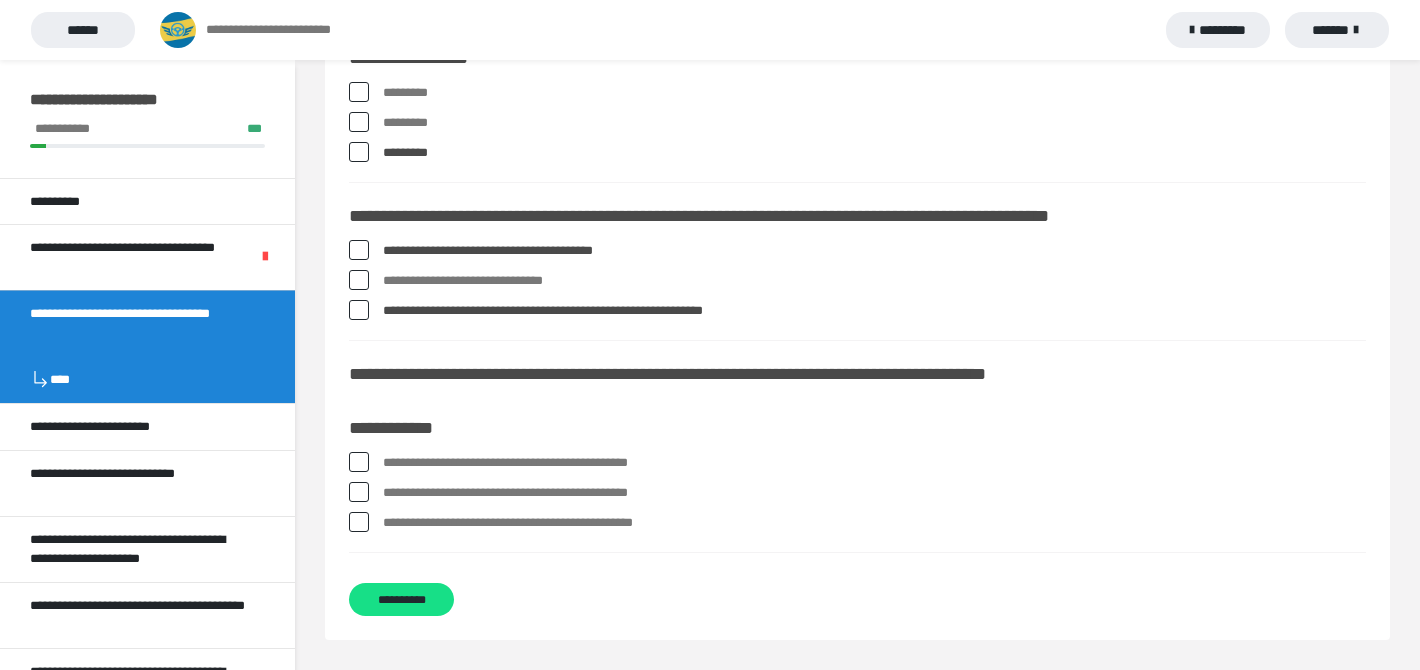 click on "**********" at bounding box center (874, 523) 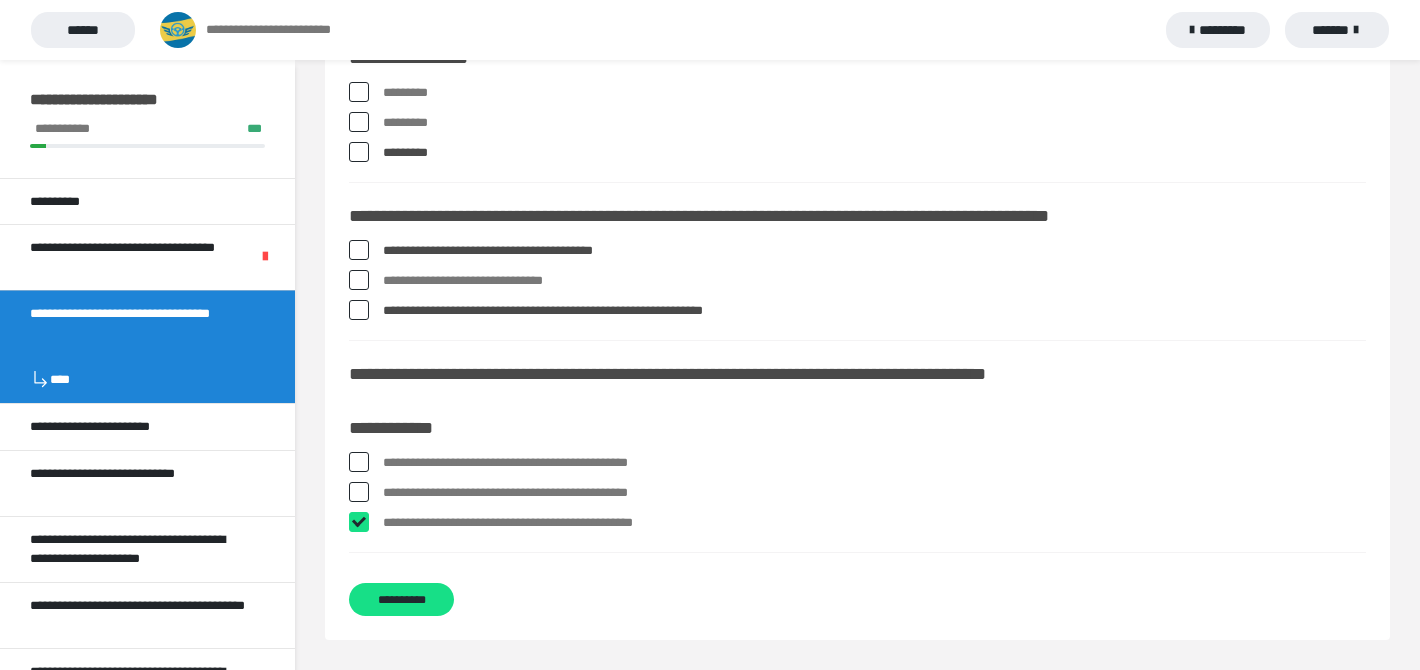 checkbox on "****" 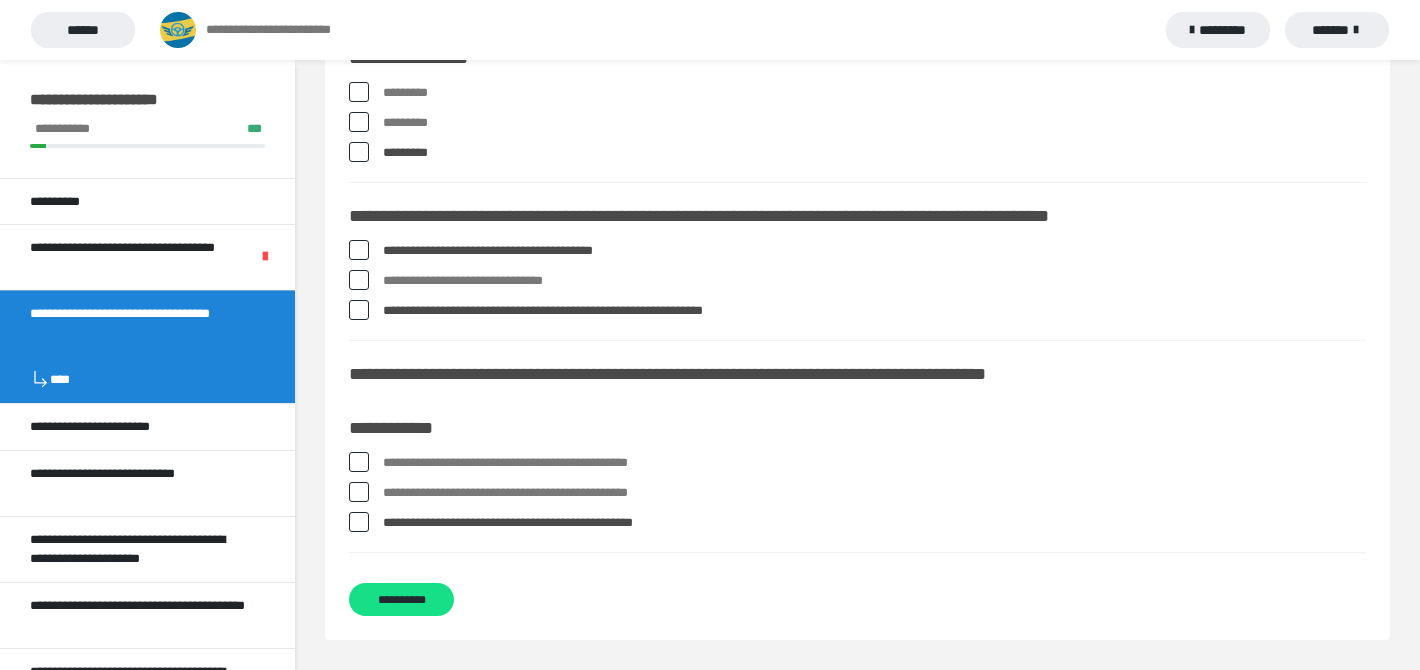 click on "**********" at bounding box center (874, 463) 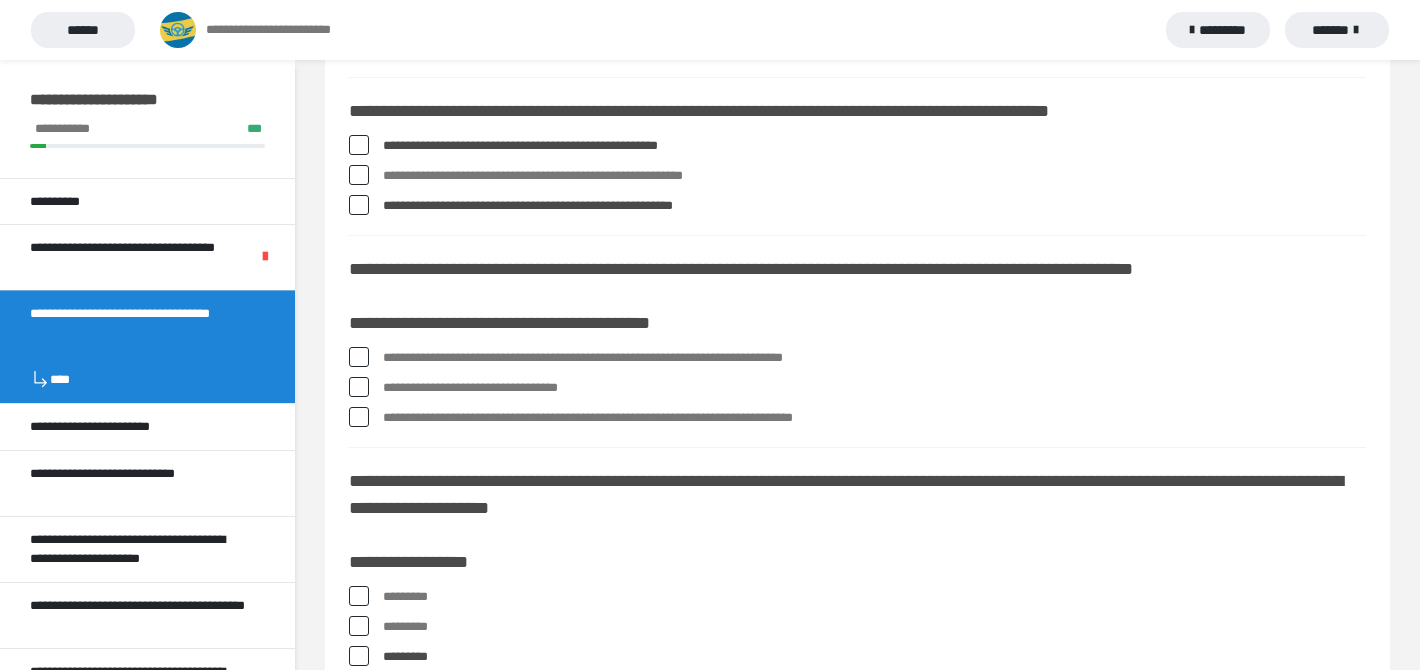 scroll, scrollTop: 1034, scrollLeft: 0, axis: vertical 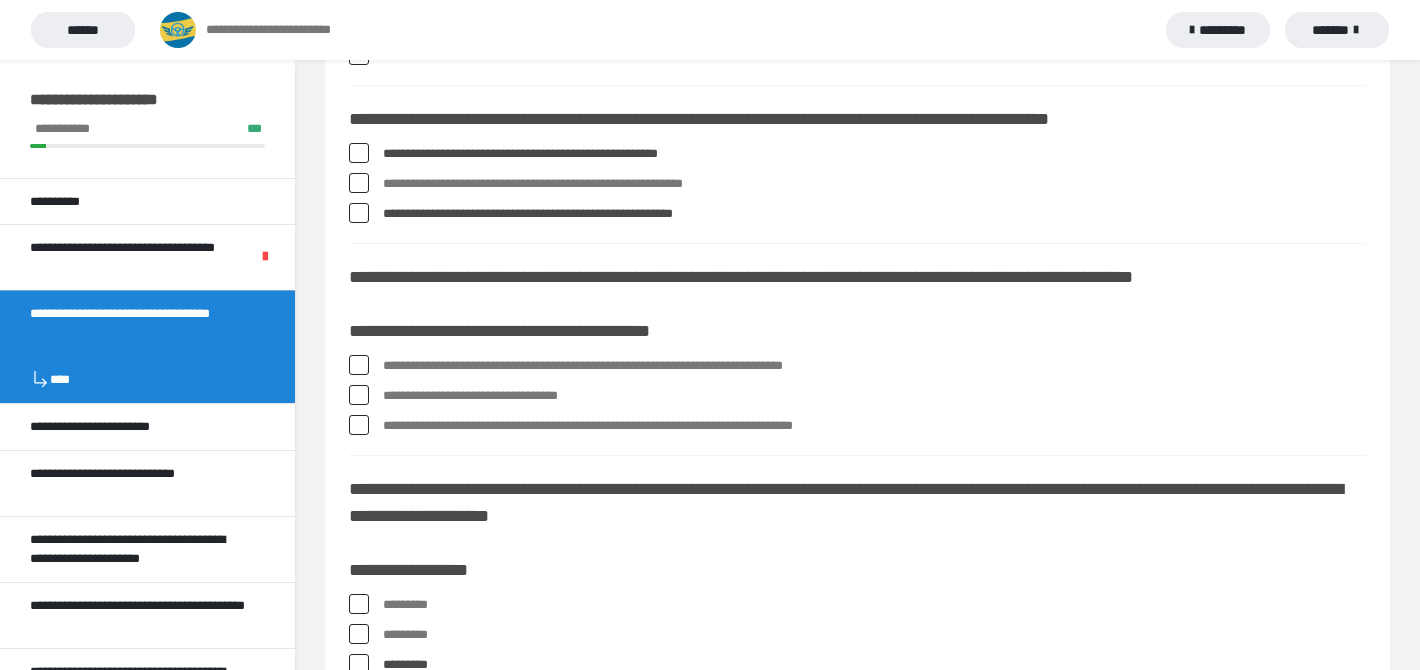 click on "**********" at bounding box center [874, 426] 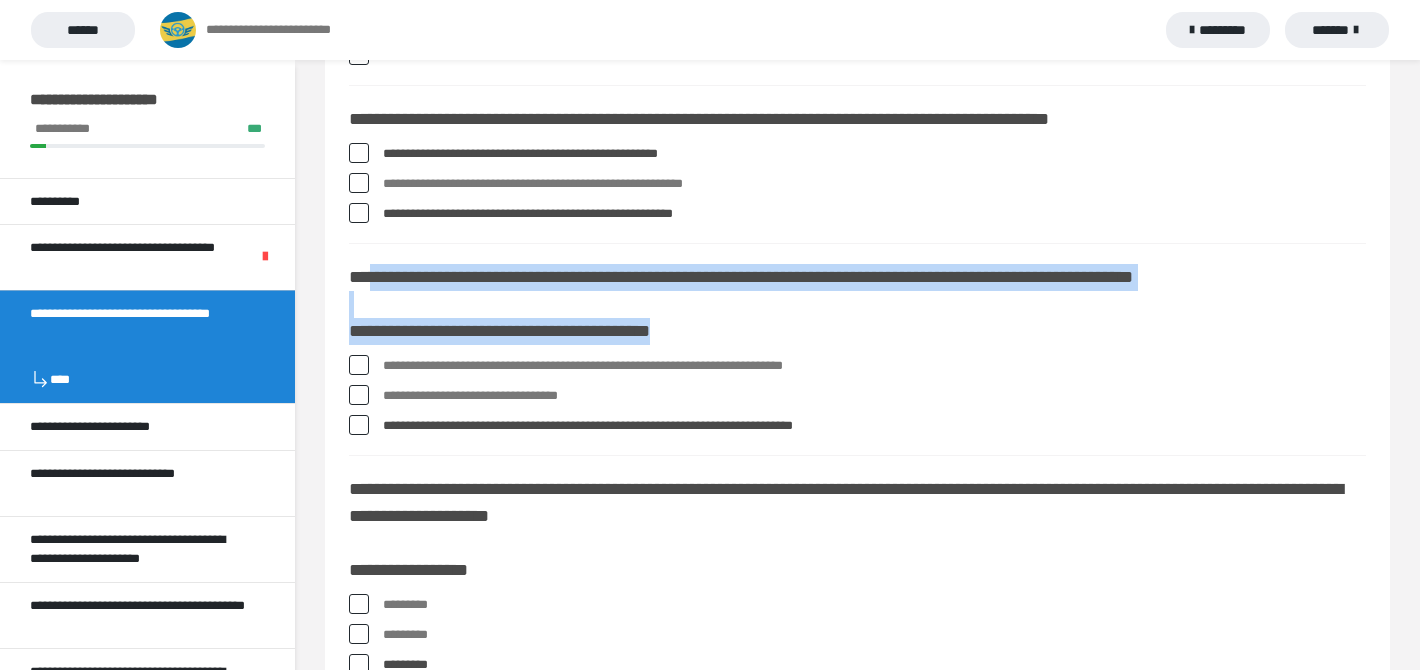 drag, startPoint x: 740, startPoint y: 327, endPoint x: 368, endPoint y: 278, distance: 375.2133 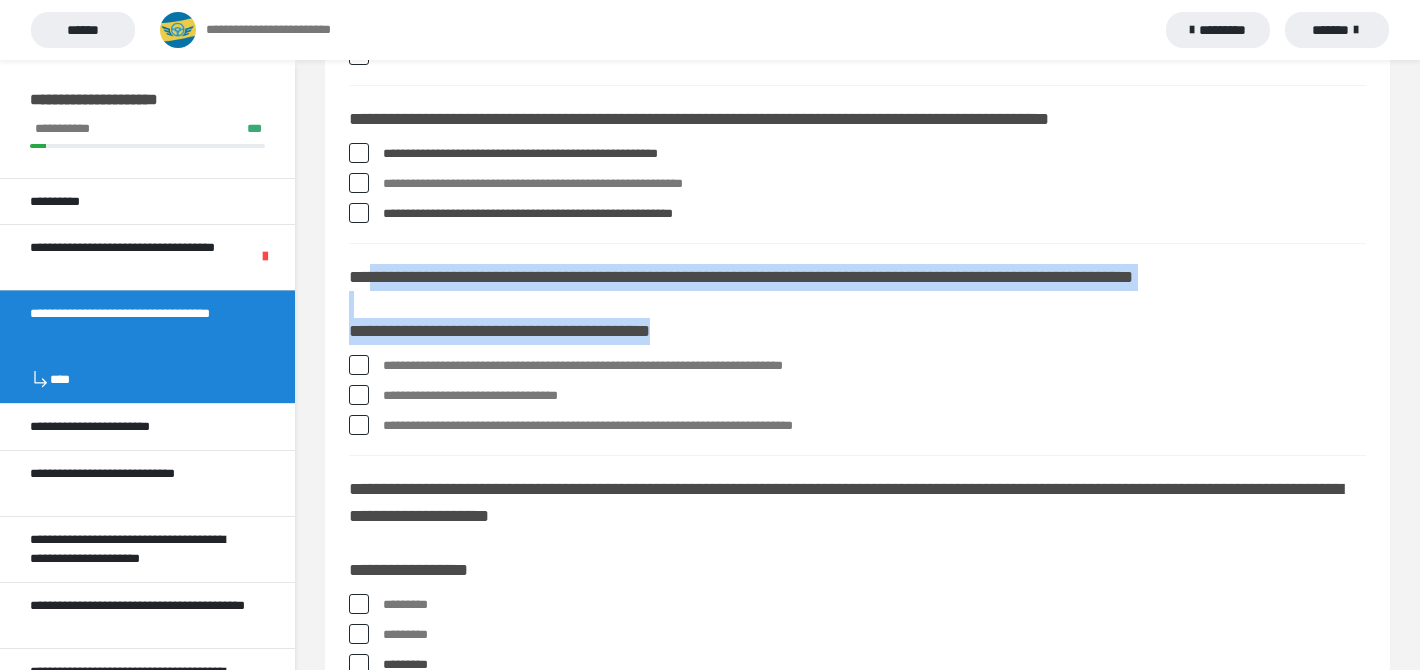 click on "**********" at bounding box center [874, 426] 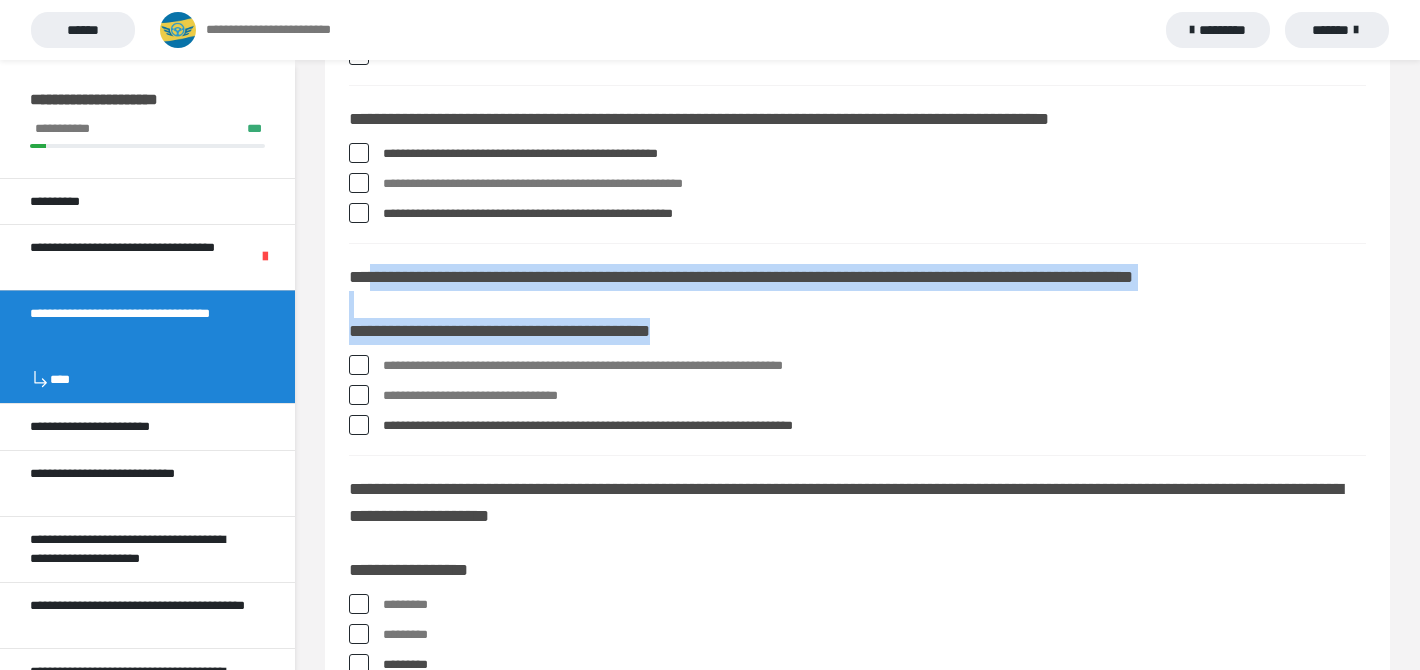click on "**********" at bounding box center [874, 426] 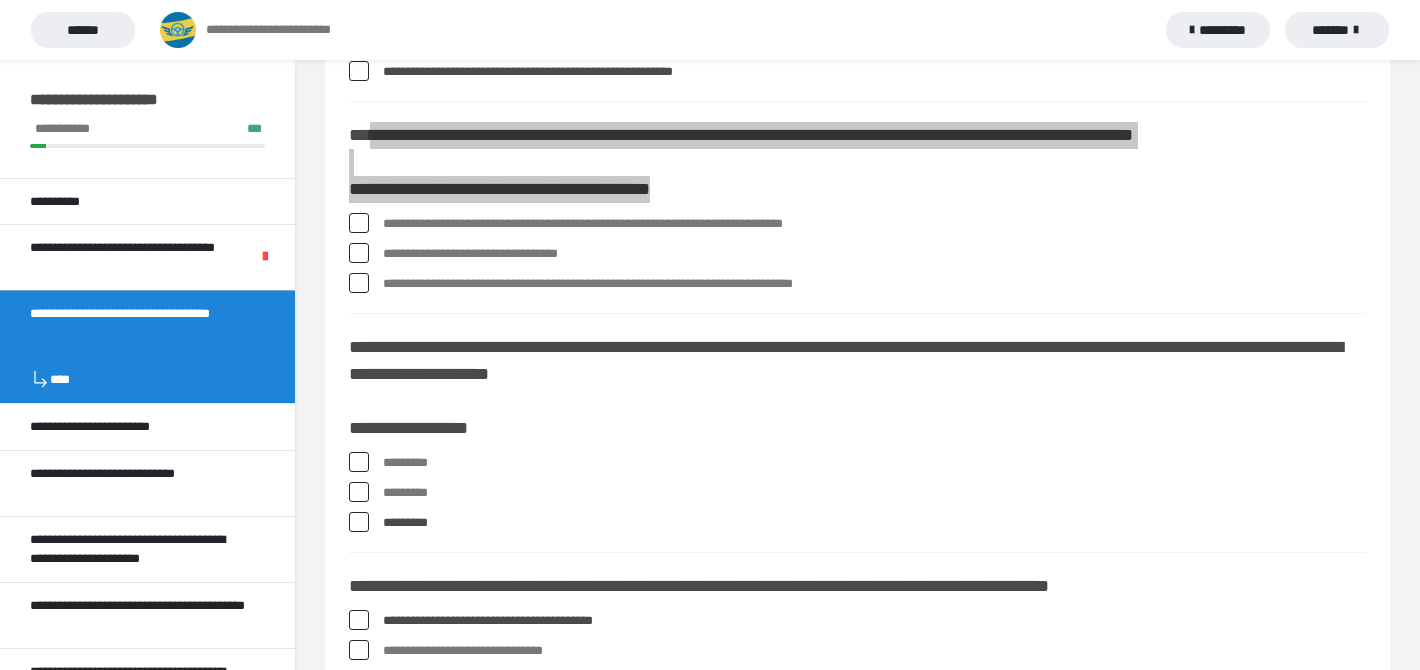 scroll, scrollTop: 1167, scrollLeft: 0, axis: vertical 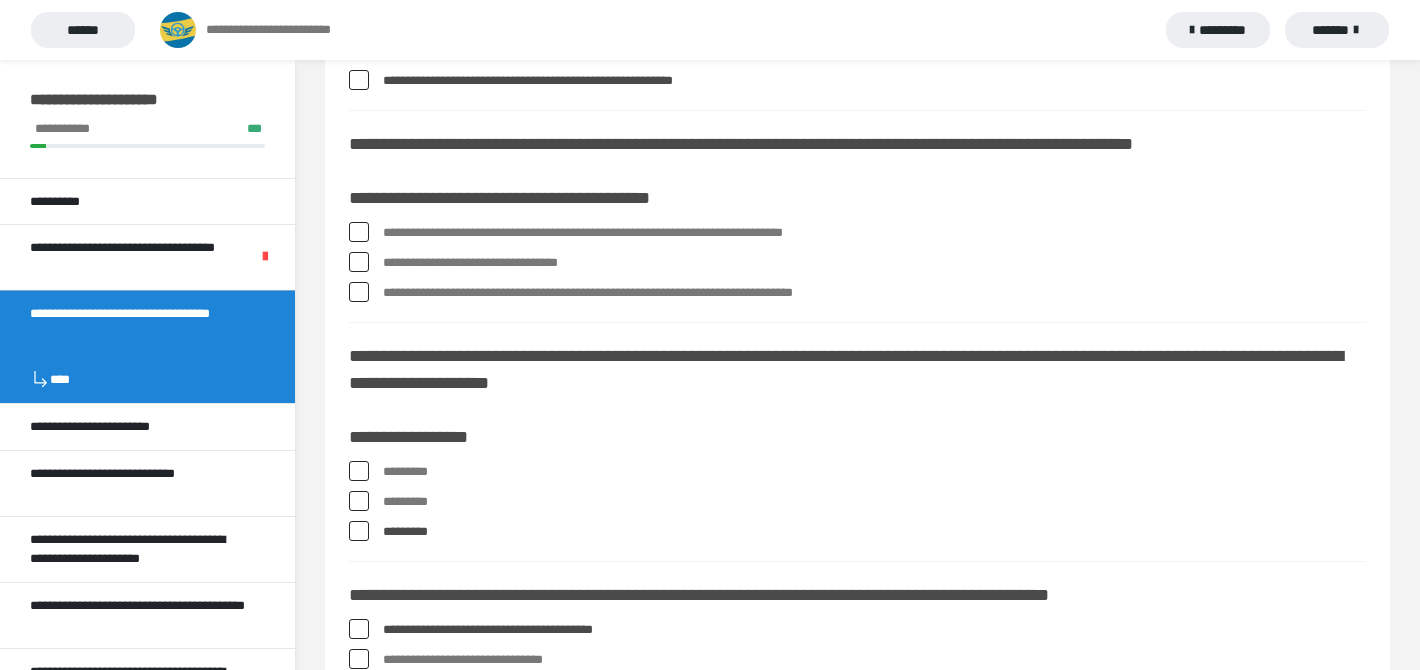 click on "**********" at bounding box center (857, 267) 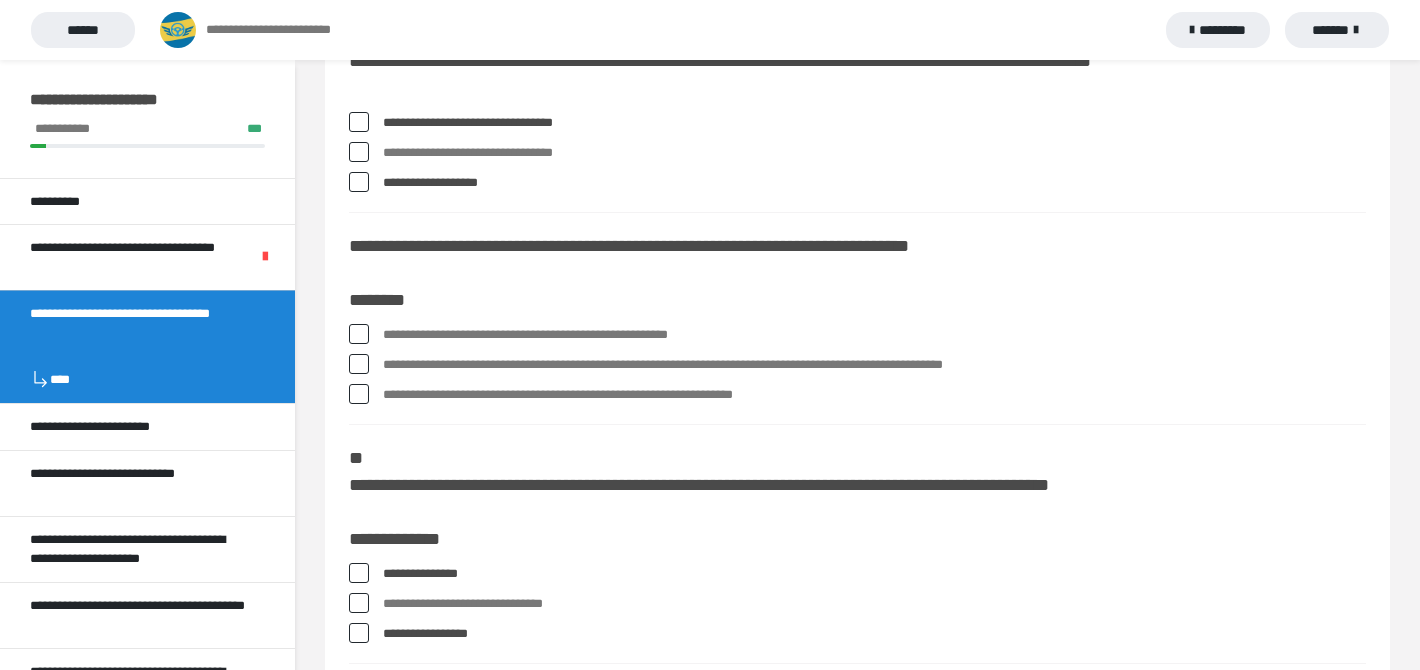 scroll, scrollTop: 115, scrollLeft: 0, axis: vertical 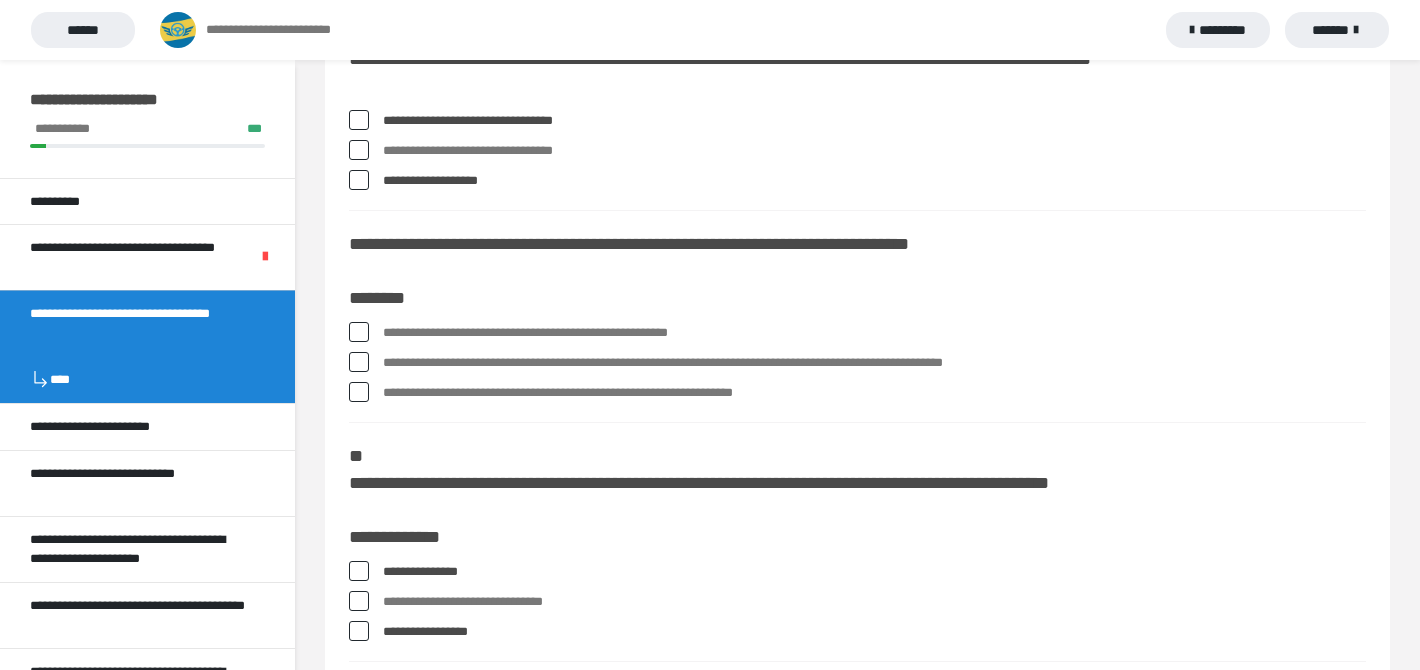 click on "**********" at bounding box center [874, 333] 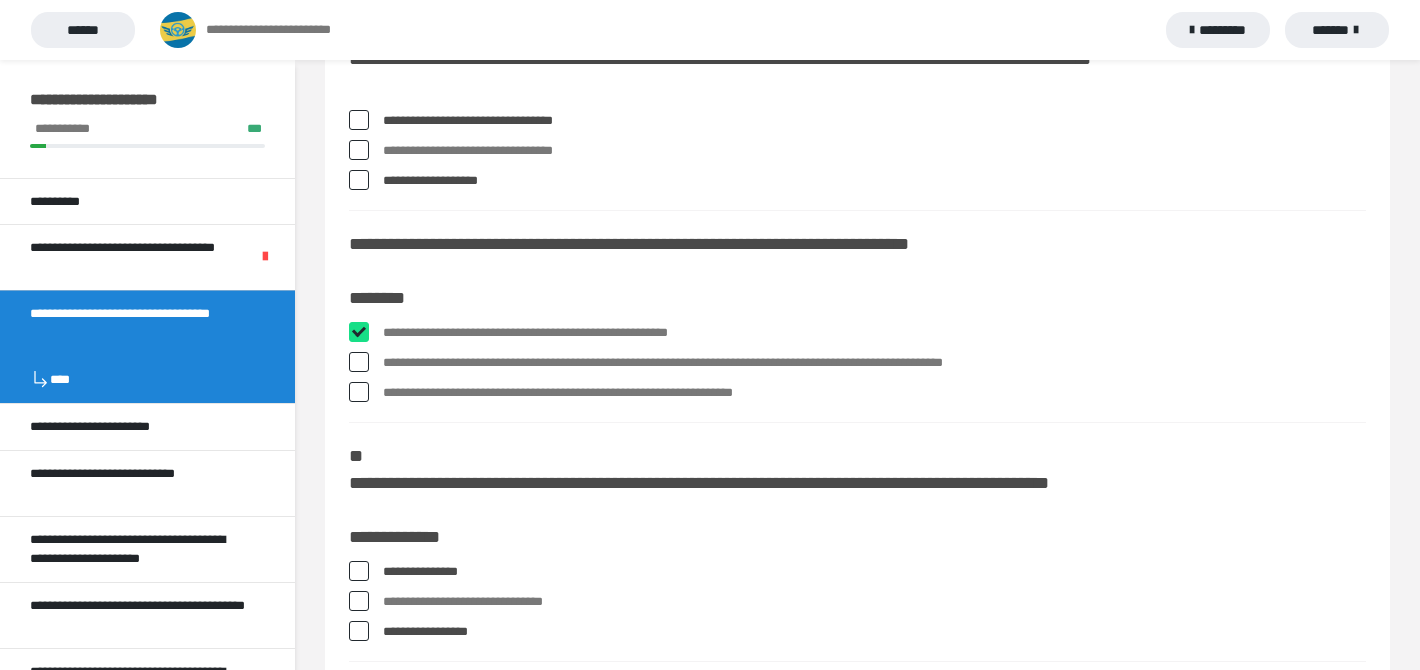 checkbox on "****" 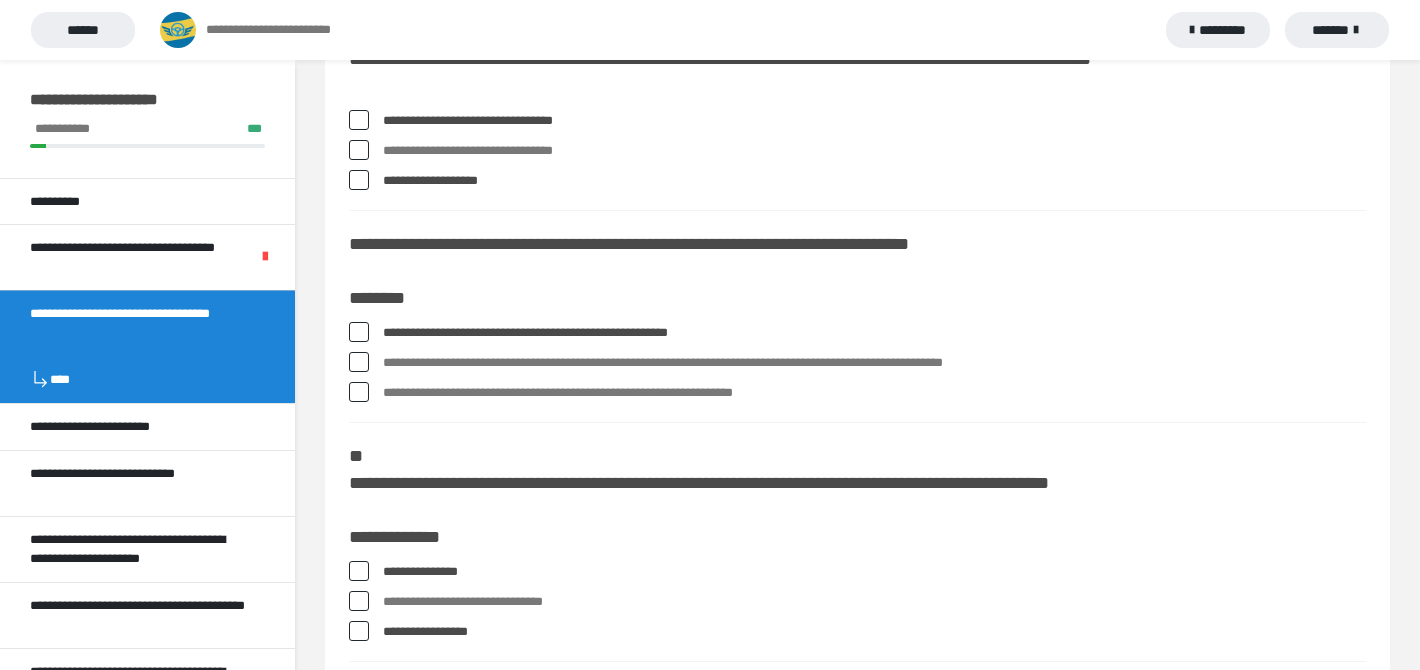 click on "**********" at bounding box center [874, 363] 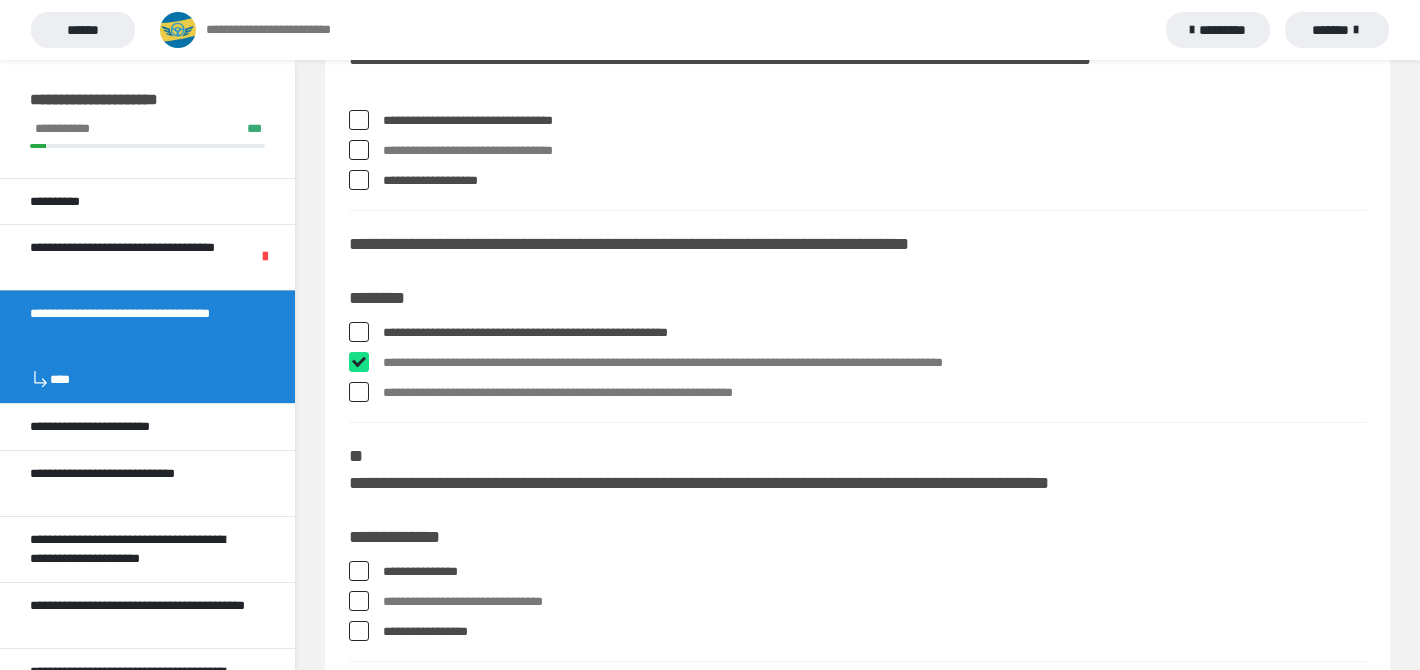 checkbox on "****" 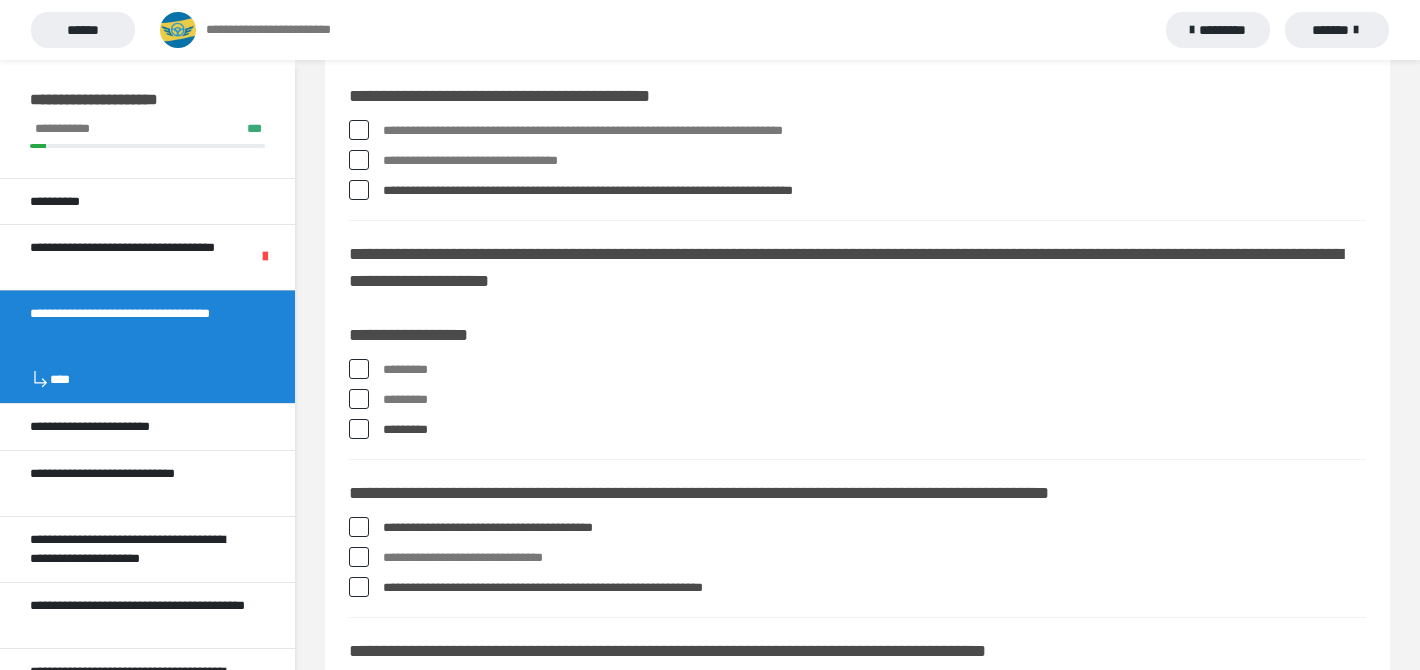 scroll, scrollTop: 633, scrollLeft: 0, axis: vertical 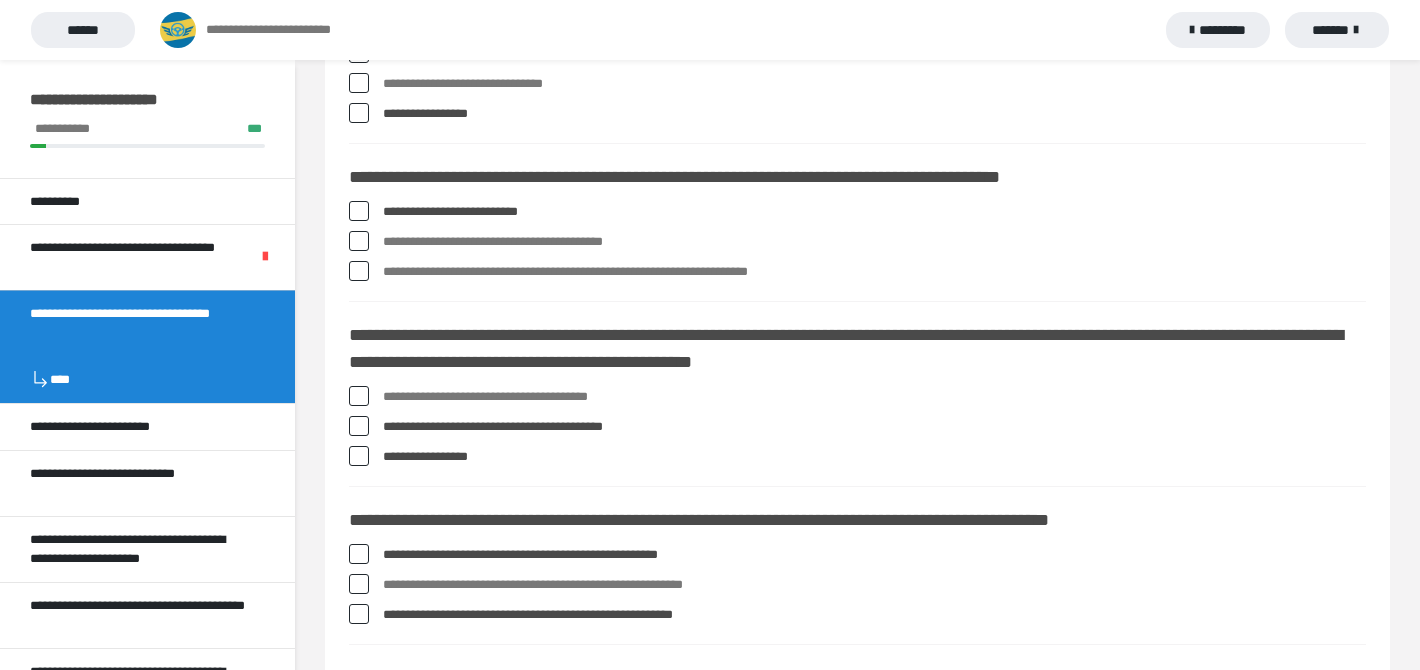 click on "**********" at bounding box center (874, 397) 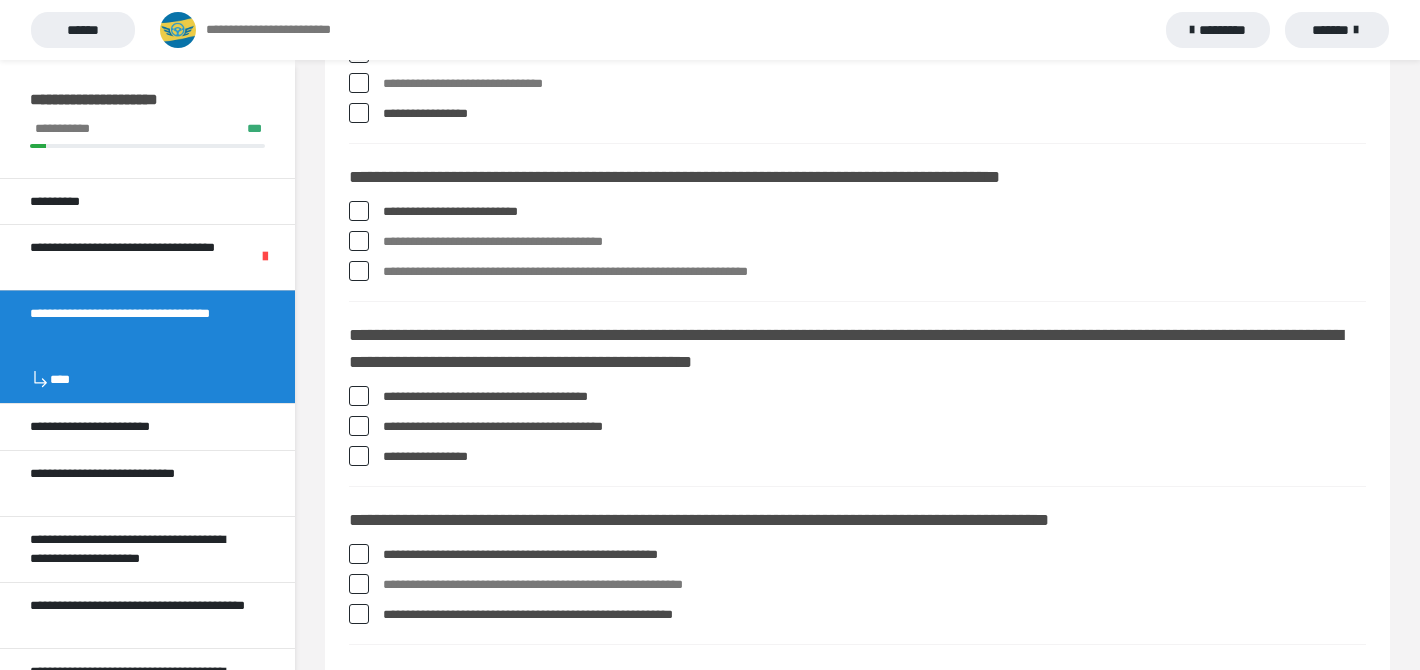 drag, startPoint x: 655, startPoint y: 392, endPoint x: 416, endPoint y: 405, distance: 239.3533 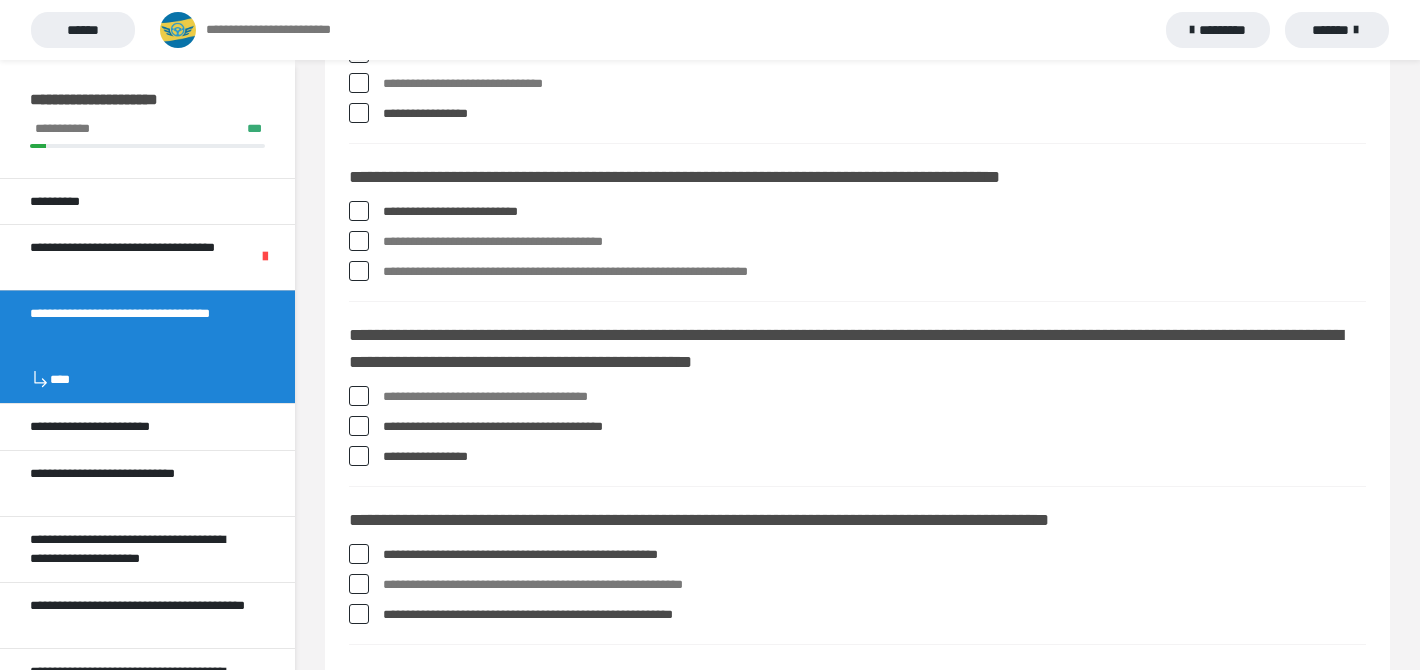 click on "**********" at bounding box center (874, 397) 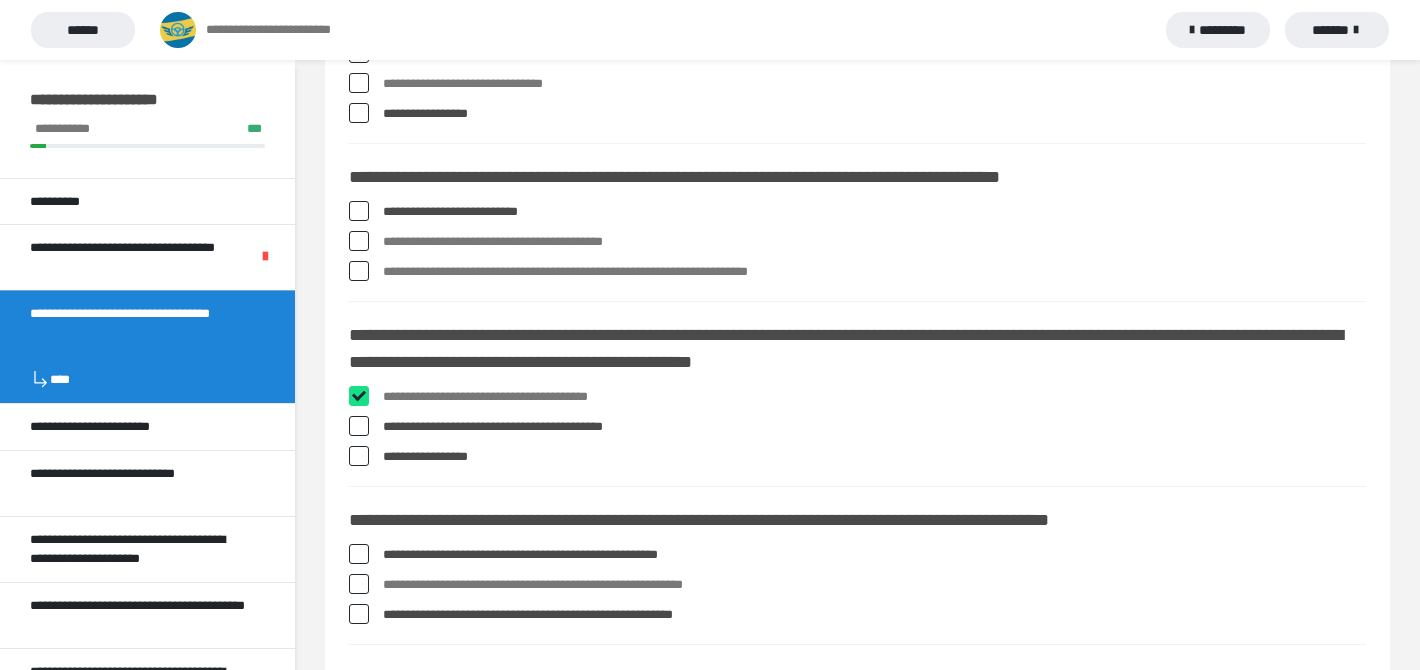 checkbox on "****" 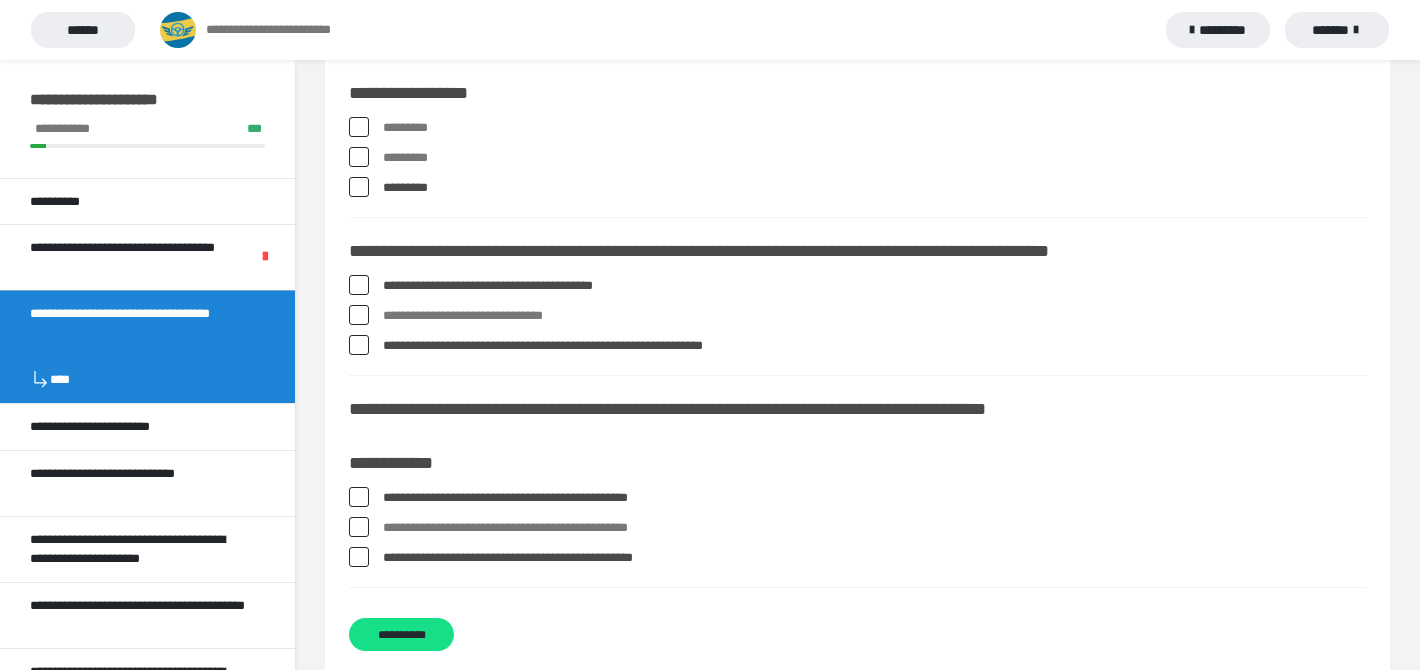 scroll, scrollTop: 1509, scrollLeft: 0, axis: vertical 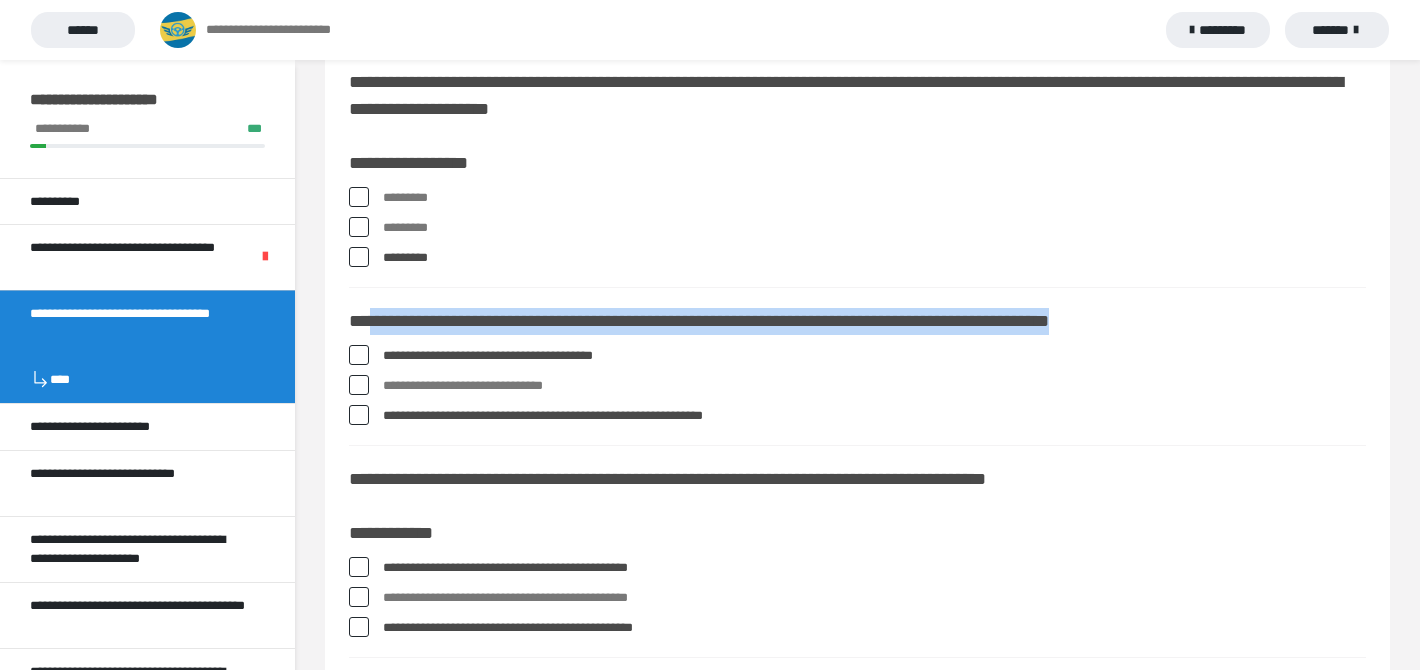 drag, startPoint x: 369, startPoint y: 318, endPoint x: 1295, endPoint y: 318, distance: 926 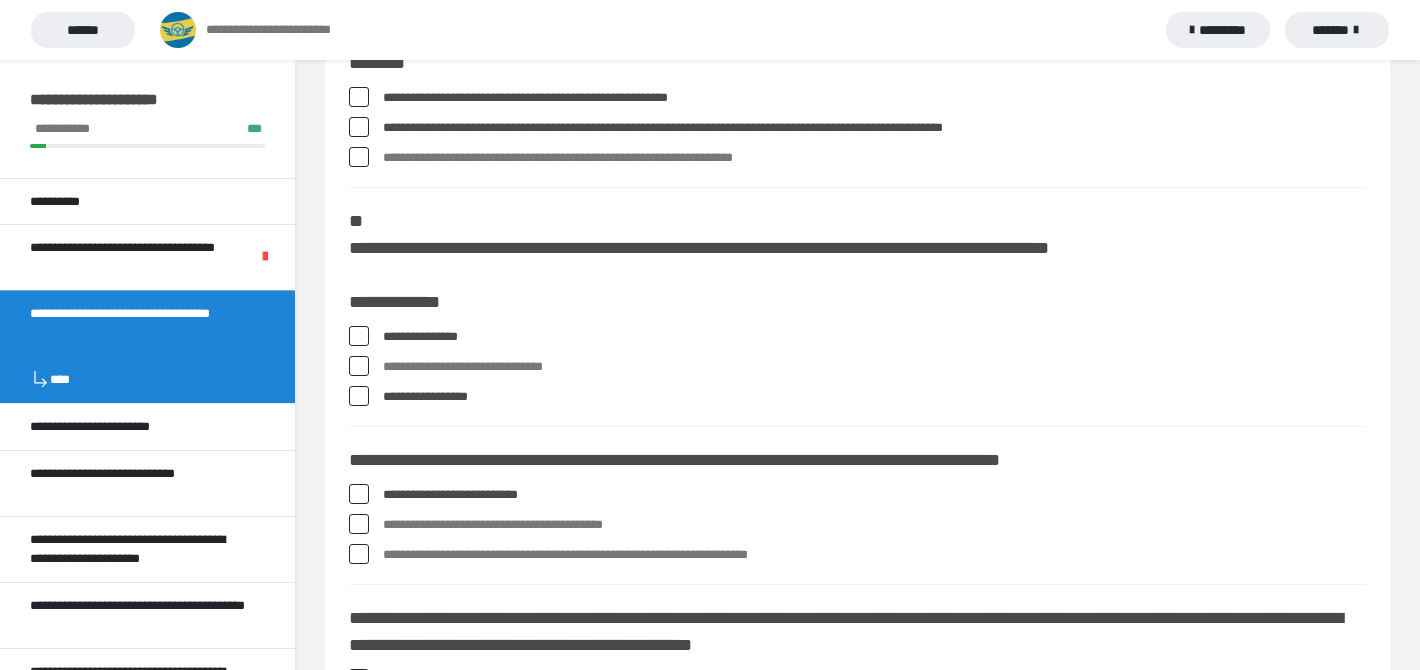 scroll, scrollTop: 0, scrollLeft: 0, axis: both 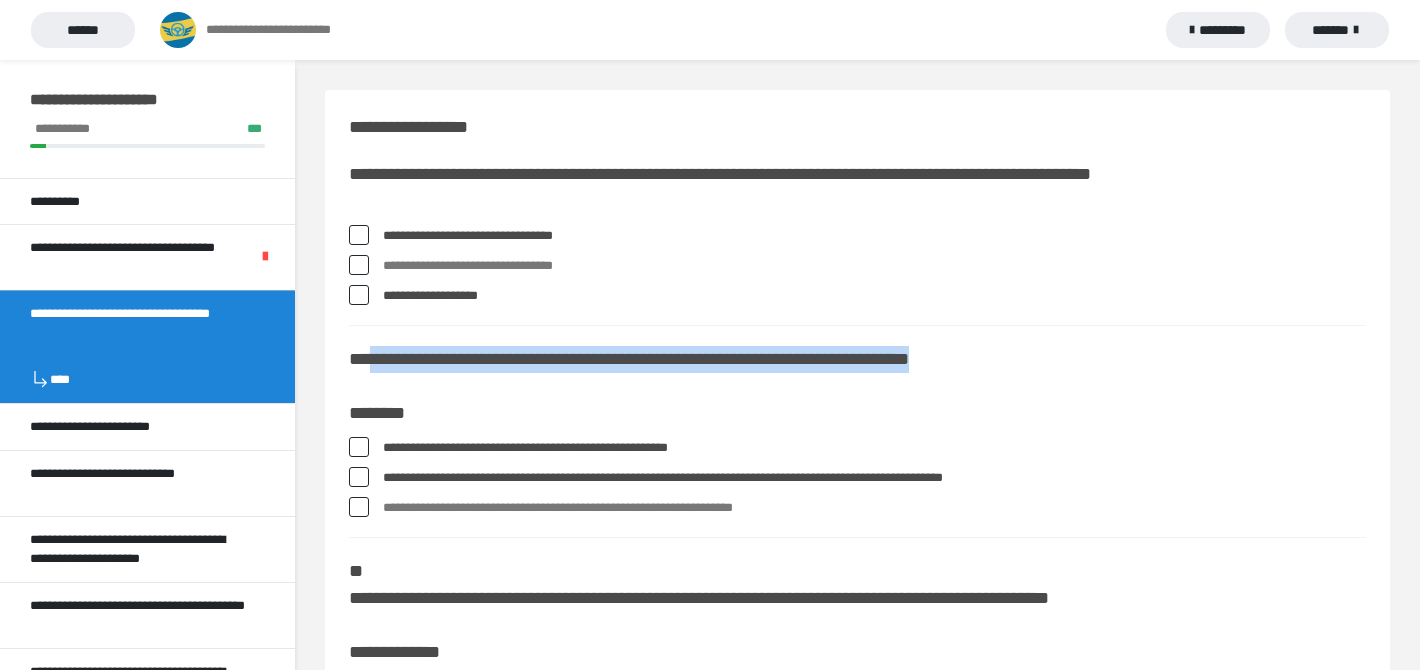 drag, startPoint x: 375, startPoint y: 362, endPoint x: 1074, endPoint y: 364, distance: 699.00287 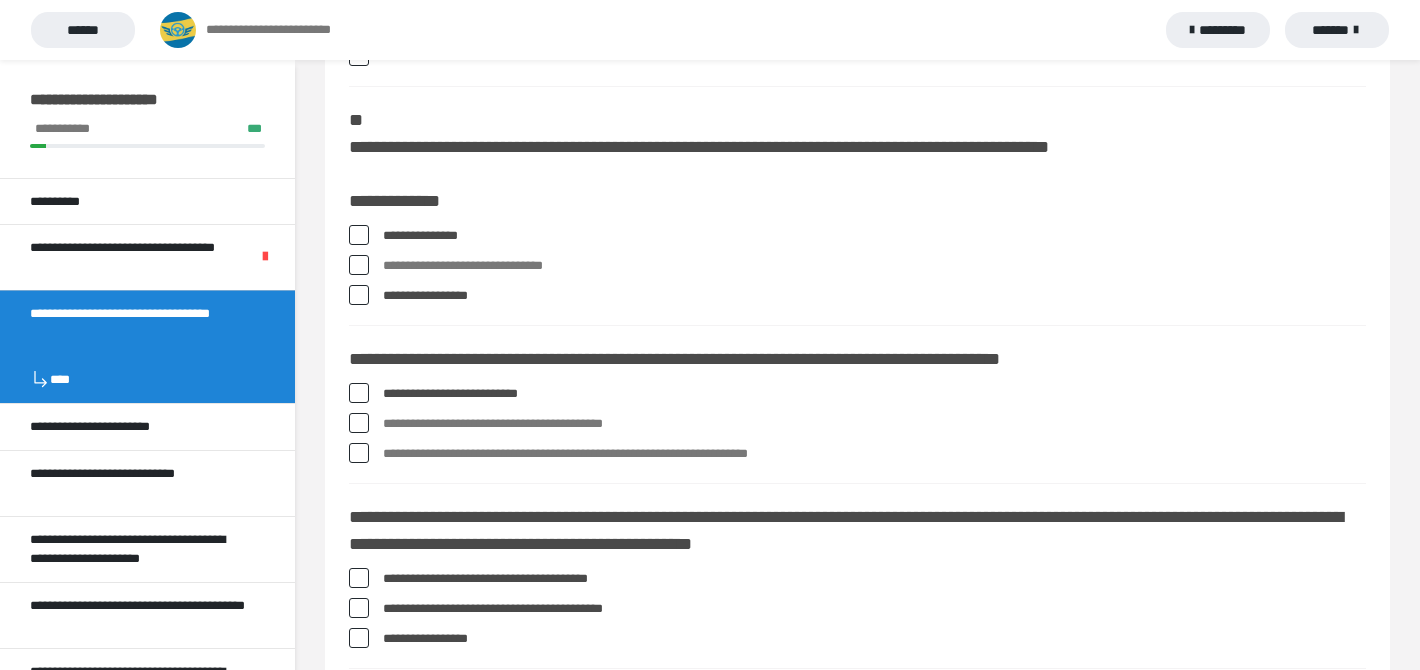 scroll, scrollTop: 454, scrollLeft: 0, axis: vertical 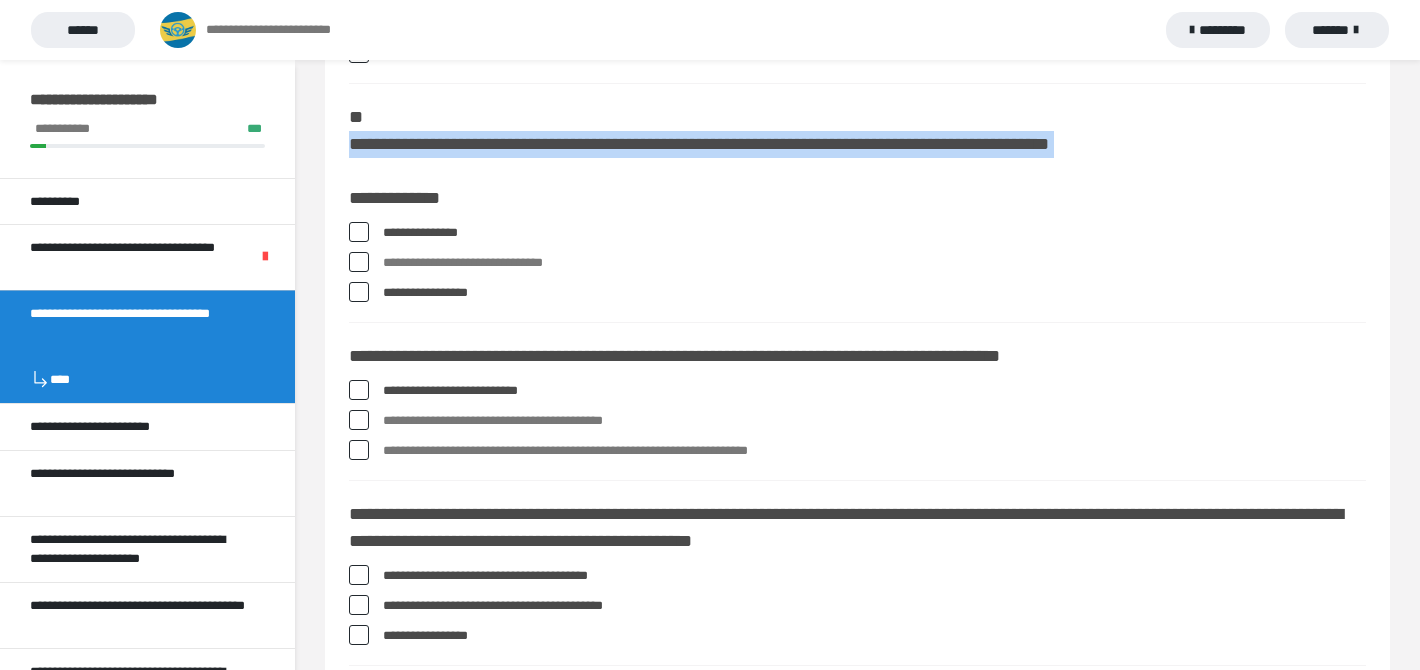 drag, startPoint x: 352, startPoint y: 144, endPoint x: 1244, endPoint y: 163, distance: 892.20233 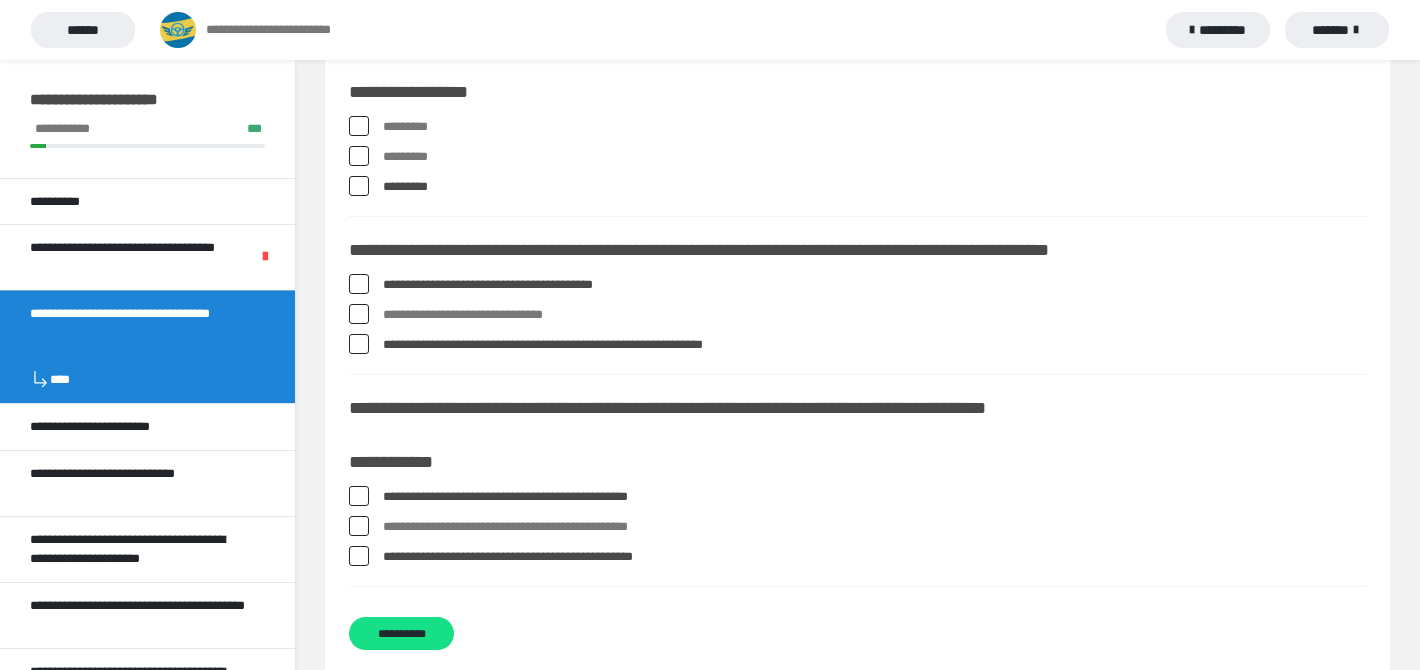 scroll, scrollTop: 1546, scrollLeft: 0, axis: vertical 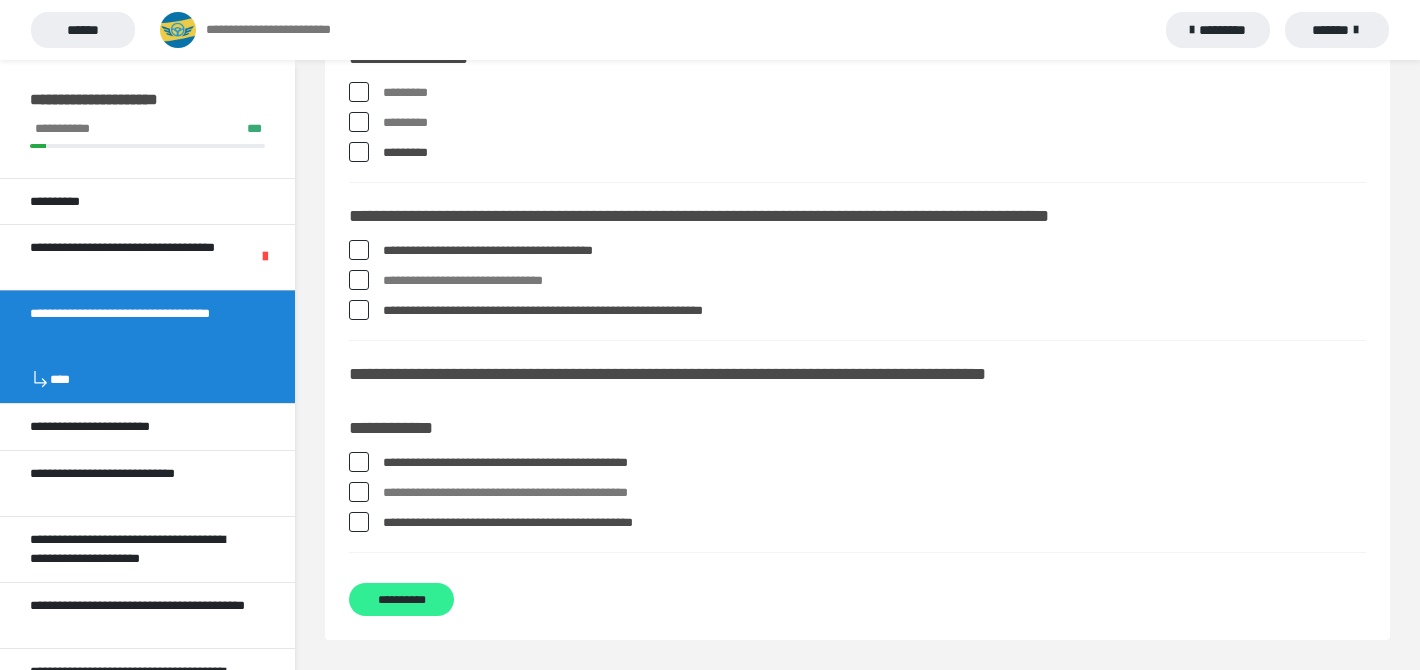 click on "**********" at bounding box center [401, 599] 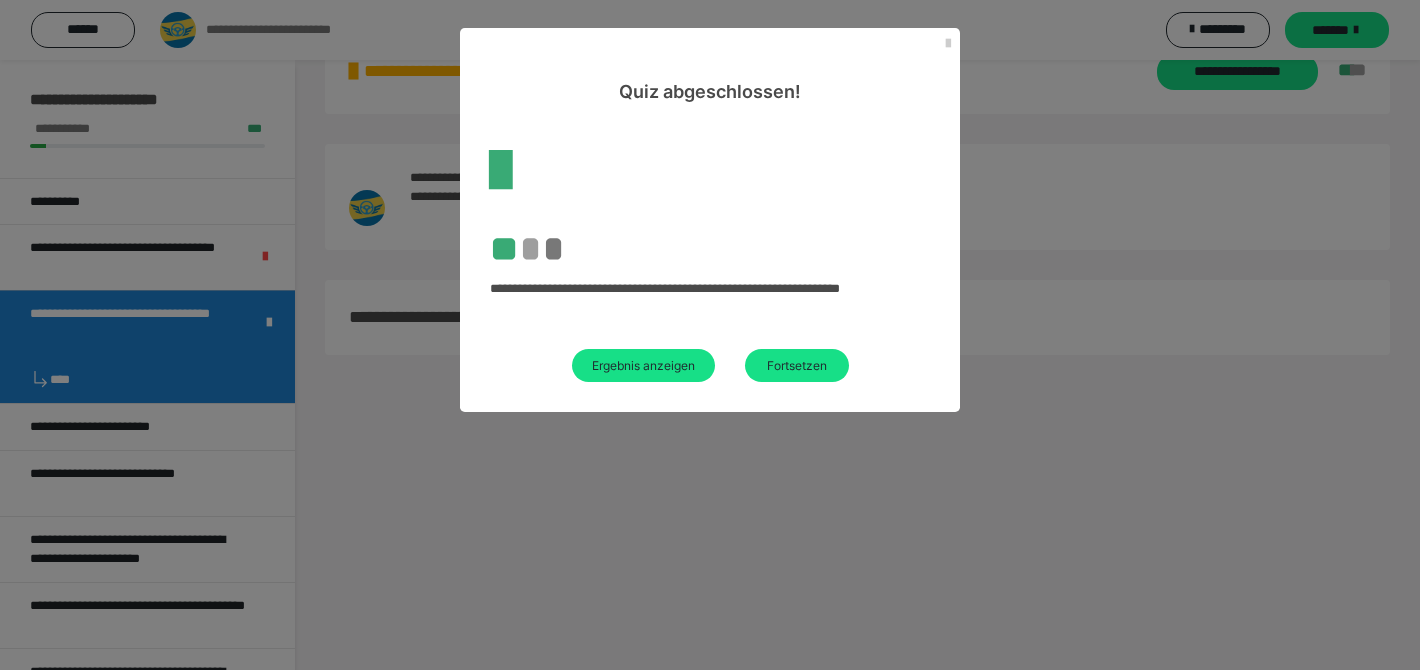 scroll, scrollTop: 60, scrollLeft: 0, axis: vertical 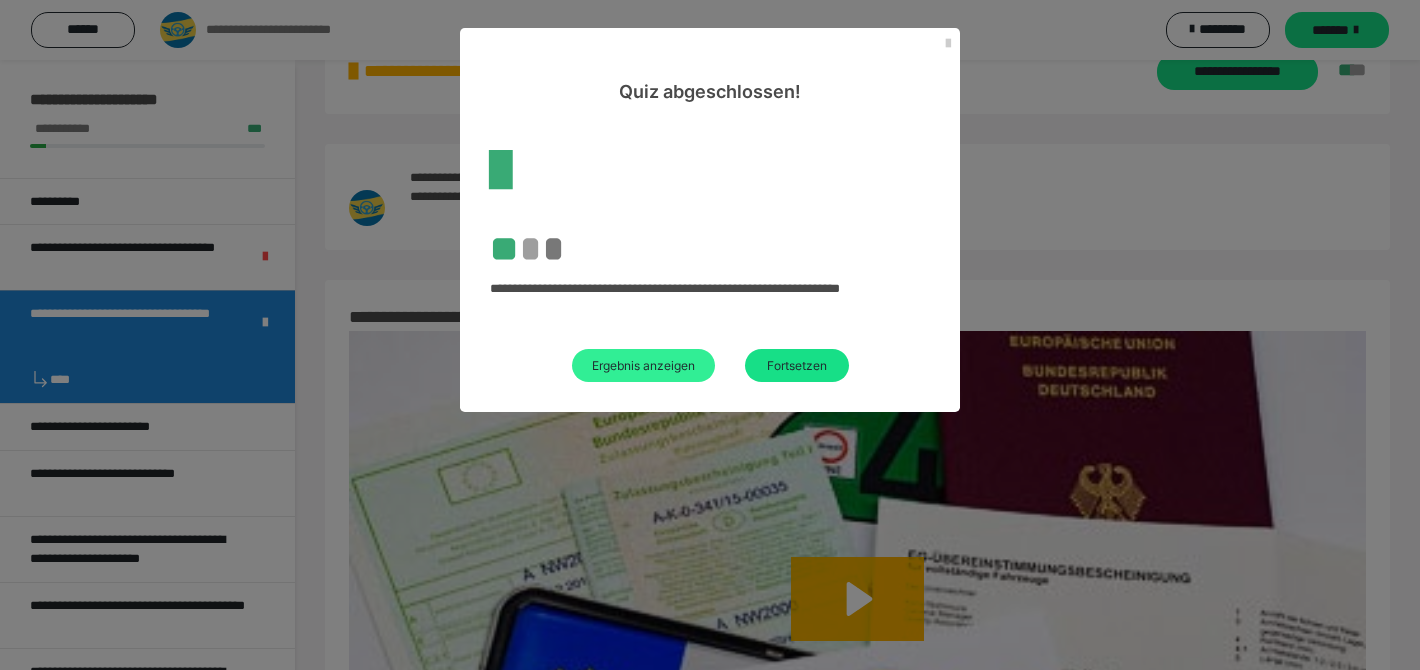 click on "Ergebnis anzeigen" at bounding box center [643, 365] 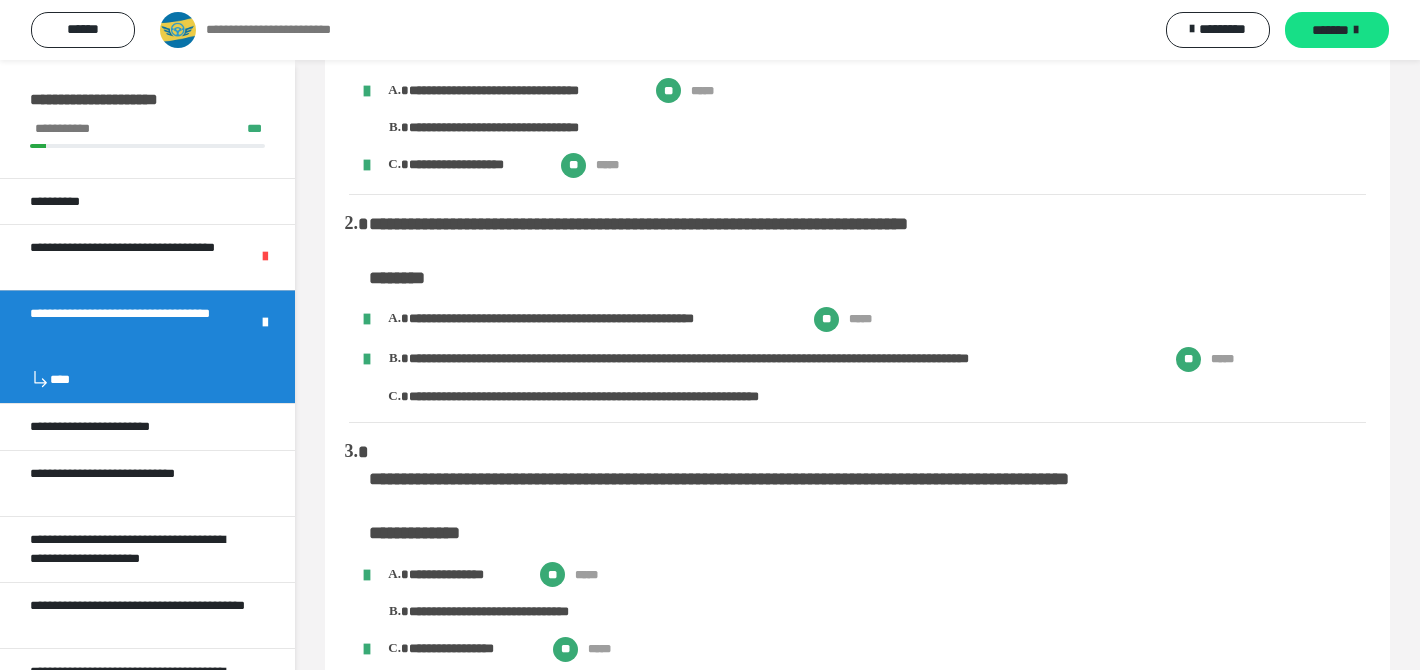 scroll, scrollTop: 146, scrollLeft: 0, axis: vertical 